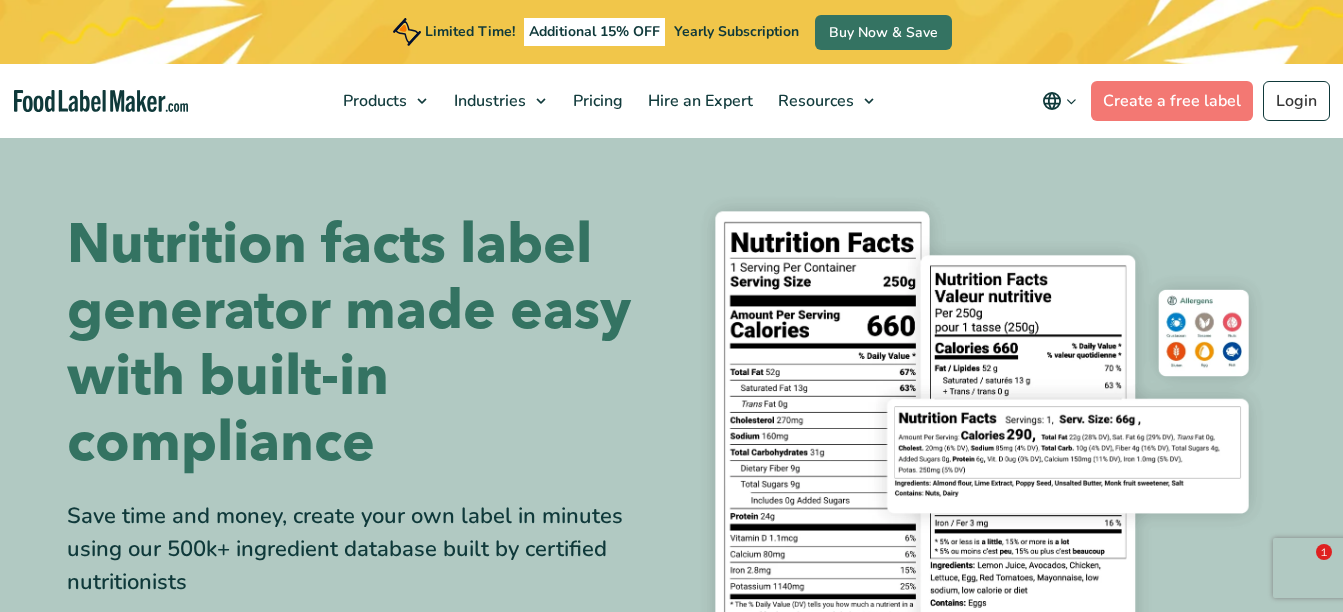 scroll, scrollTop: 0, scrollLeft: 0, axis: both 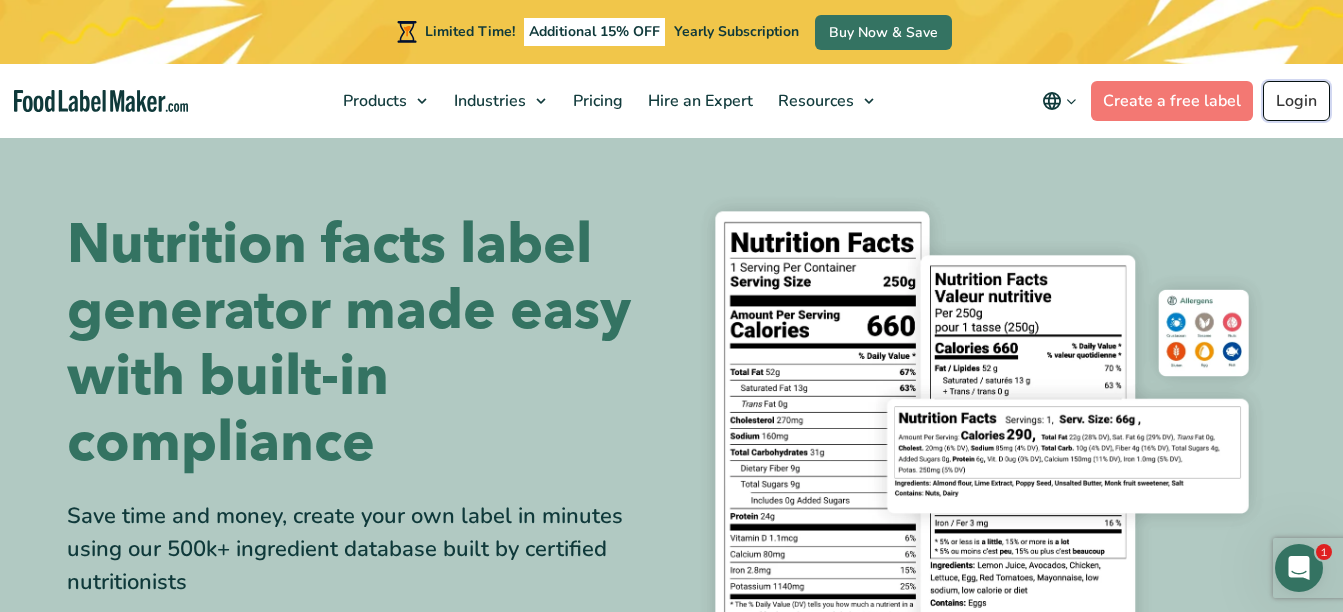 drag, startPoint x: 0, startPoint y: 0, endPoint x: 1296, endPoint y: 99, distance: 1299.7758 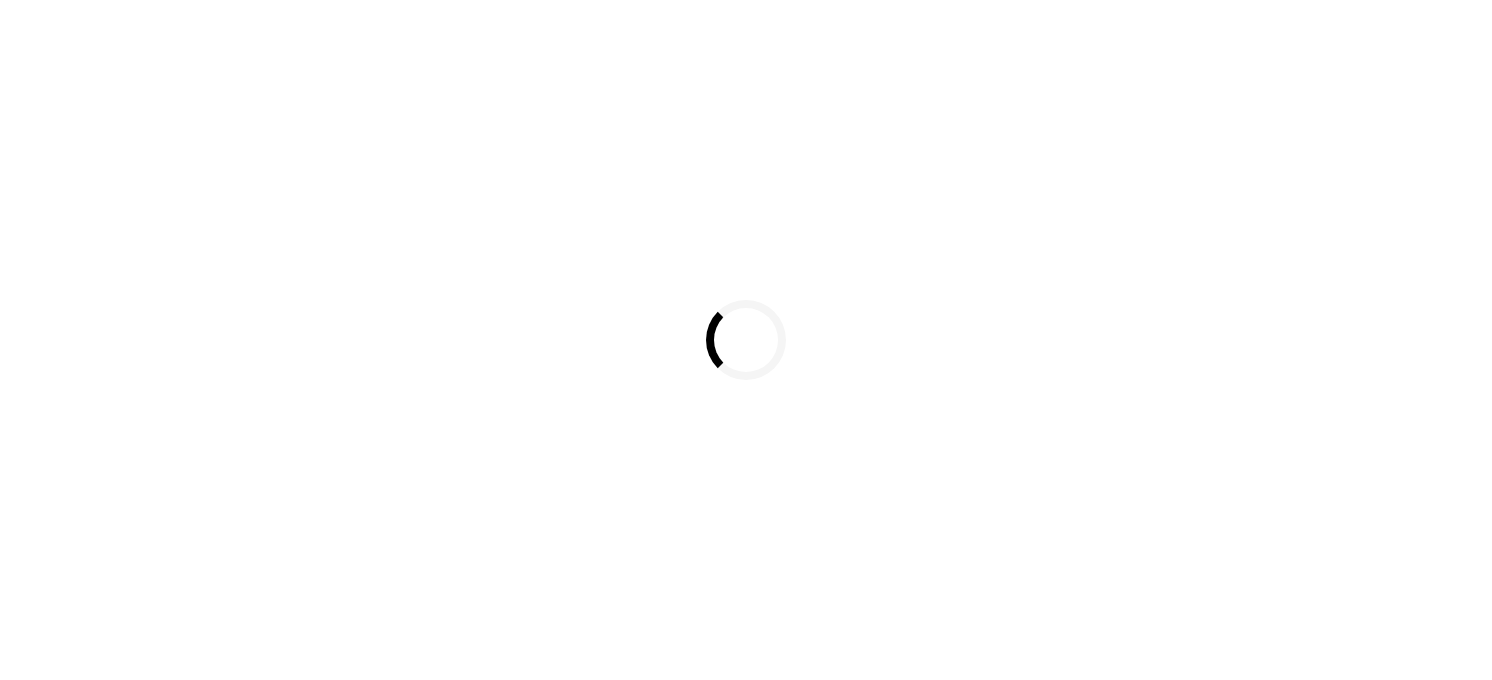 scroll, scrollTop: 0, scrollLeft: 0, axis: both 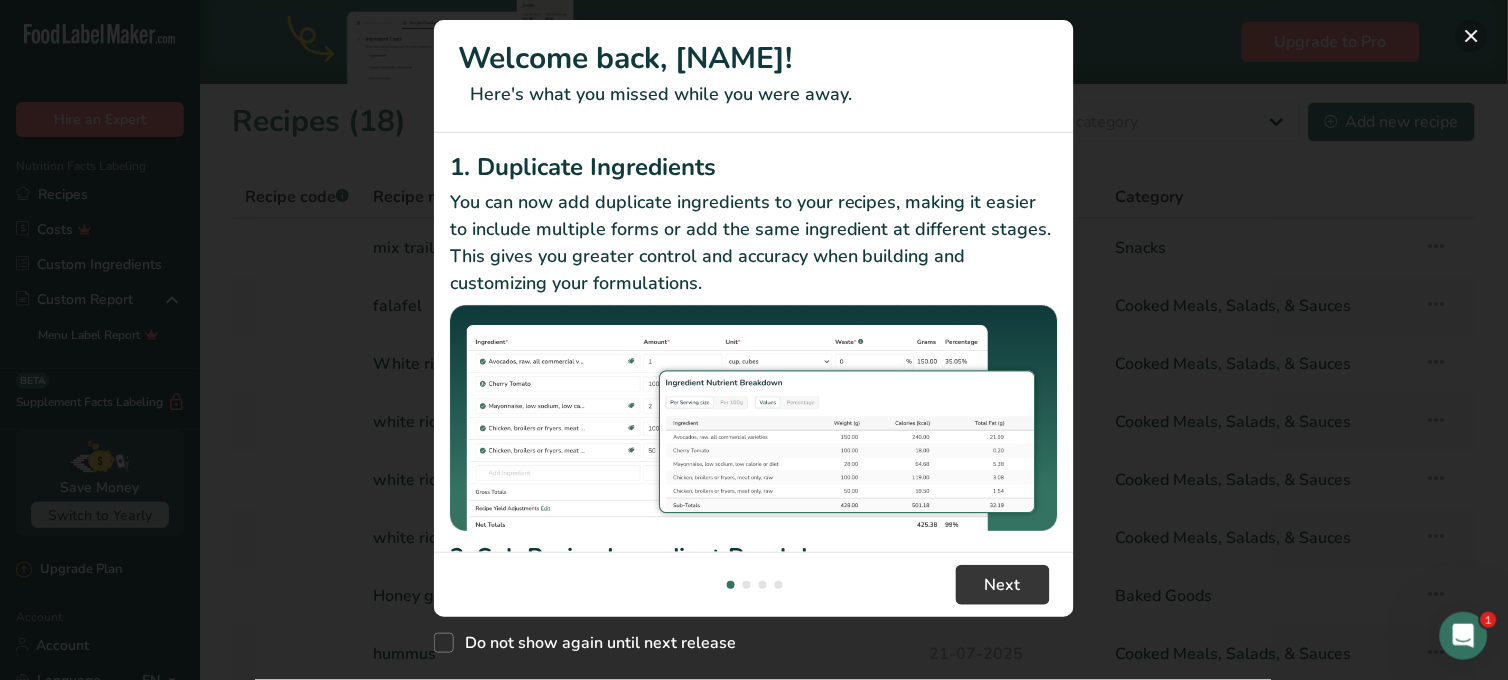 click at bounding box center [1472, 36] 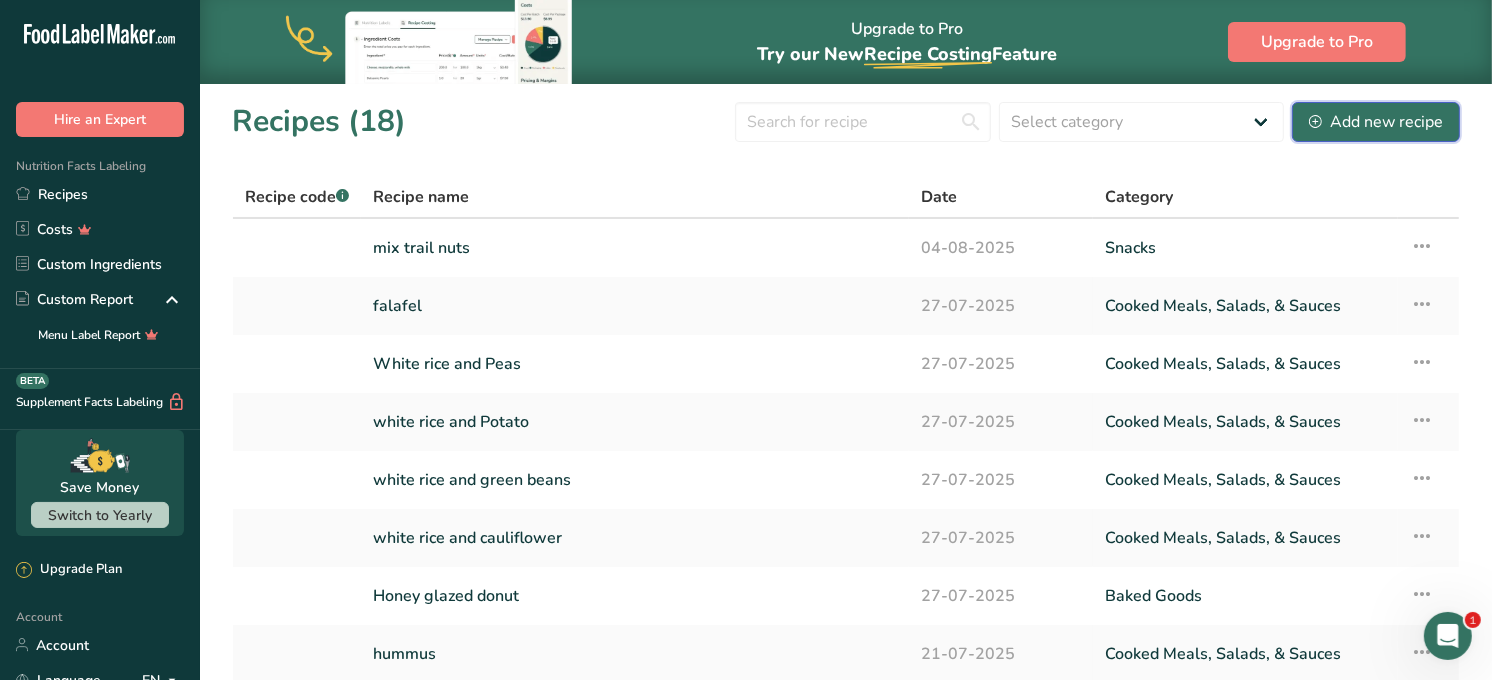 click on "Add new recipe" at bounding box center [1376, 122] 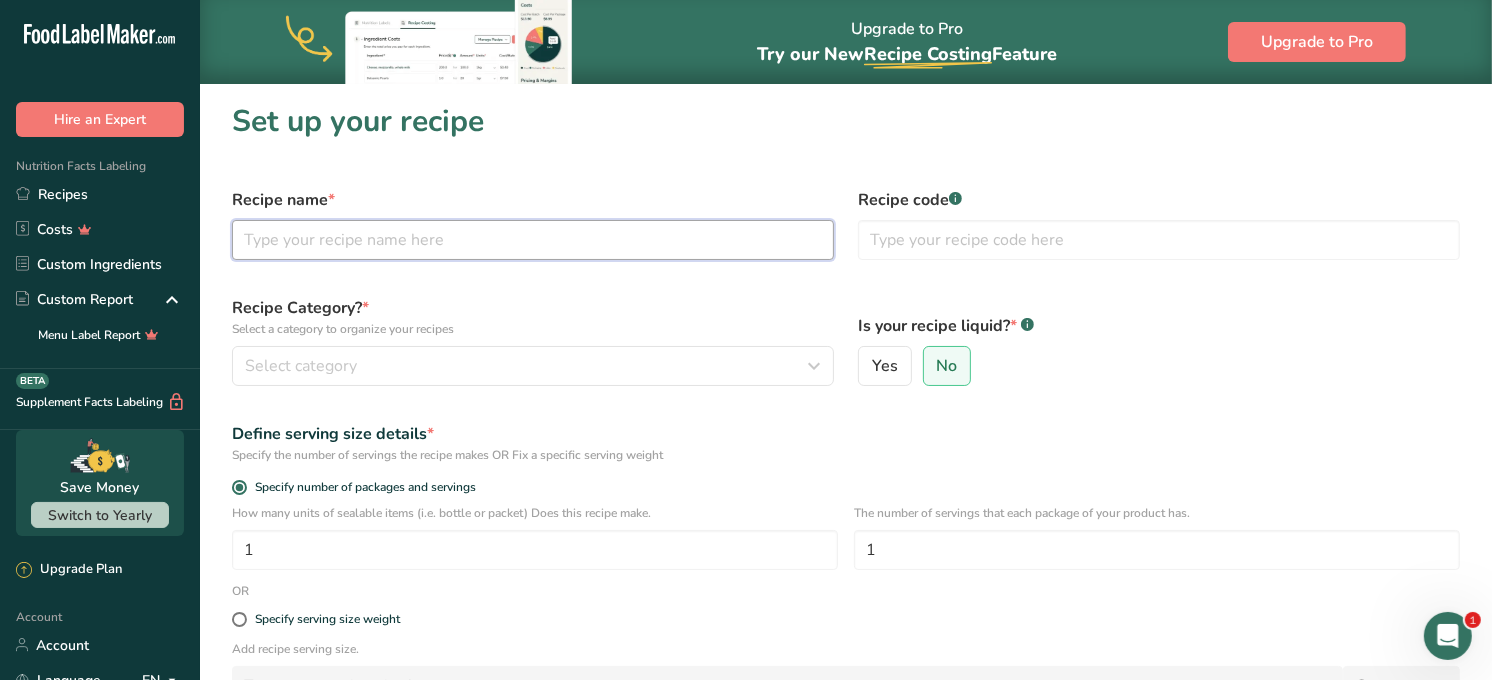 click at bounding box center (533, 240) 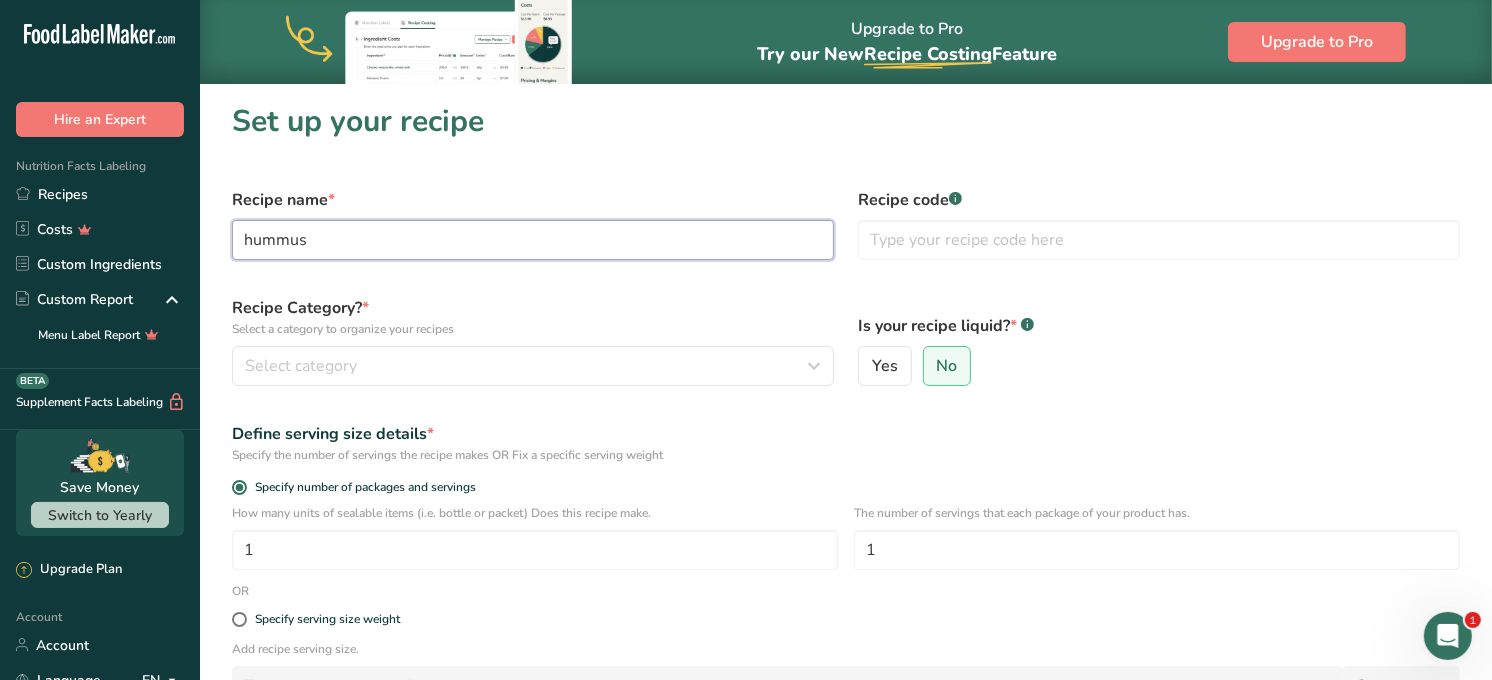 type on "hummus" 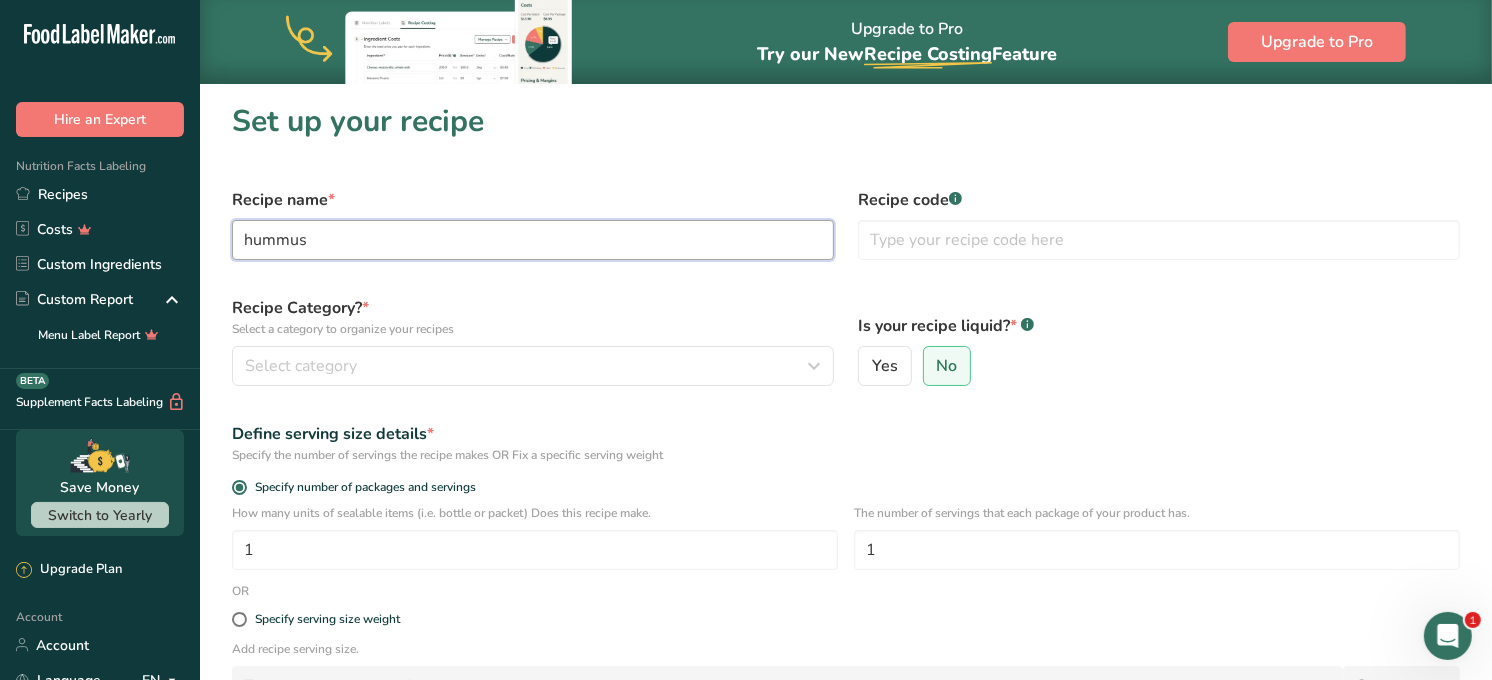 click on "Continue" at bounding box center (846, 786) 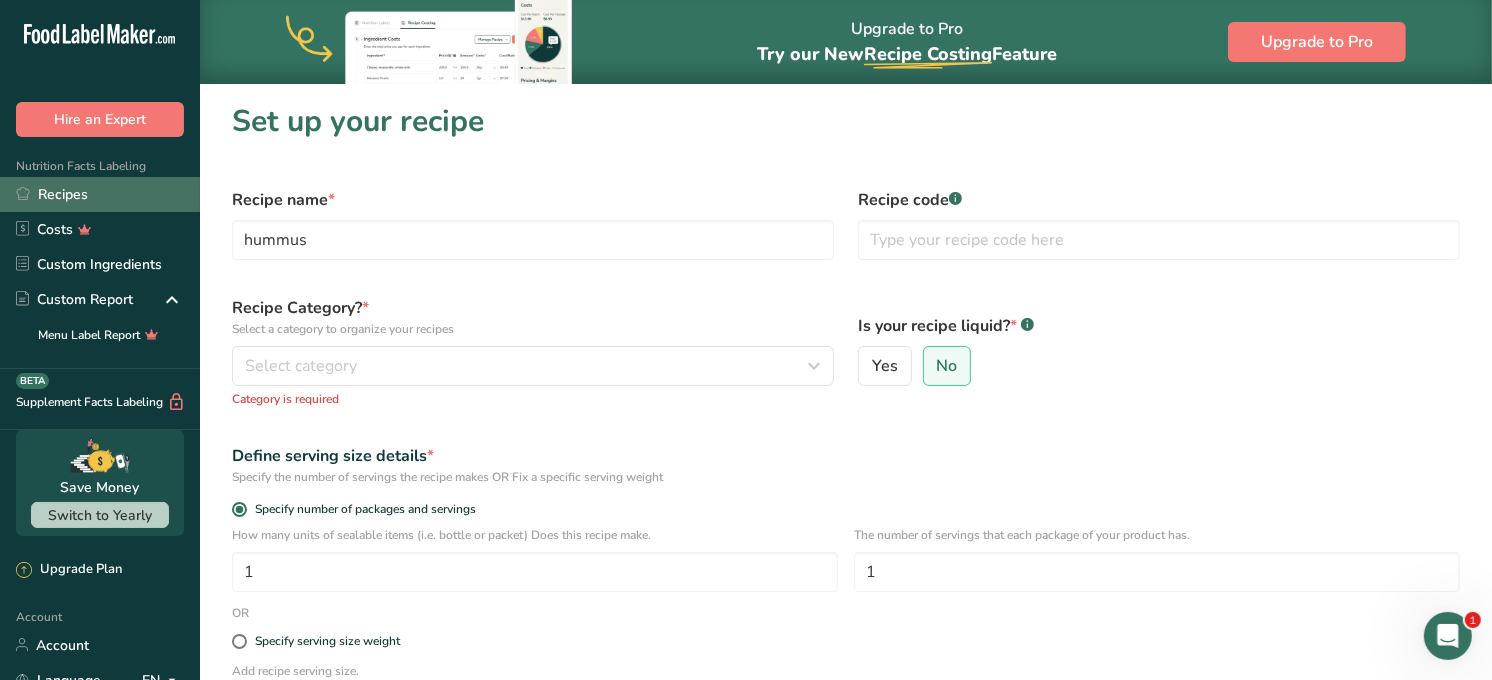 click on "Recipes" at bounding box center (100, 194) 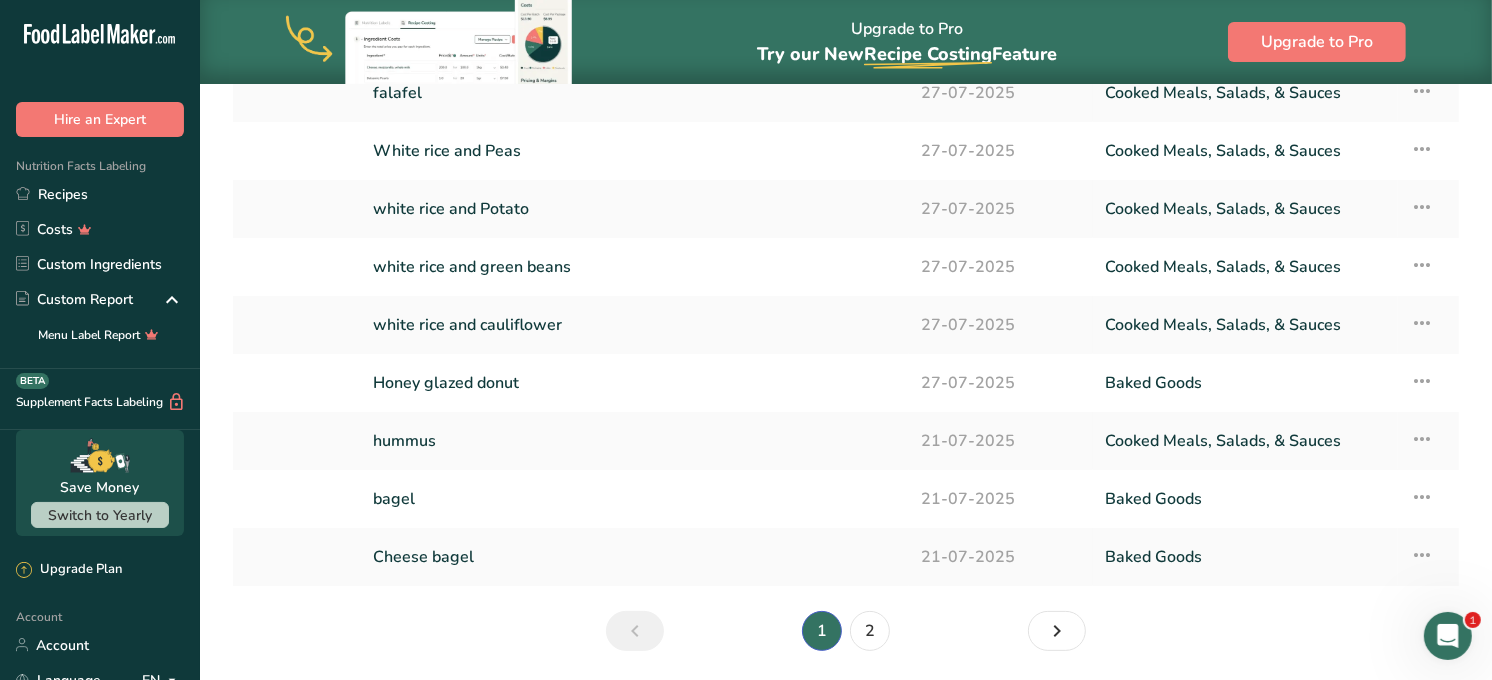 scroll, scrollTop: 214, scrollLeft: 0, axis: vertical 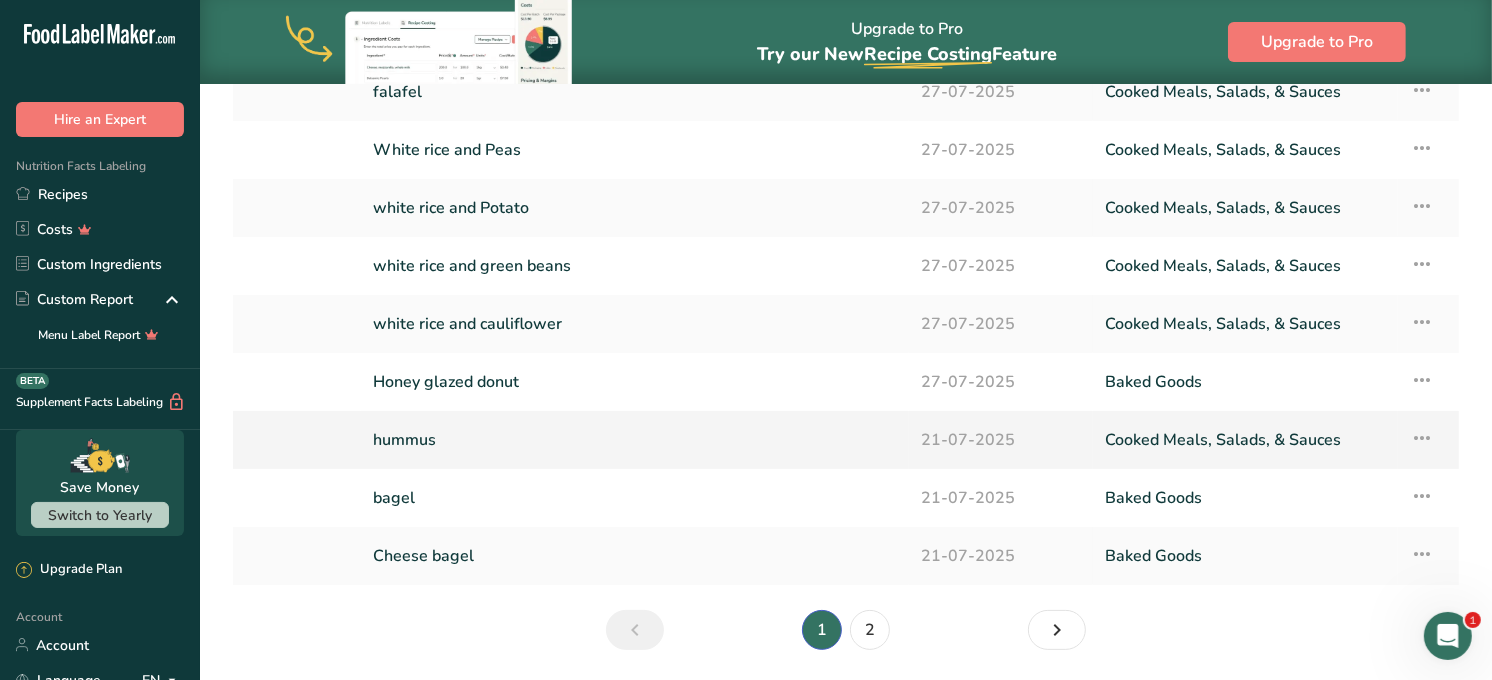 click on "hummus" at bounding box center [635, 440] 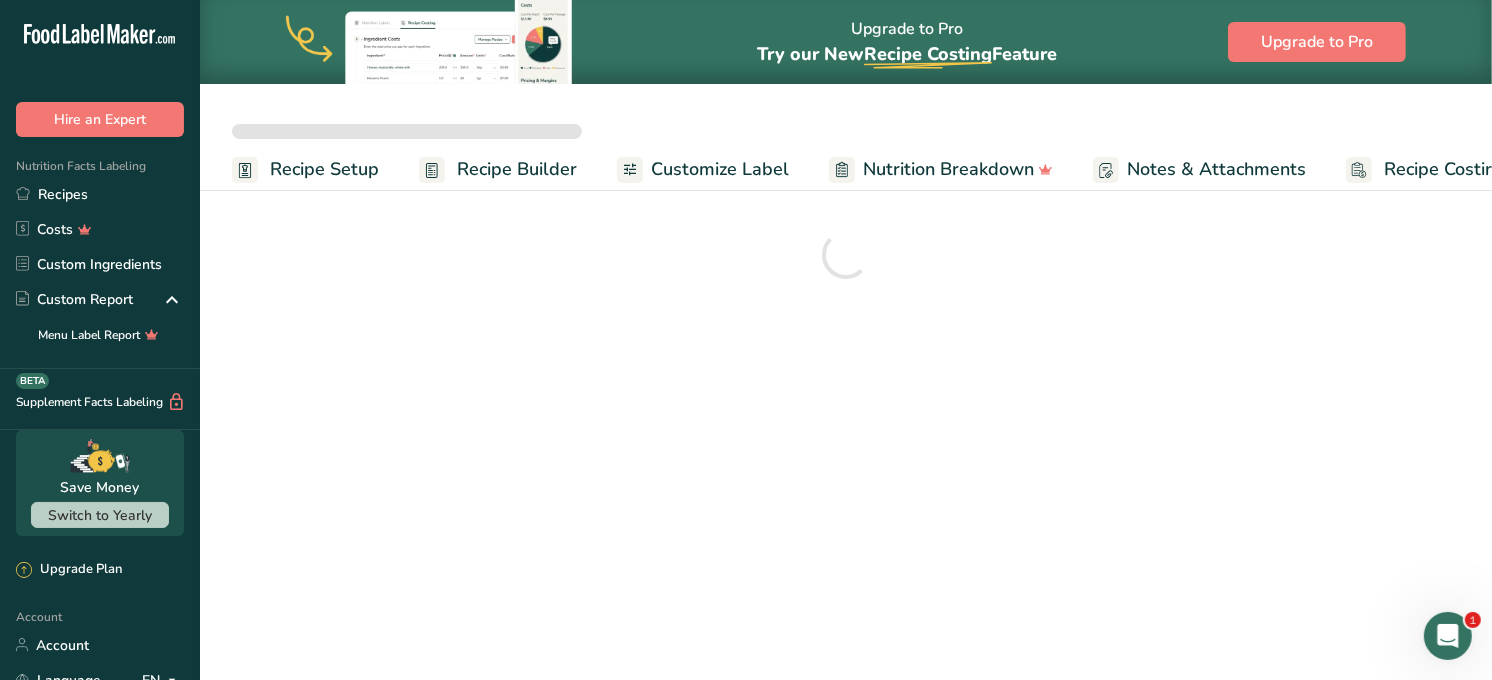 scroll, scrollTop: 0, scrollLeft: 0, axis: both 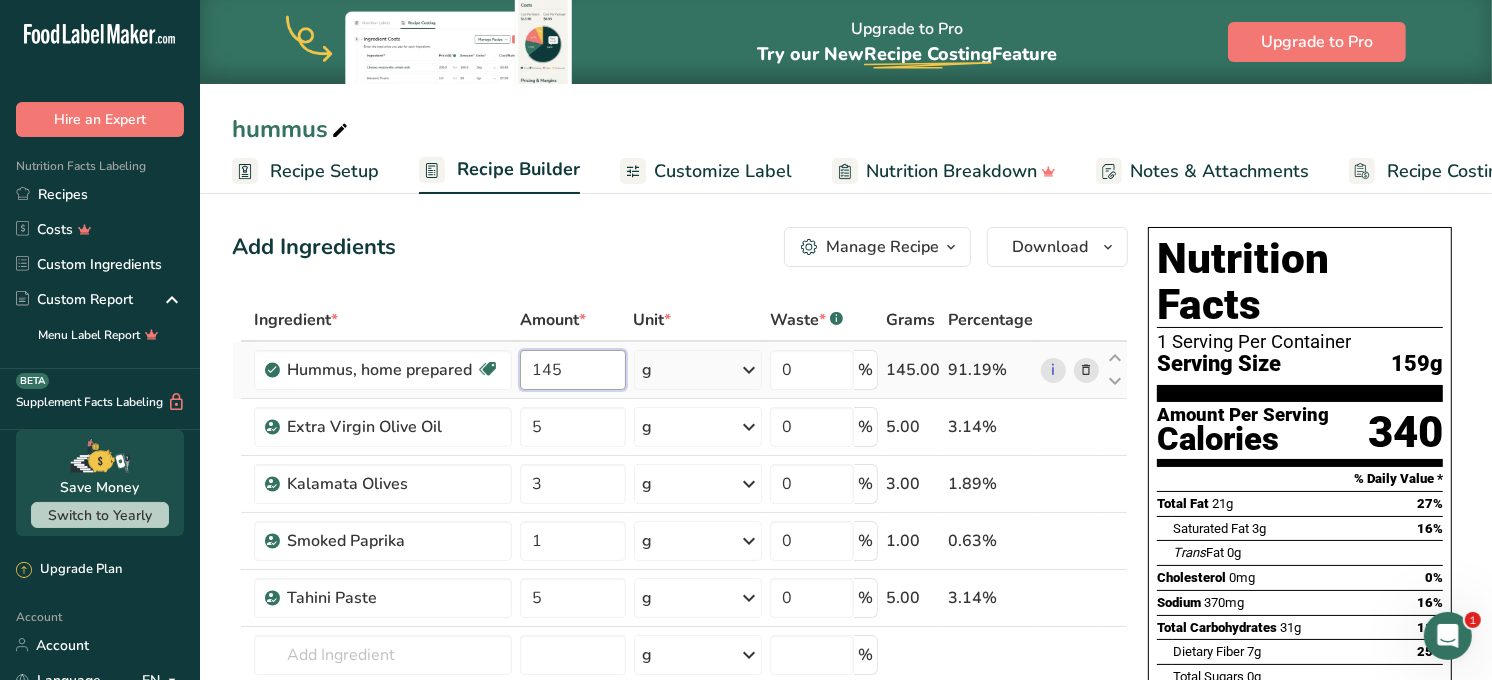click on "145" at bounding box center [573, 370] 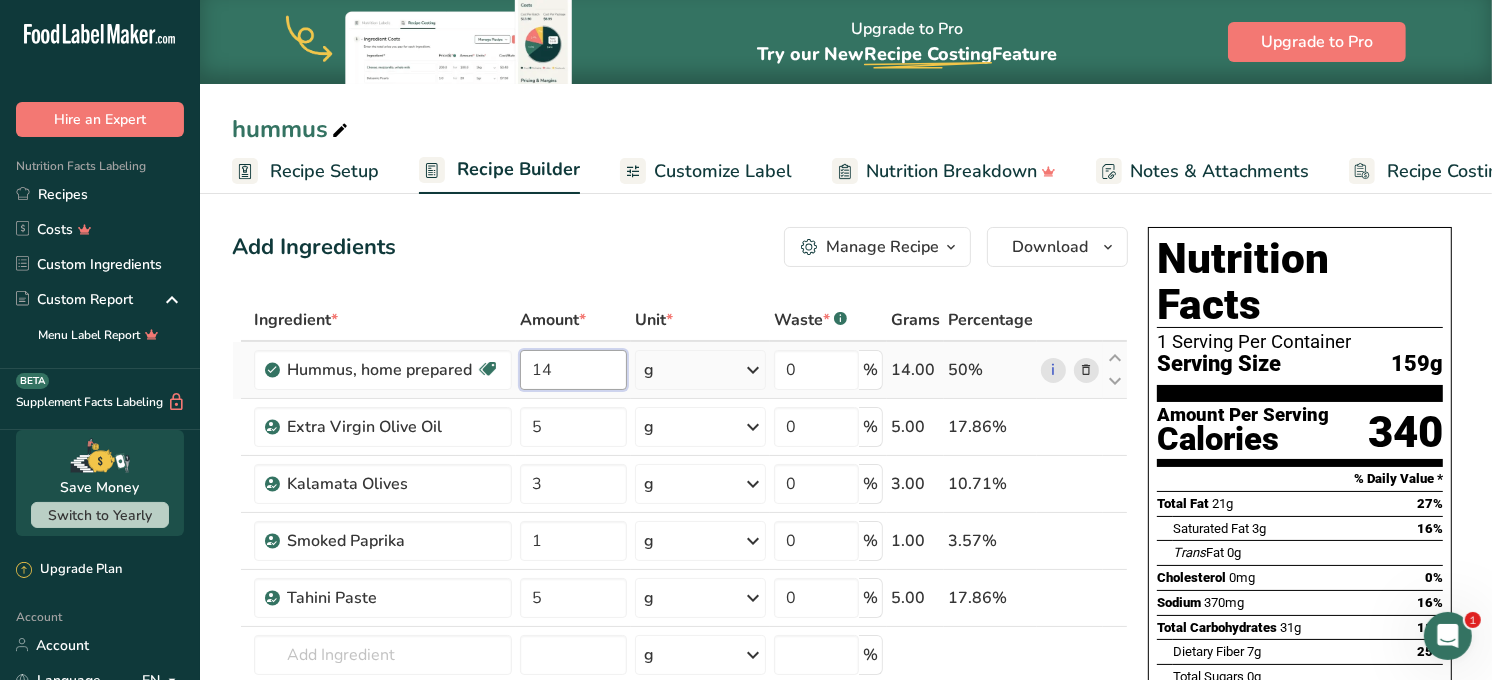 type on "1" 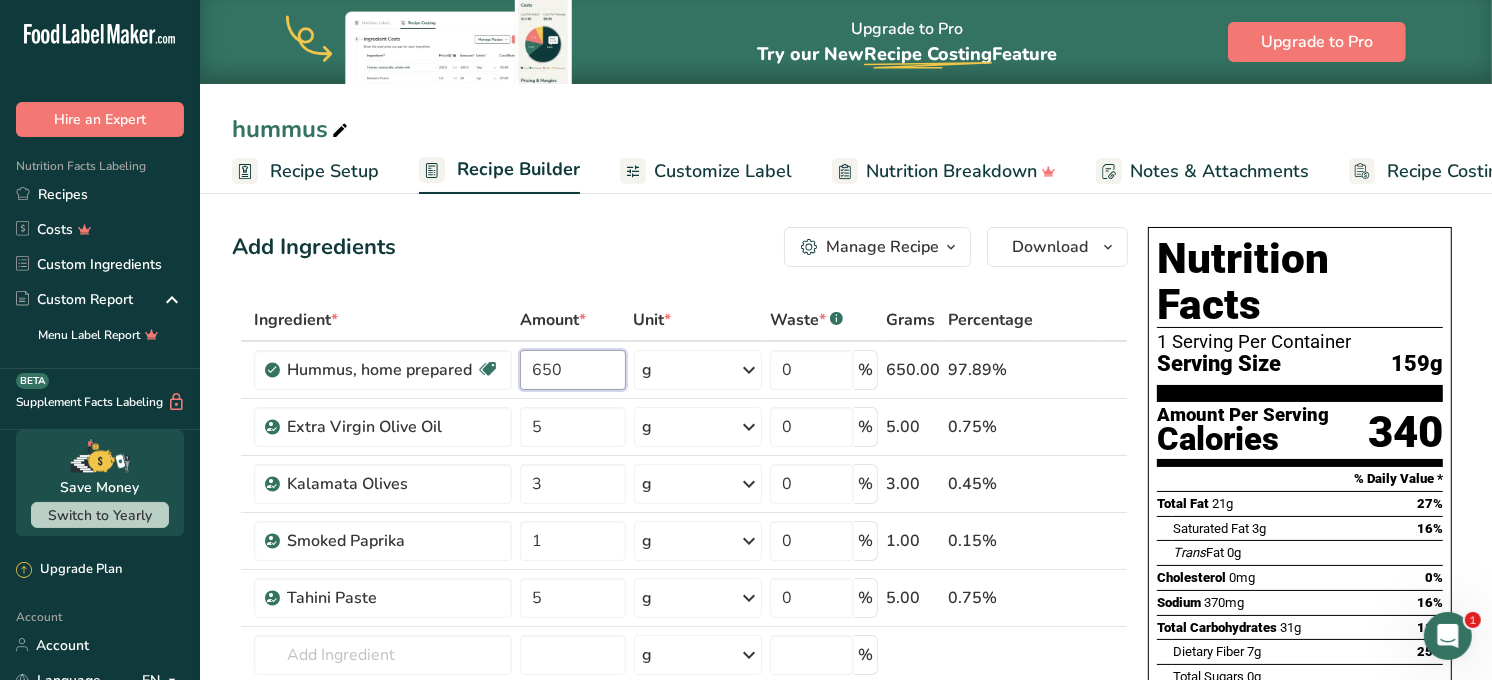 type on "650" 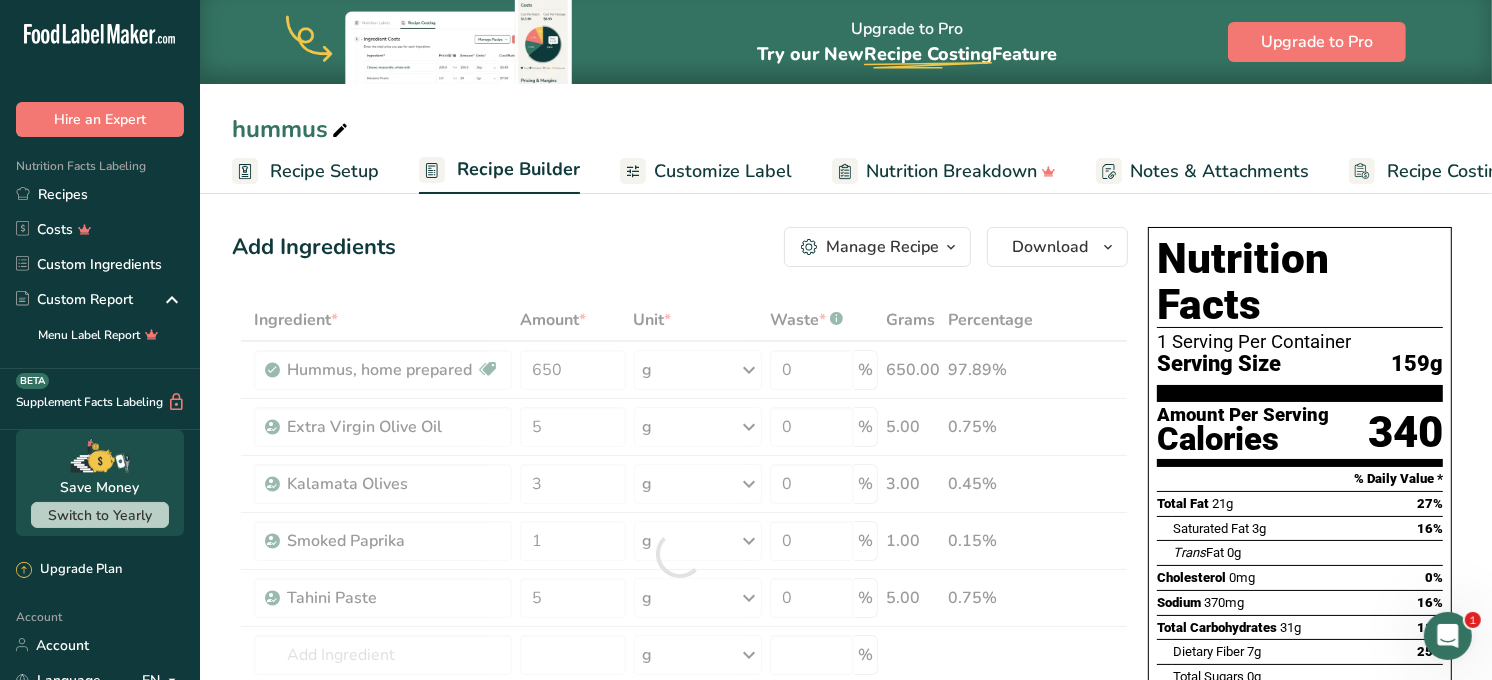 click on "Add Ingredients
Manage Recipe         Delete Recipe           Duplicate Recipe             Scale Recipe             Save as Sub-Recipe   .a-a{fill:#347362;}.b-a{fill:#fff;}                               Nutrition Breakdown                   Recipe Card
NEW
Amino Acids Pattern Report             Activity History
Download
Choose your preferred label style
Standard FDA label
Standard FDA label
The most common format for nutrition facts labels in compliance with the FDA's typeface, style and requirements
Tabular FDA label
A label format compliant with the FDA regulations presented in a tabular (horizontal) display.
Linear FDA label
A simple linear display for small sized packages.
Simplified FDA label" at bounding box center [686, 832] 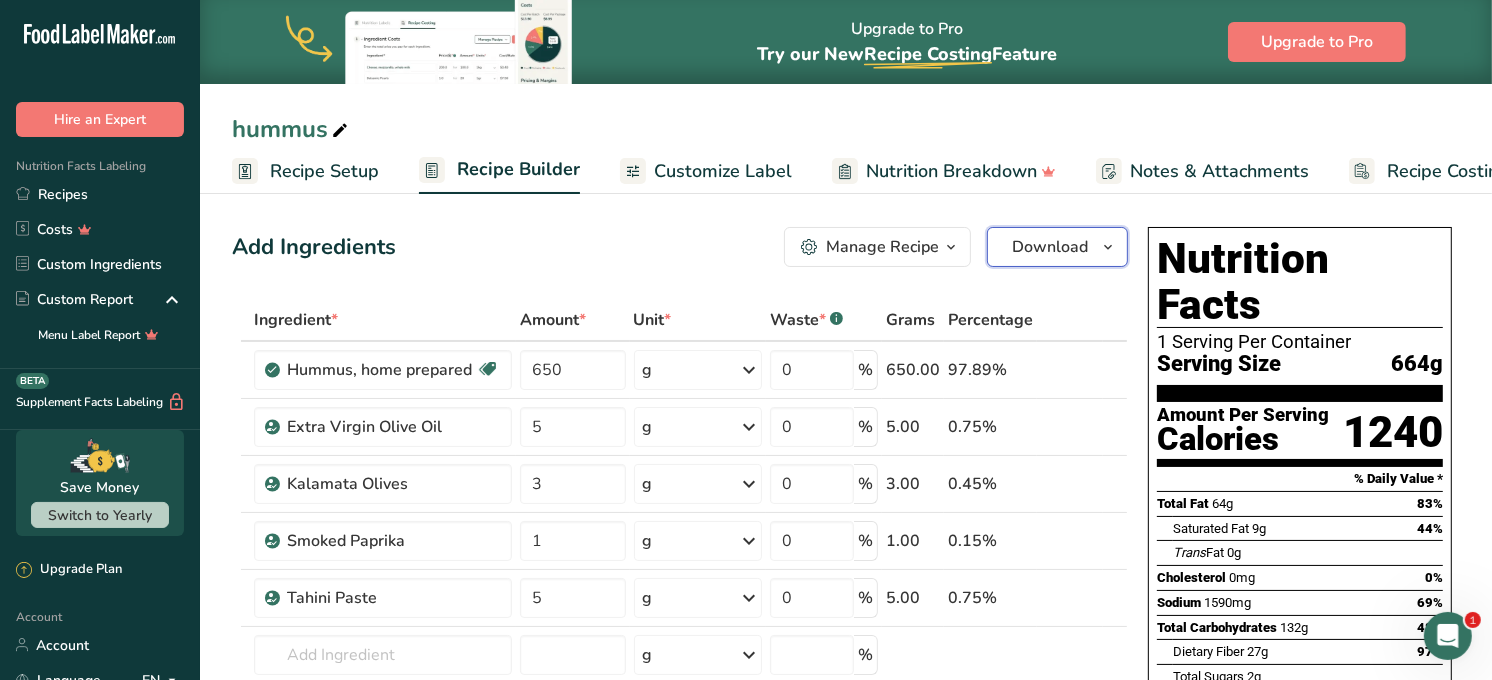 click on "Download" at bounding box center (1050, 247) 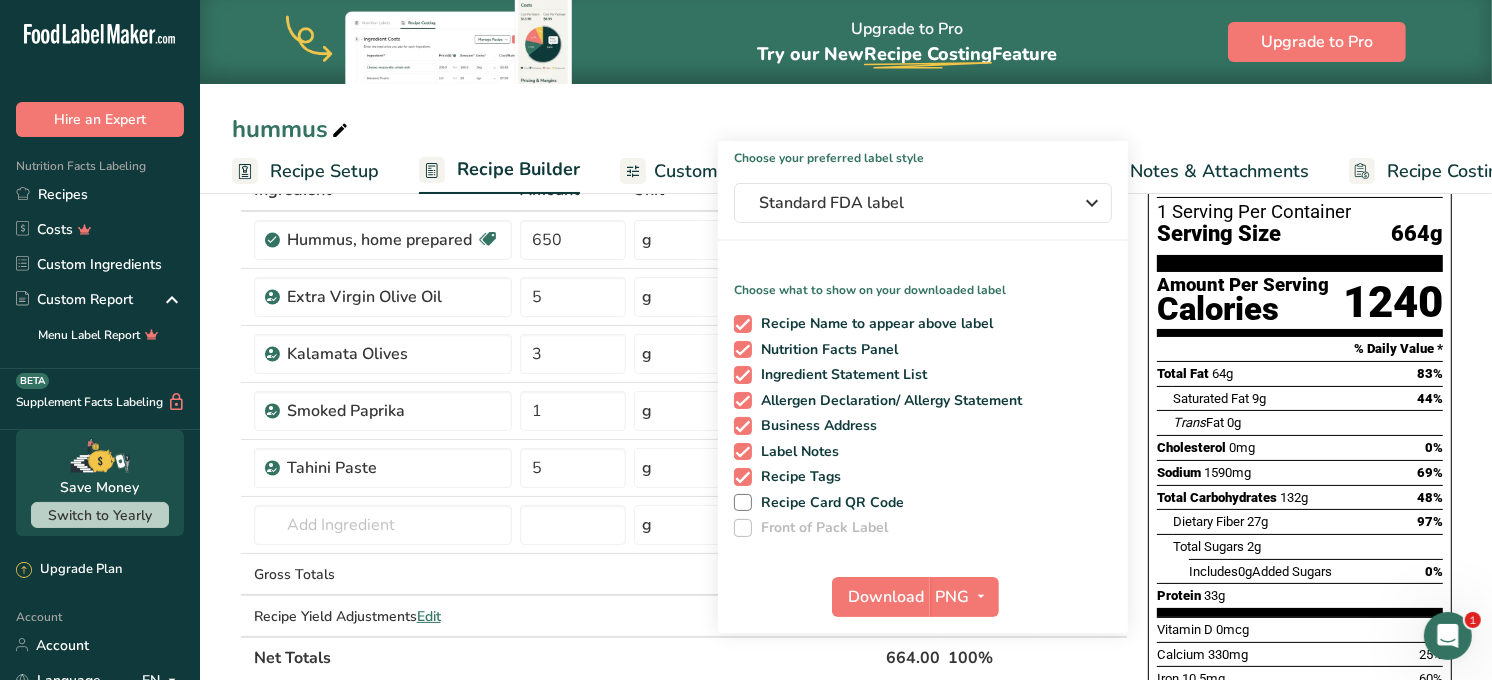 scroll, scrollTop: 191, scrollLeft: 0, axis: vertical 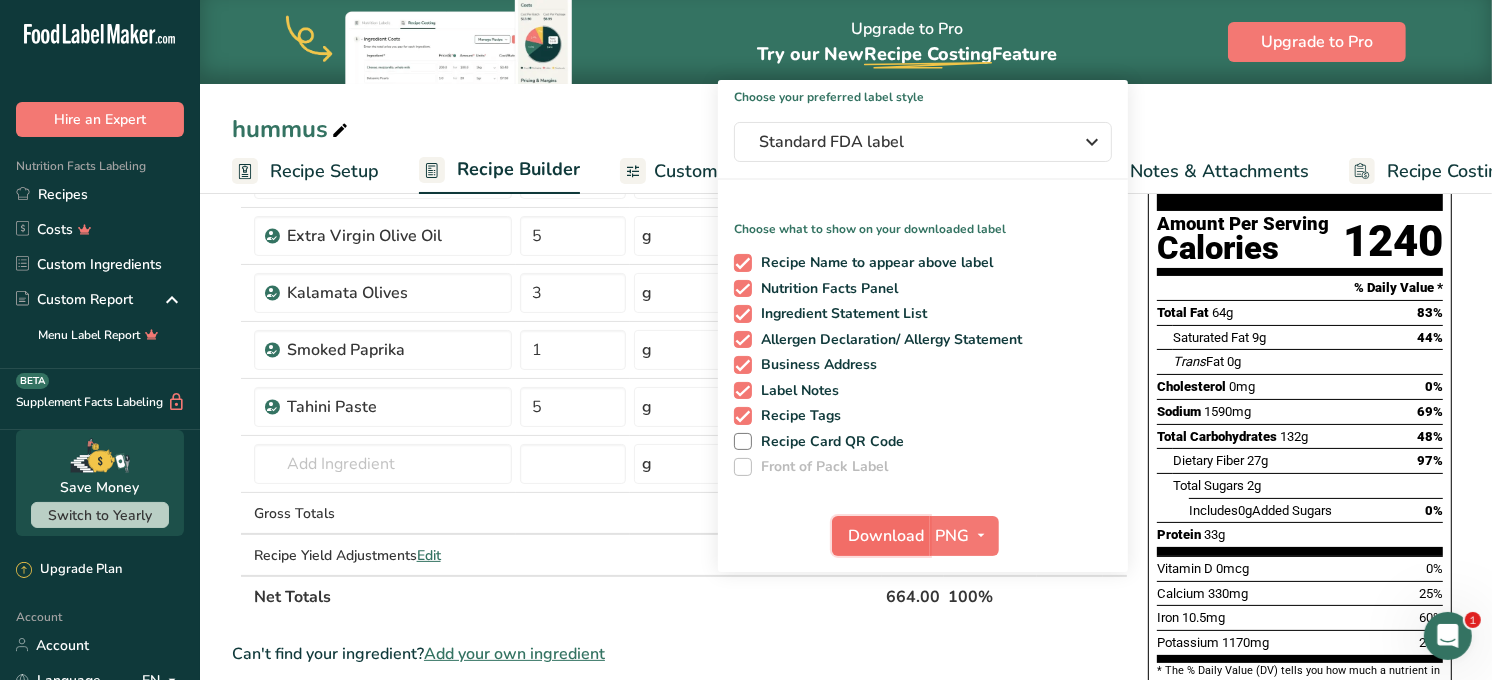 click on "Download" at bounding box center [887, 536] 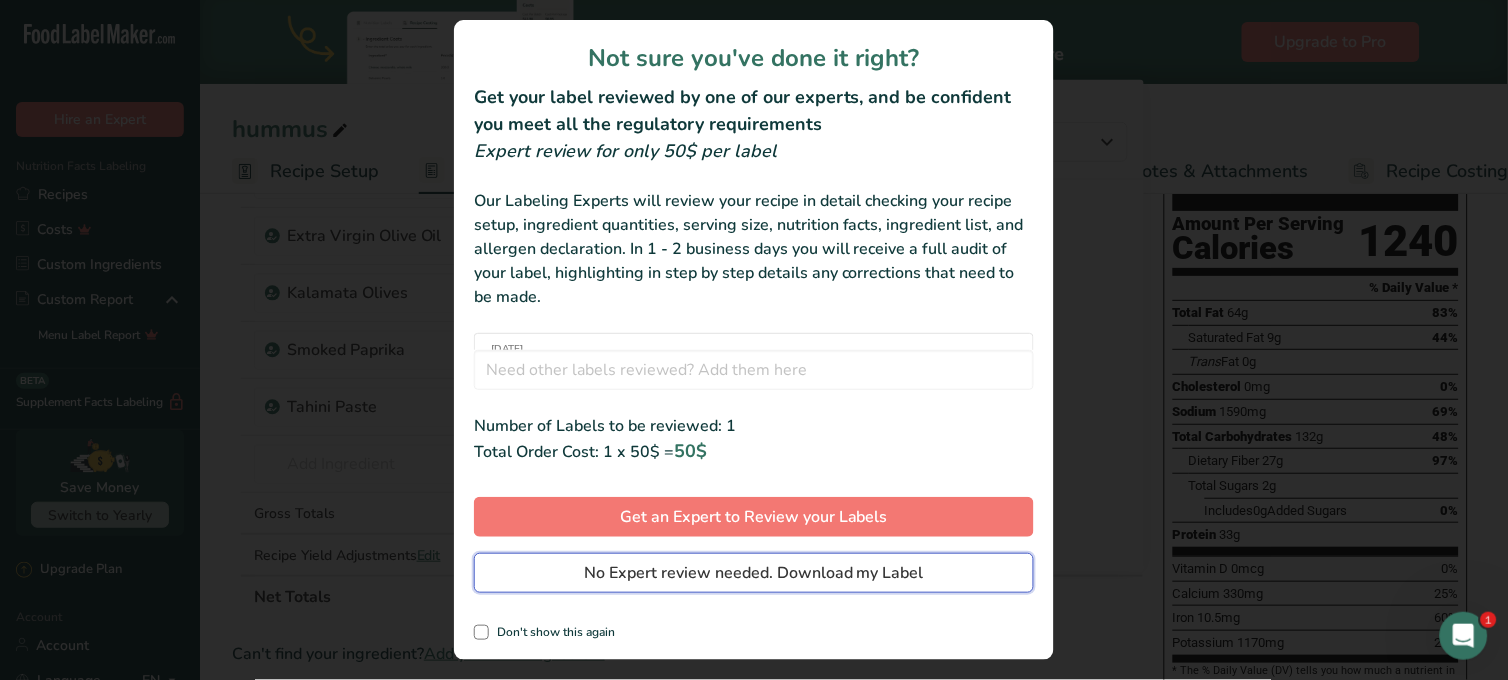 click on "No Expert review needed. Download my Label" at bounding box center (754, 573) 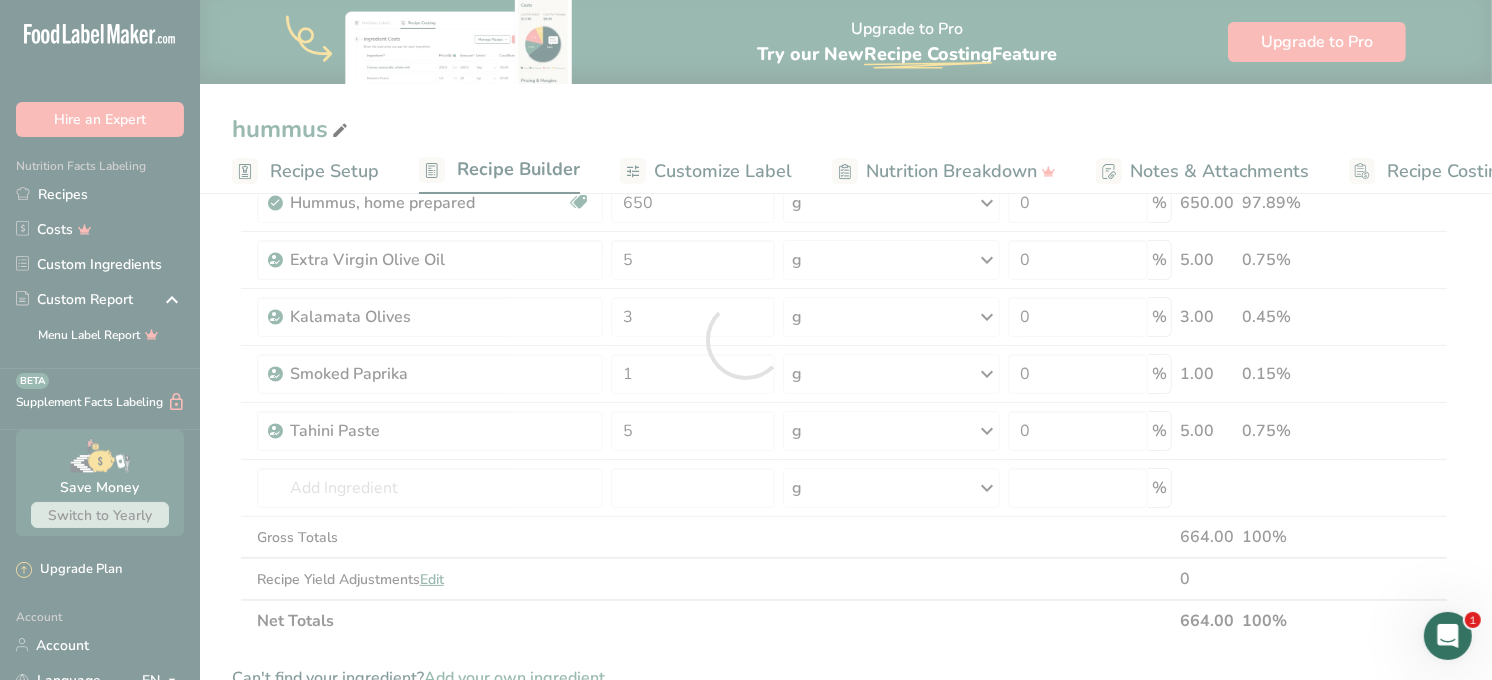 scroll, scrollTop: 0, scrollLeft: 0, axis: both 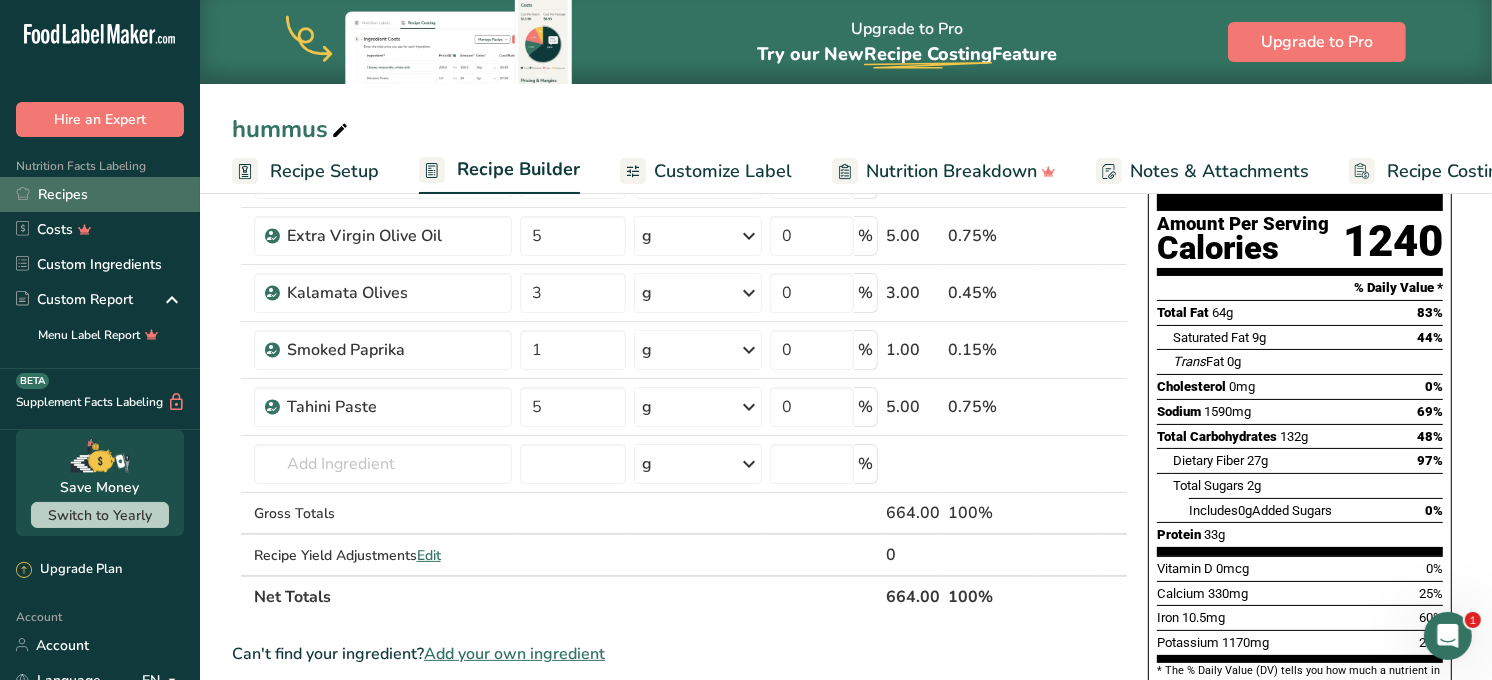 click on "Recipes" at bounding box center [100, 194] 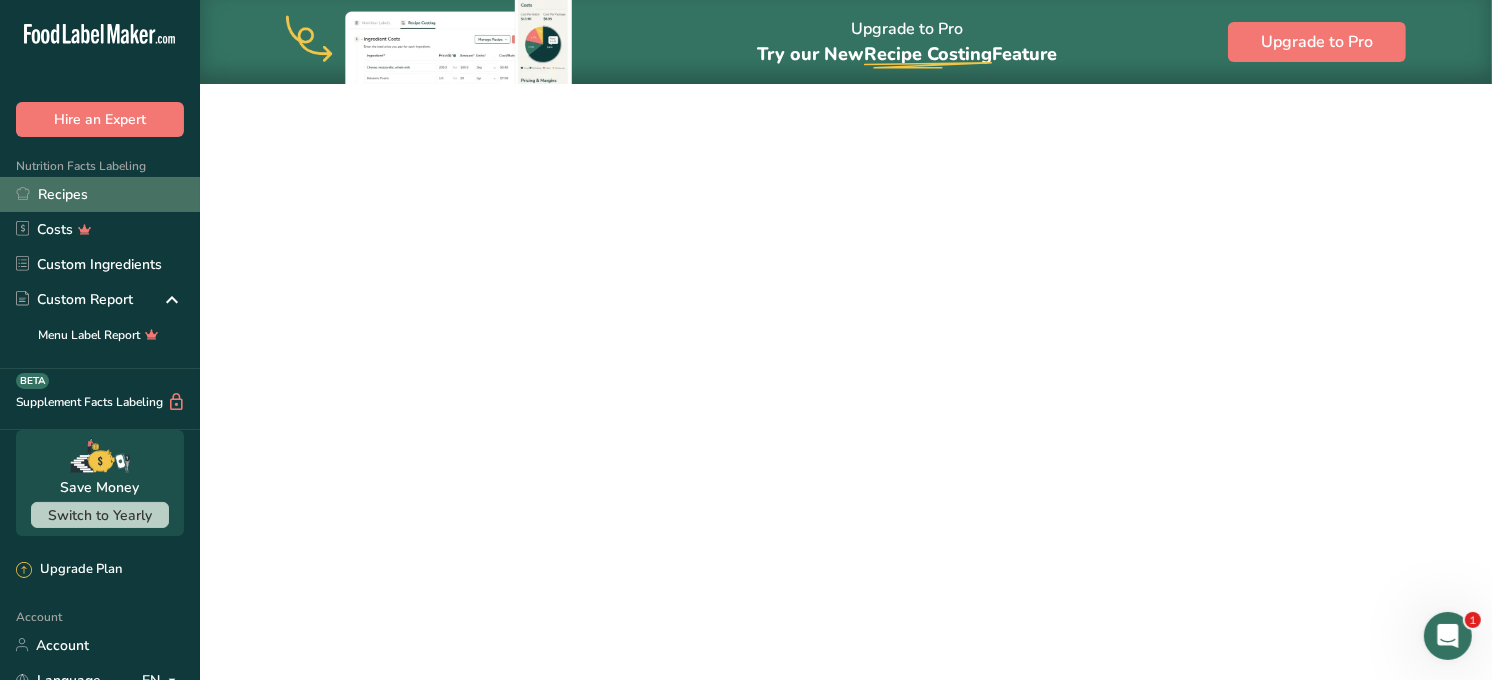 scroll, scrollTop: 0, scrollLeft: 0, axis: both 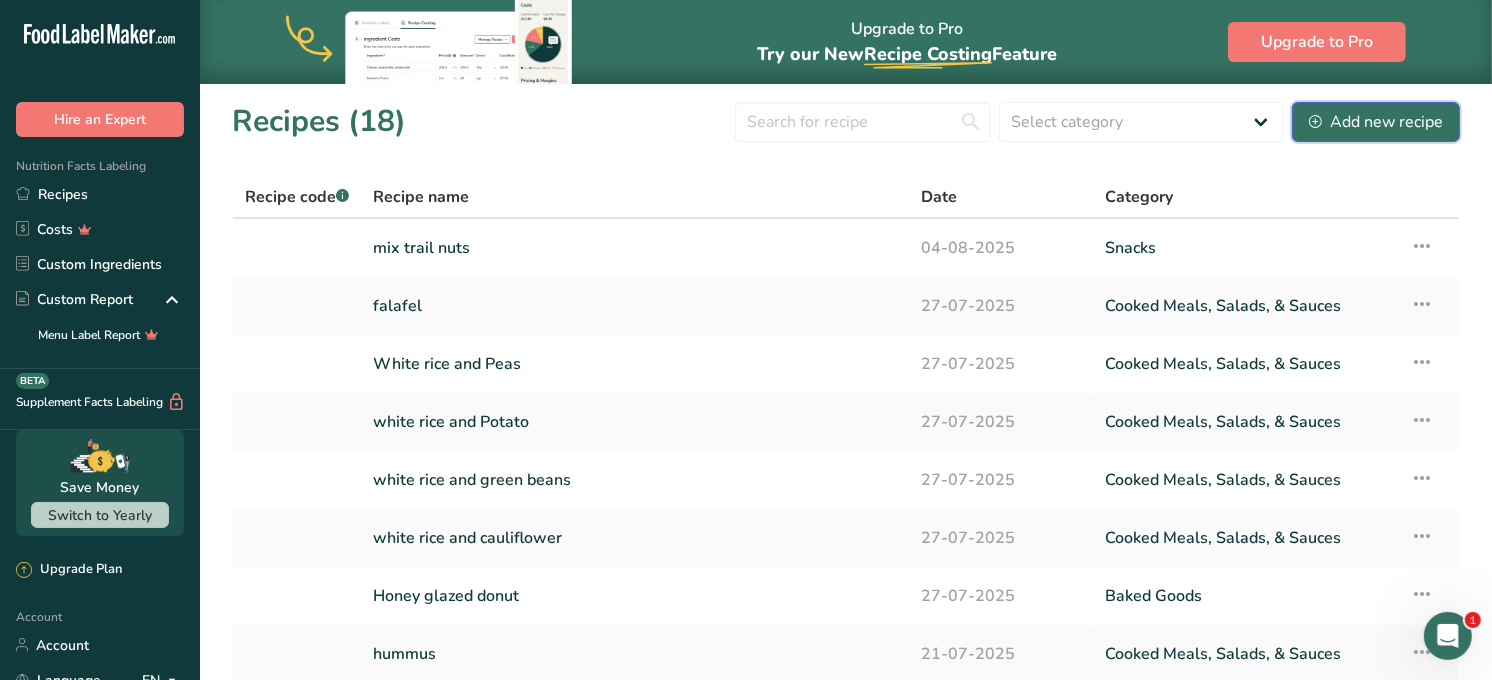 click on "Add new recipe" at bounding box center (1376, 122) 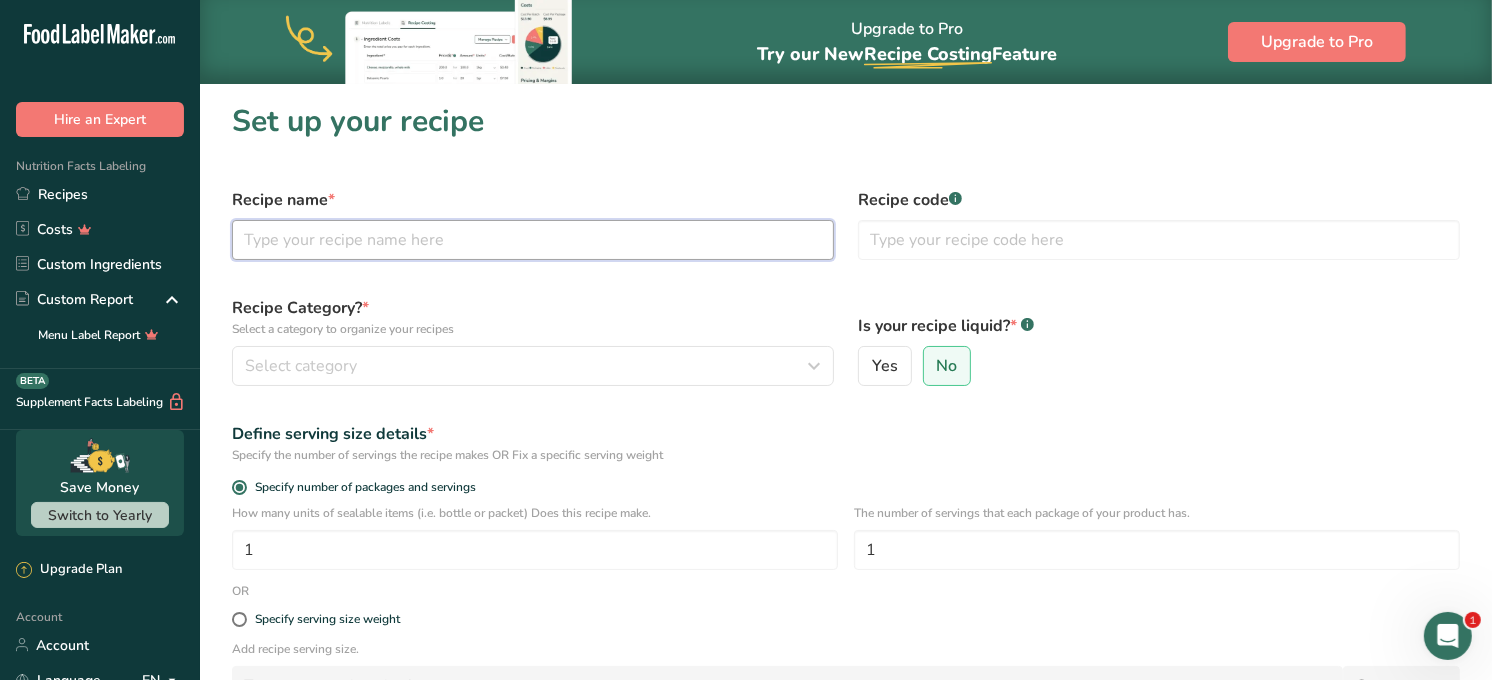 click at bounding box center (533, 240) 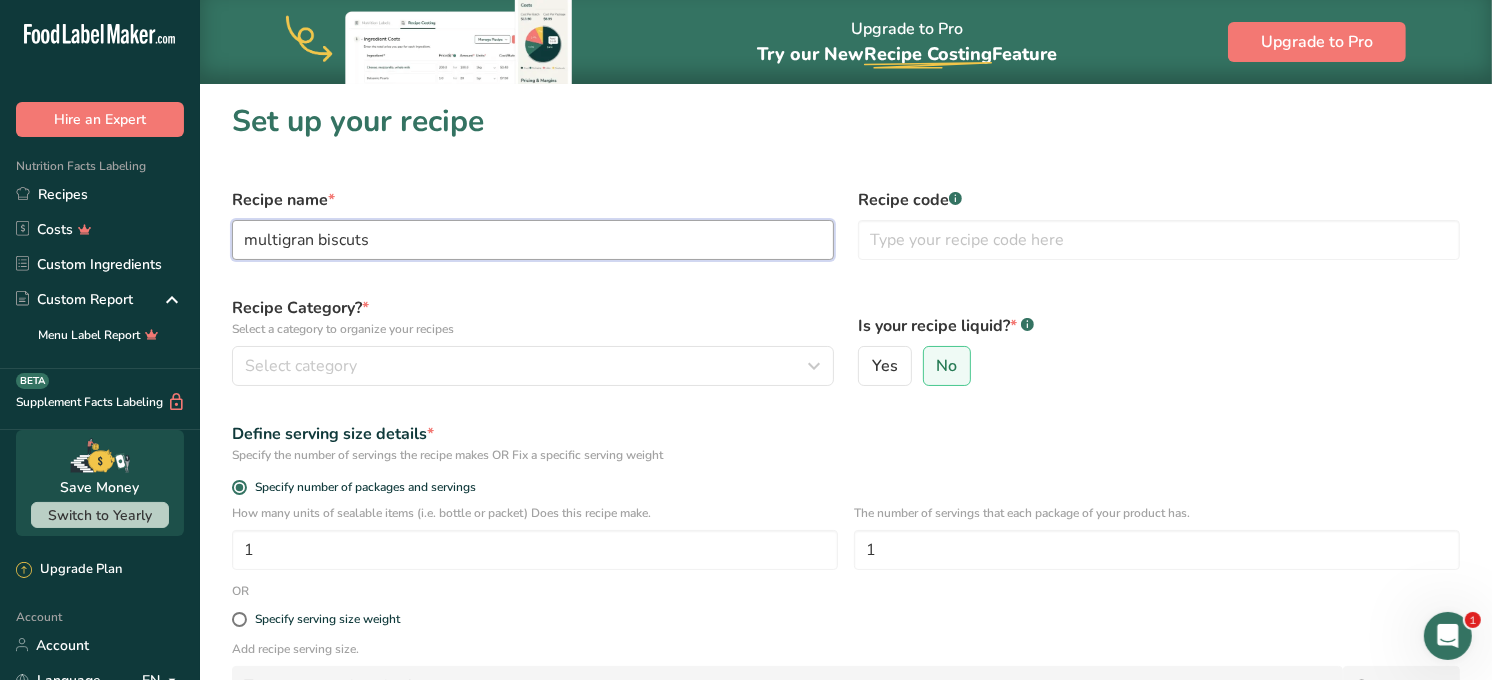 click on "Continue" at bounding box center (846, 786) 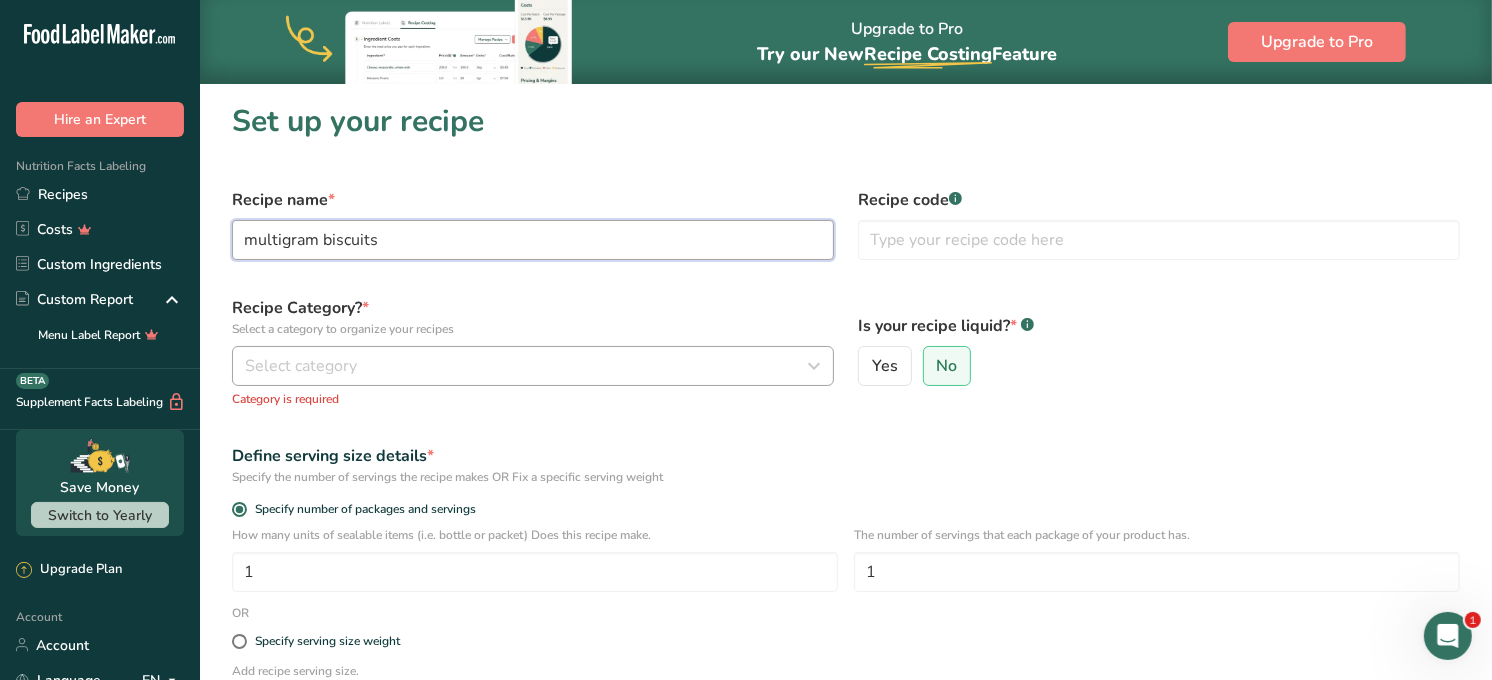 type on "multigram biscuits" 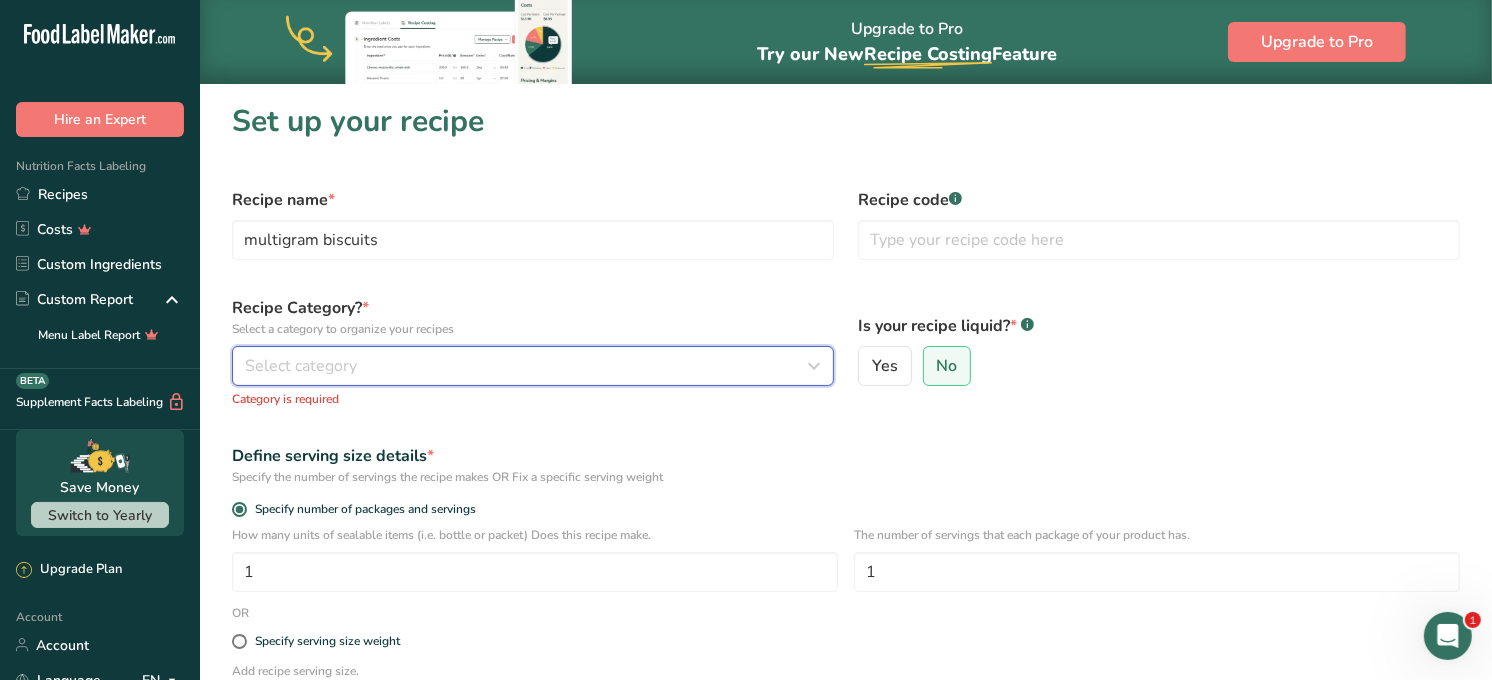 click on "Select category" at bounding box center [527, 366] 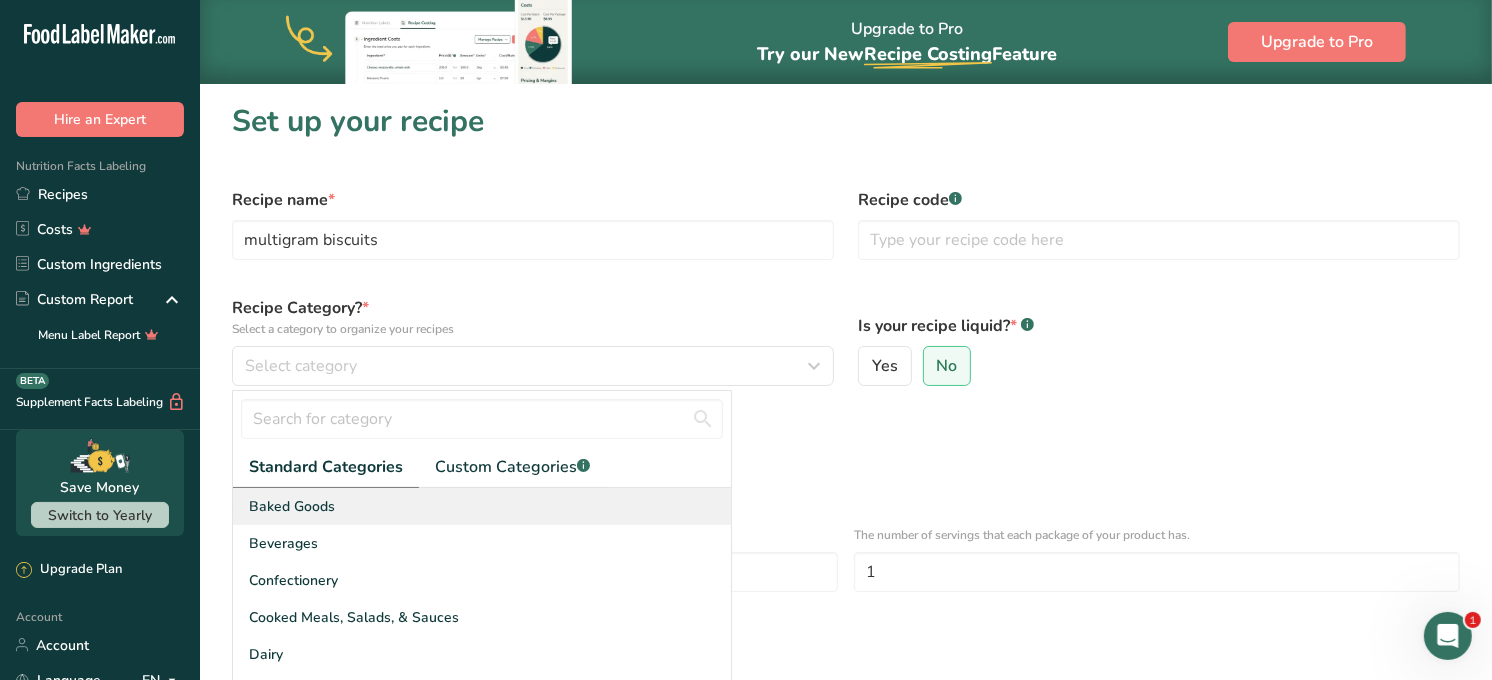 click on "Baked Goods" at bounding box center (292, 506) 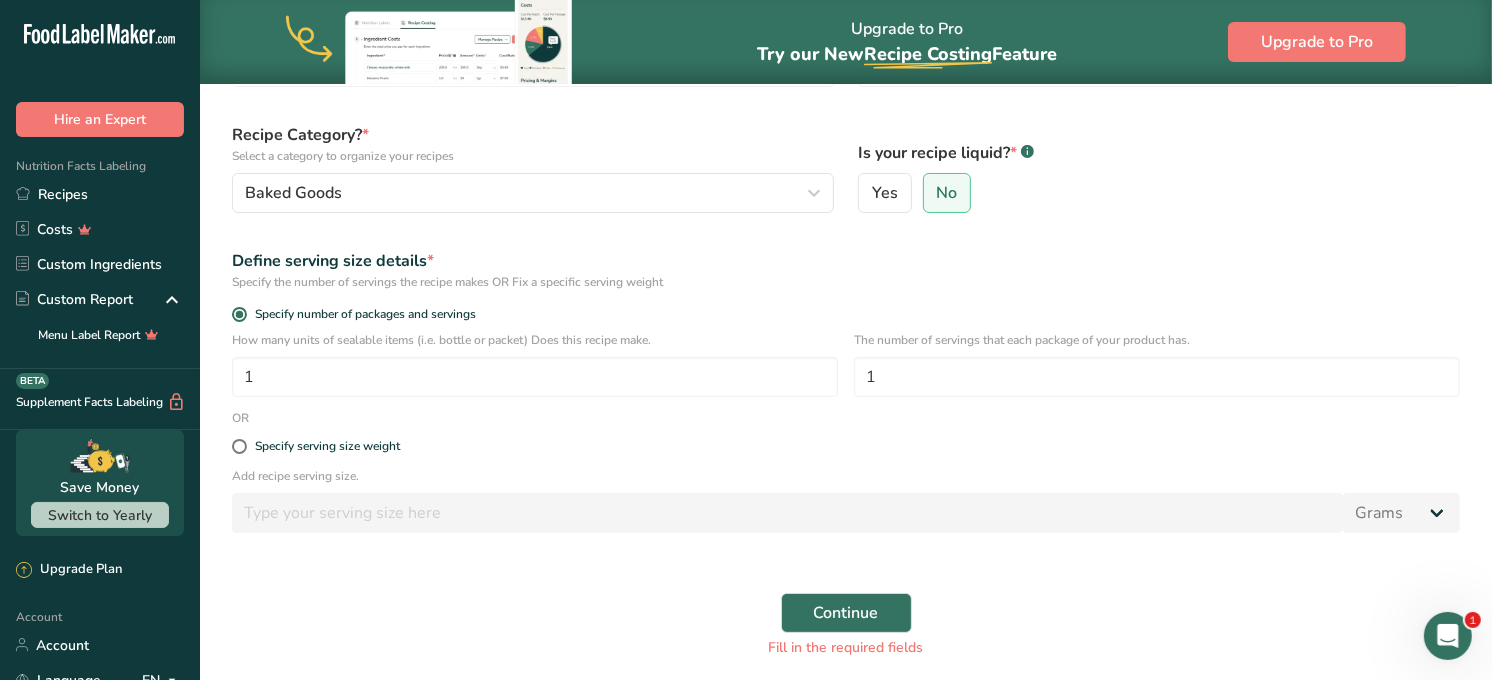 scroll, scrollTop: 175, scrollLeft: 0, axis: vertical 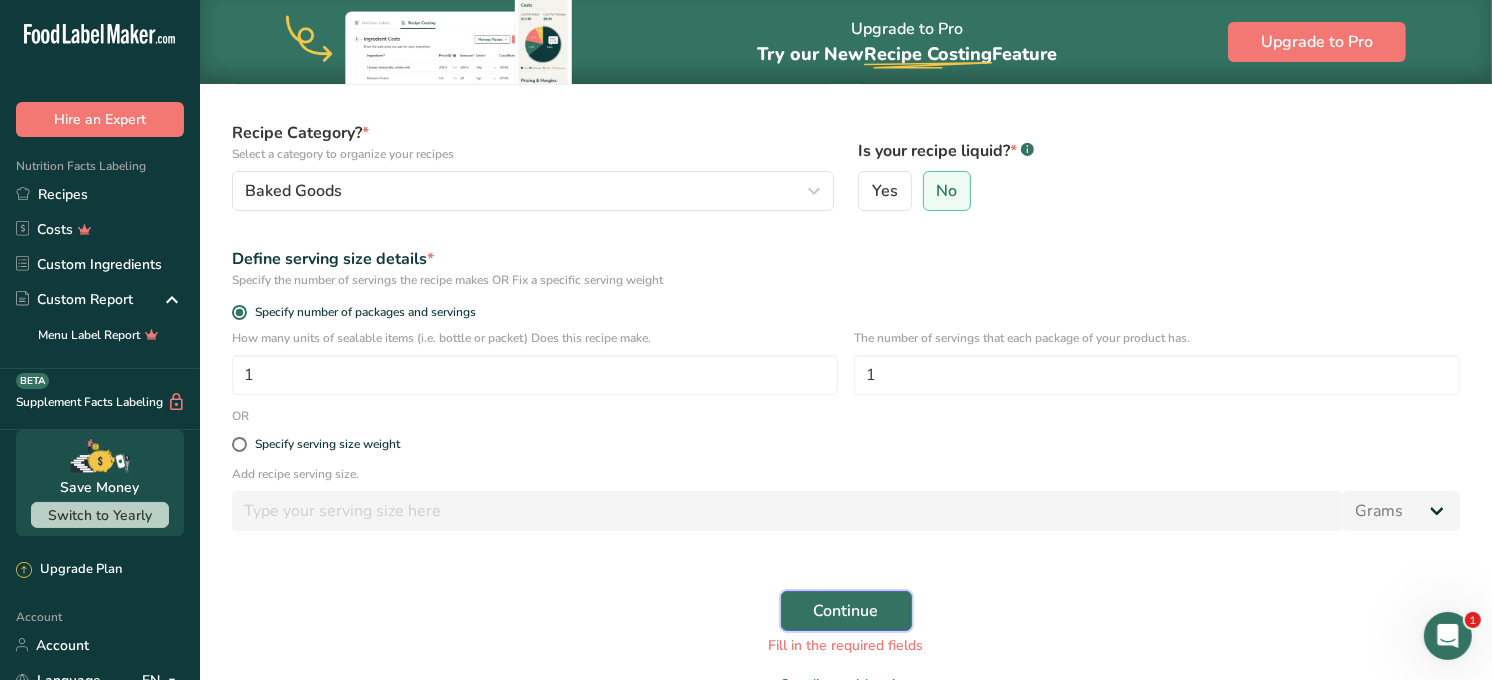 click on "Continue" at bounding box center (846, 611) 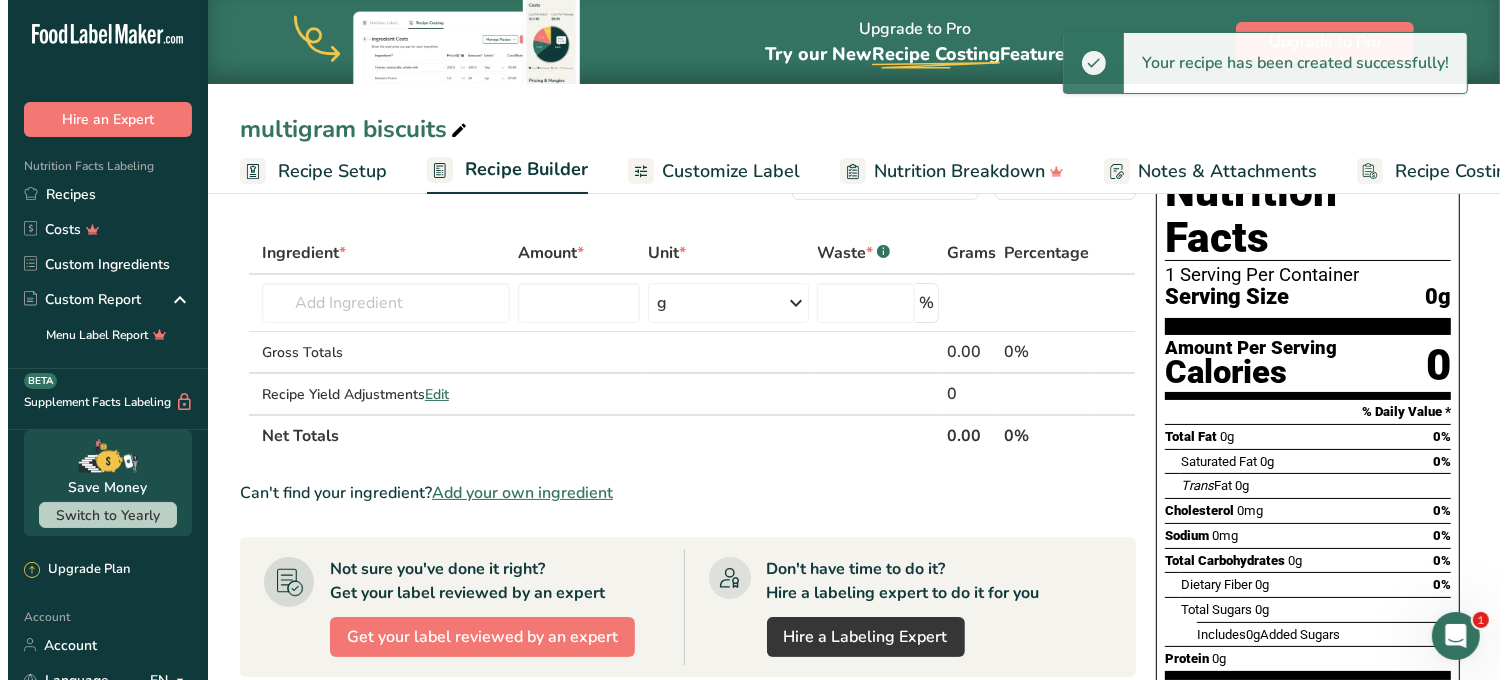 scroll, scrollTop: 70, scrollLeft: 0, axis: vertical 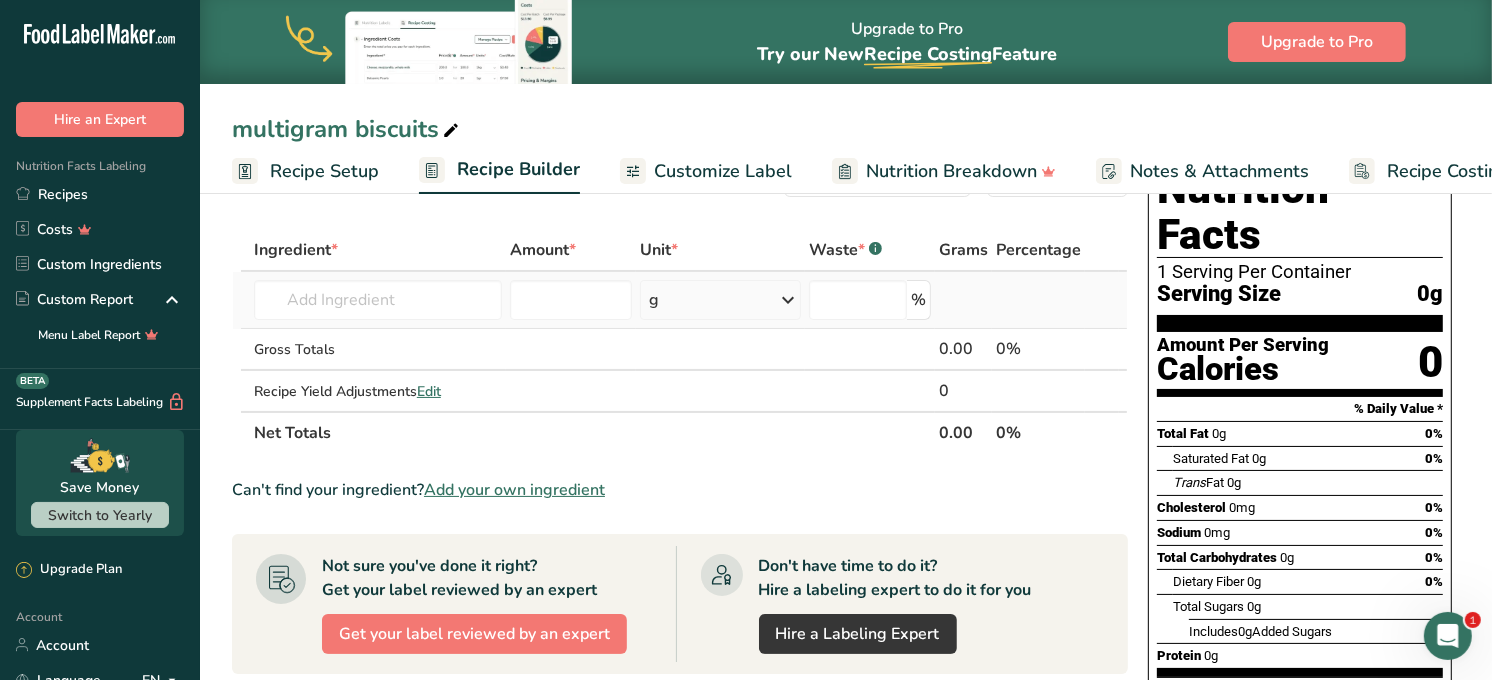 click on "g" at bounding box center [720, 300] 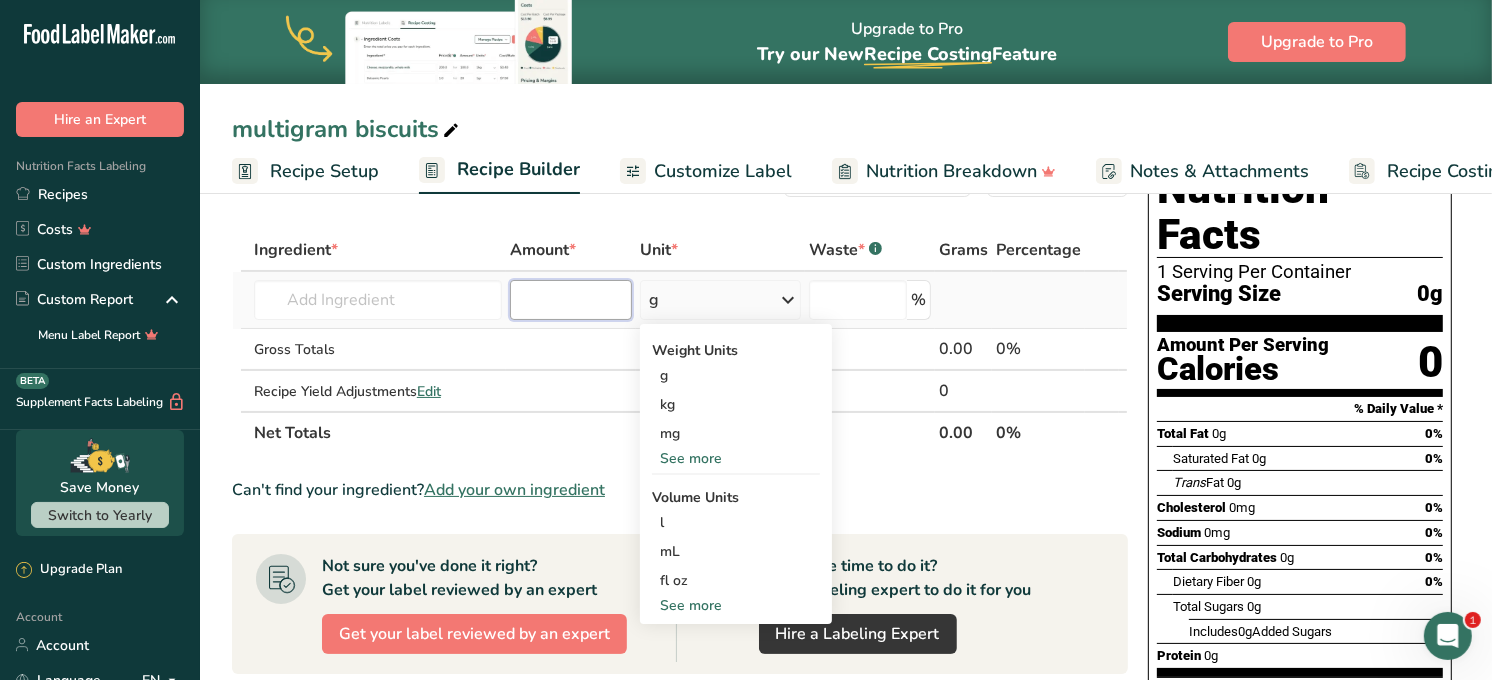 click at bounding box center (571, 300) 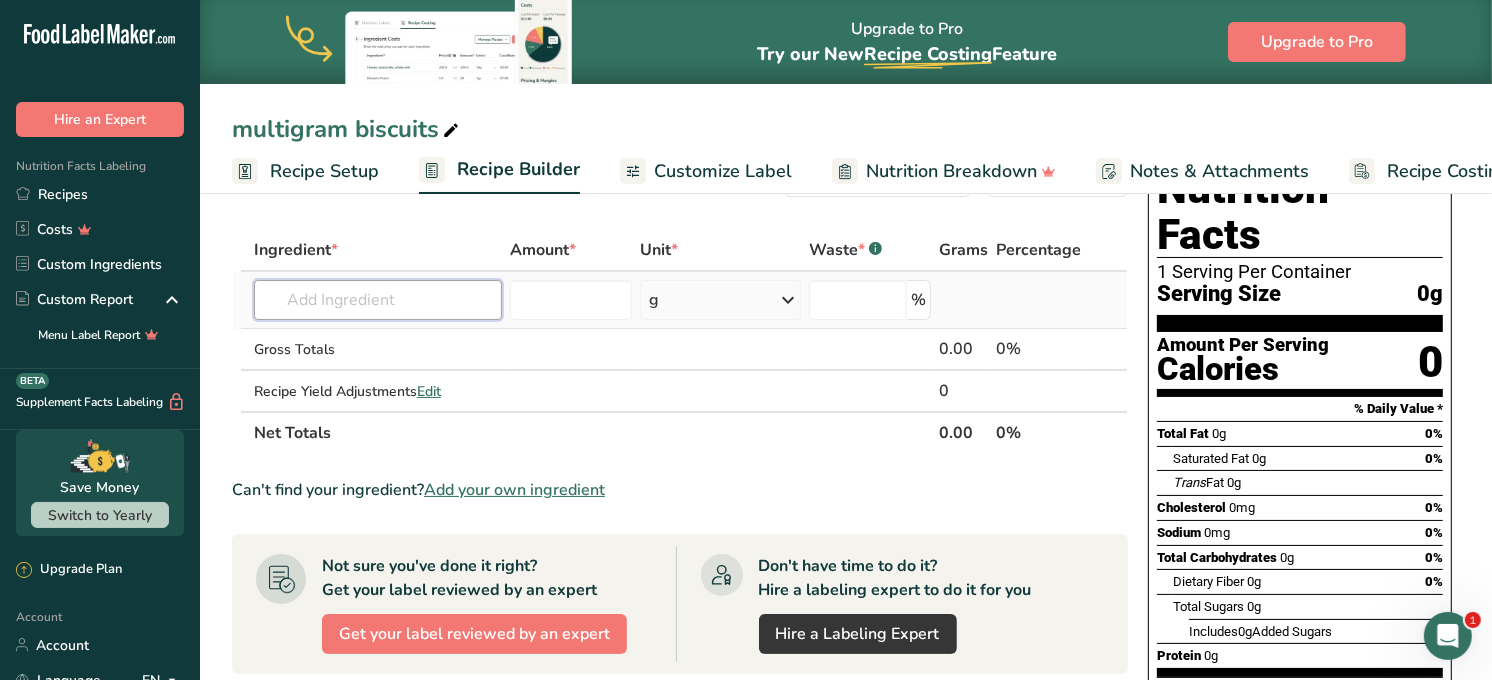 click at bounding box center [378, 300] 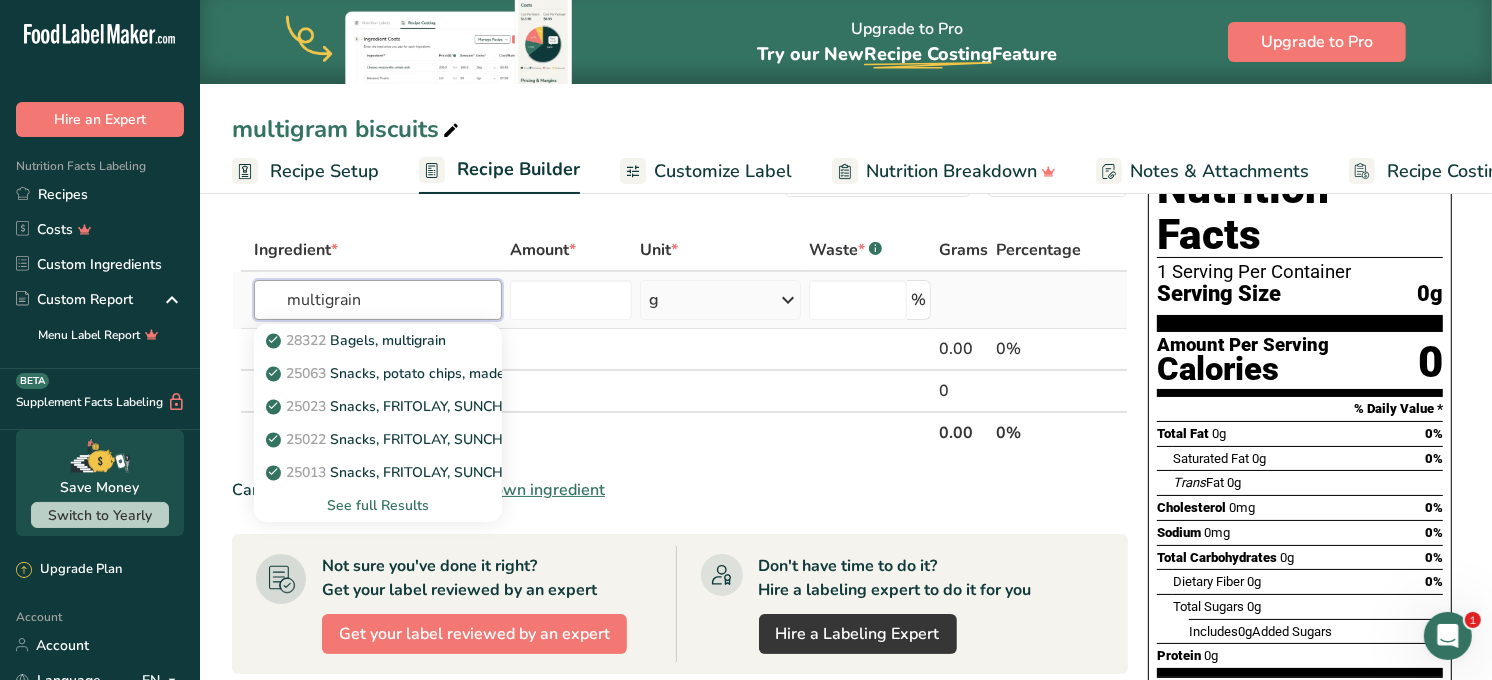type on "multigrain" 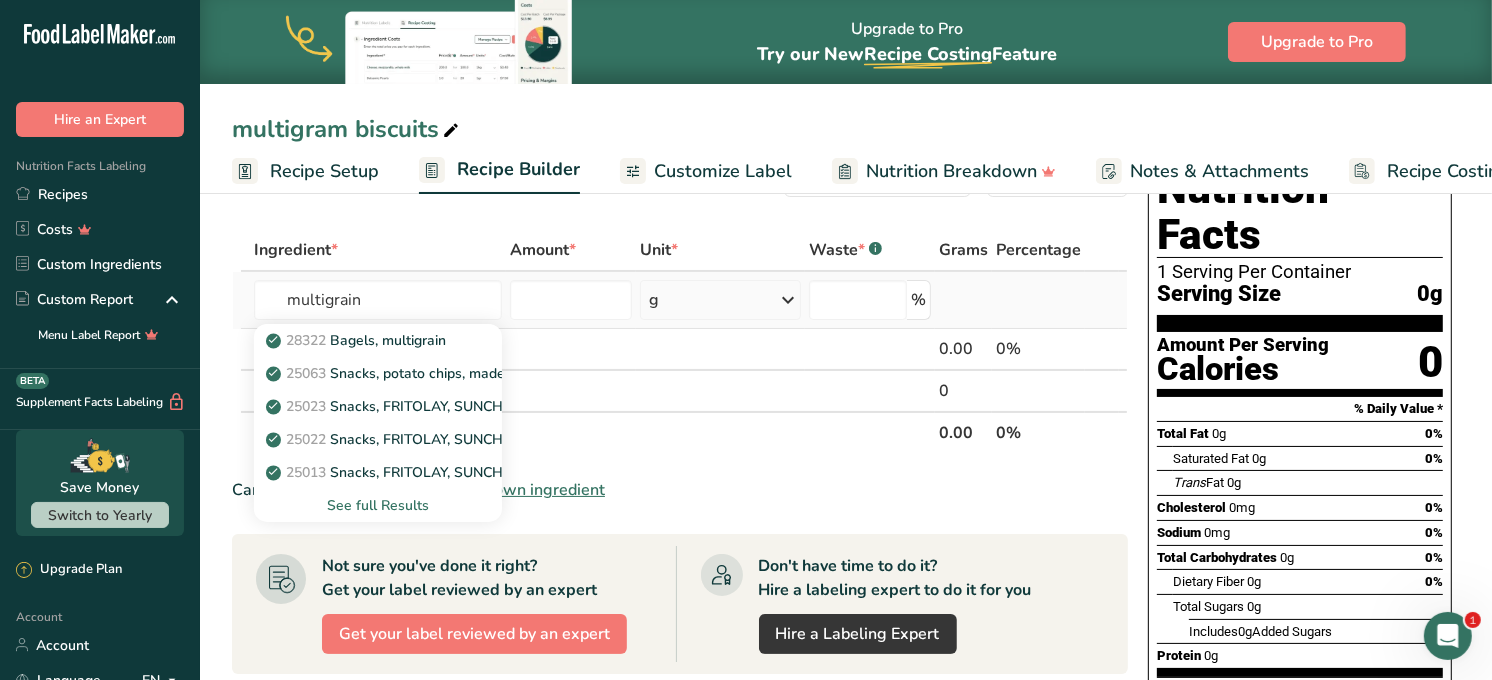type 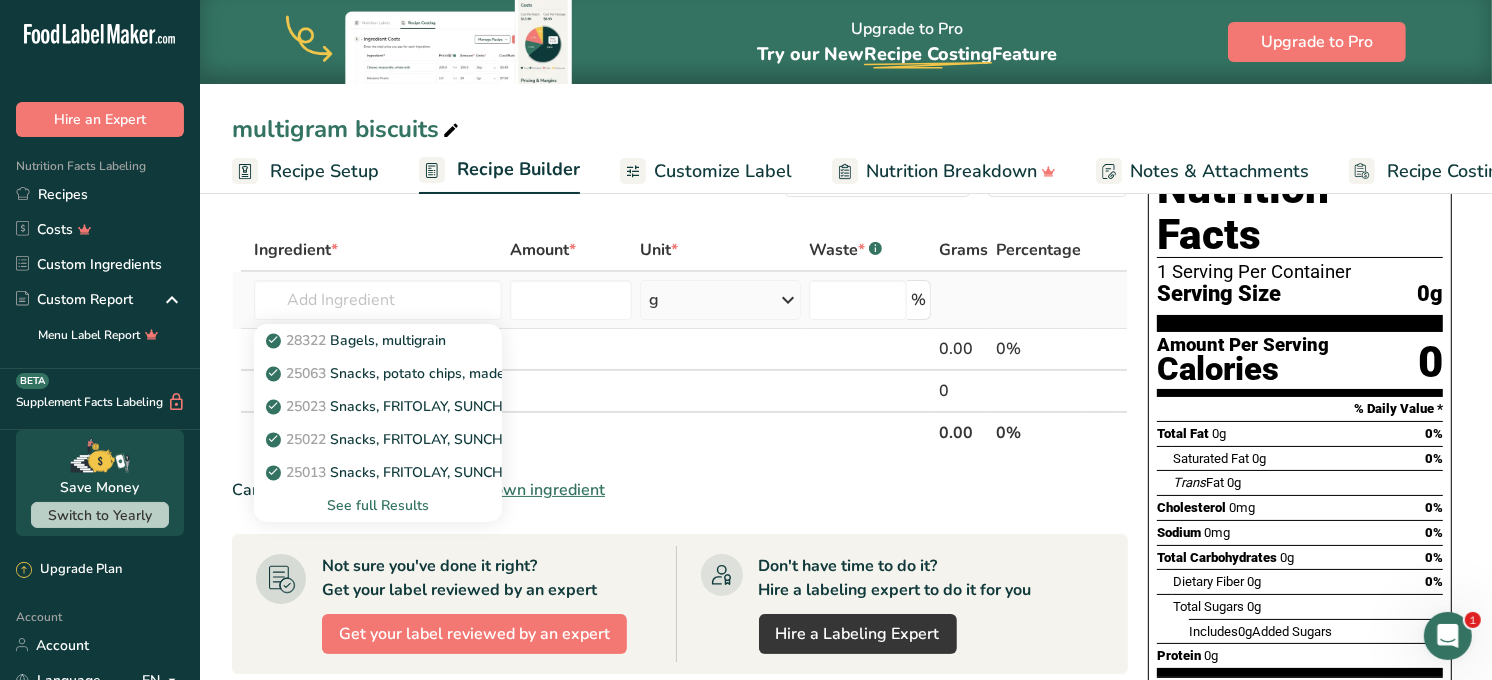 click on "See full Results" at bounding box center (378, 505) 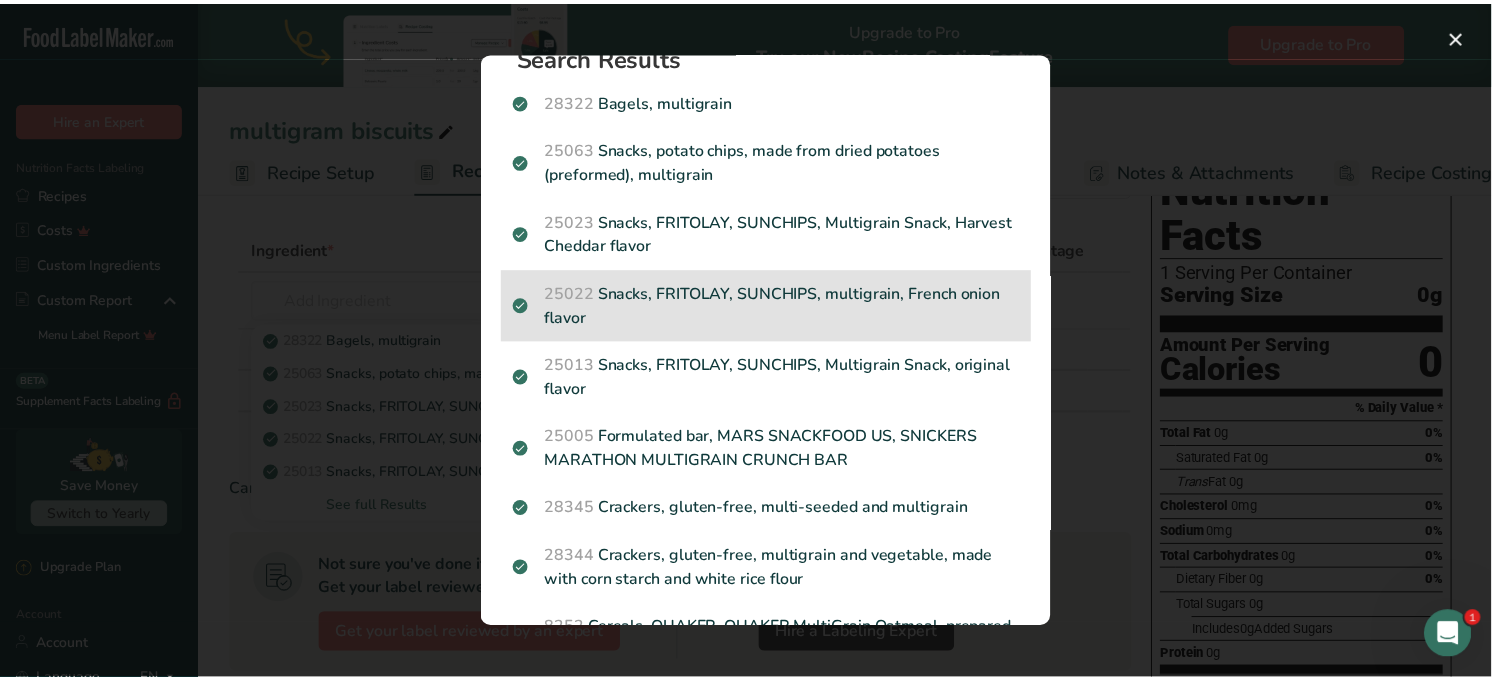 scroll, scrollTop: 60, scrollLeft: 0, axis: vertical 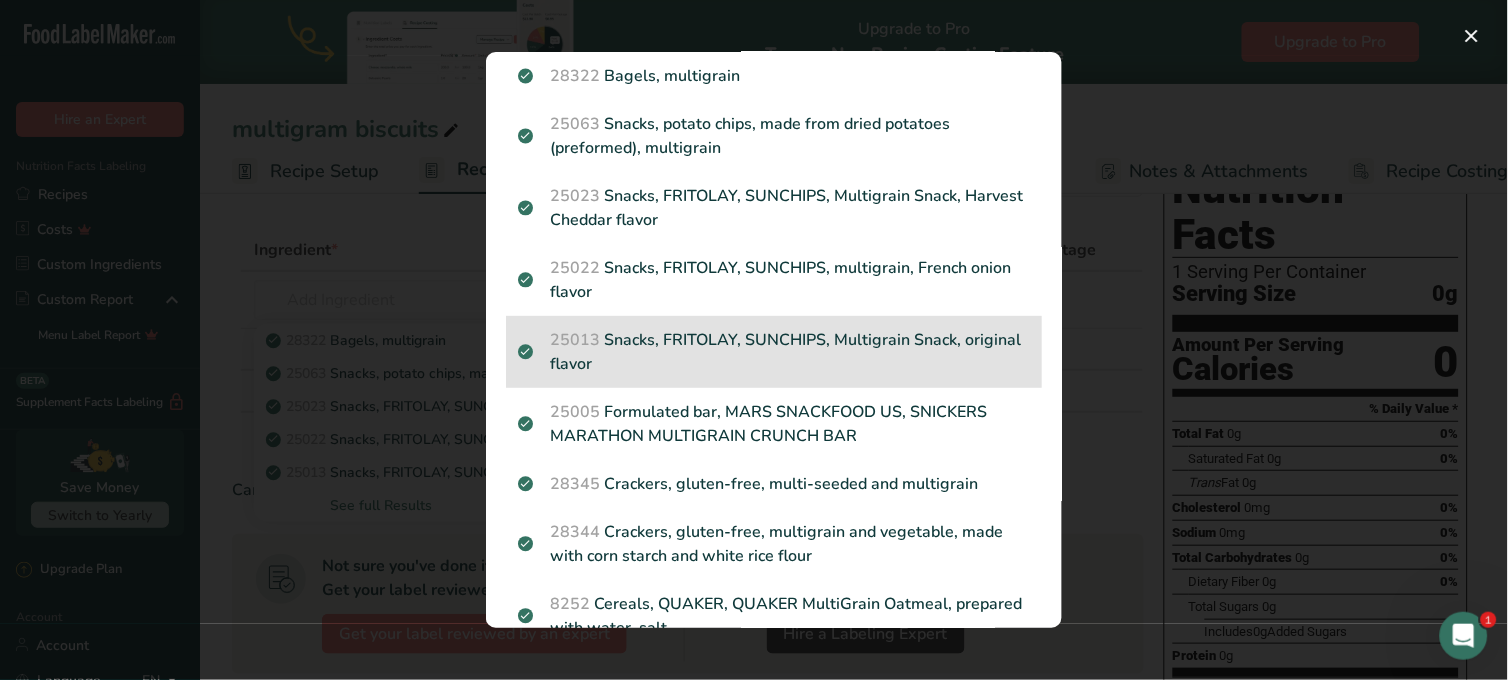 click on "25013
Snacks, FRITOLAY, SUNCHIPS, Multigrain Snack, original flavor" at bounding box center (774, 352) 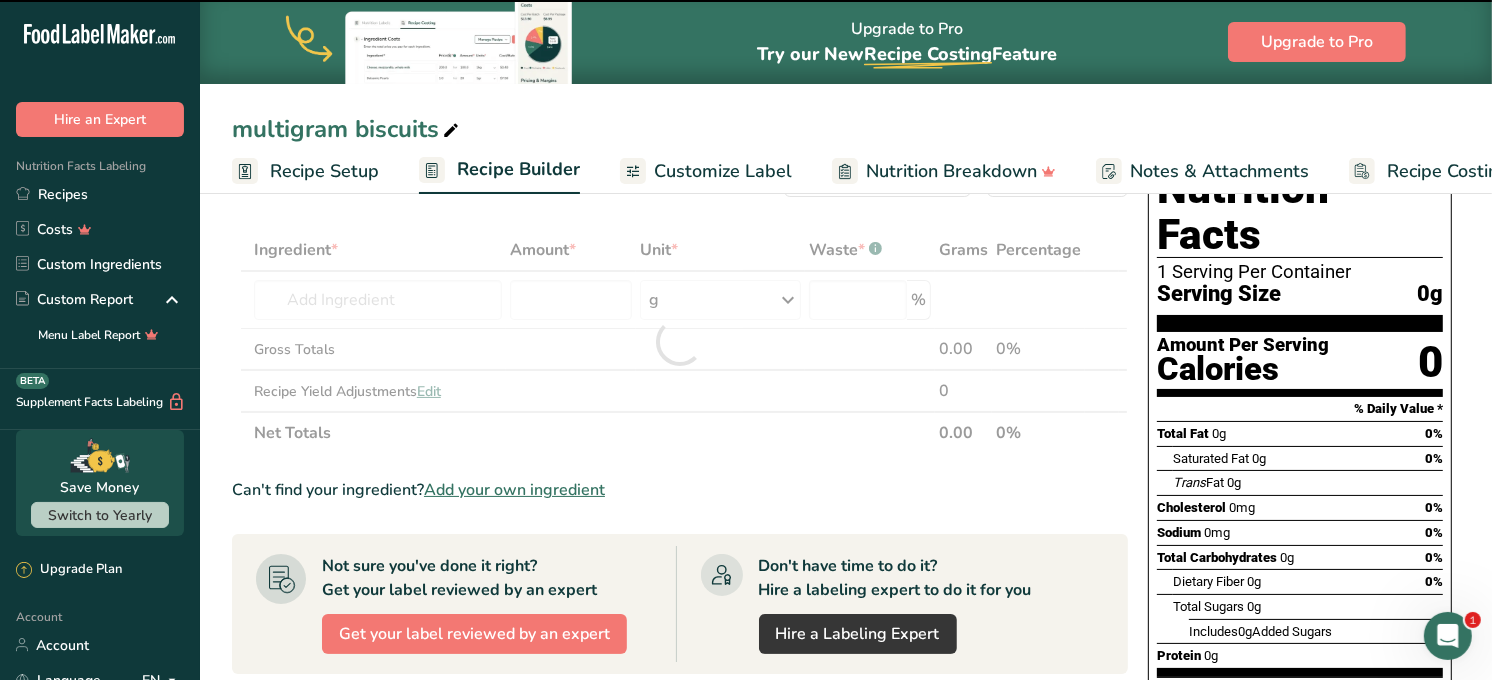 type on "0" 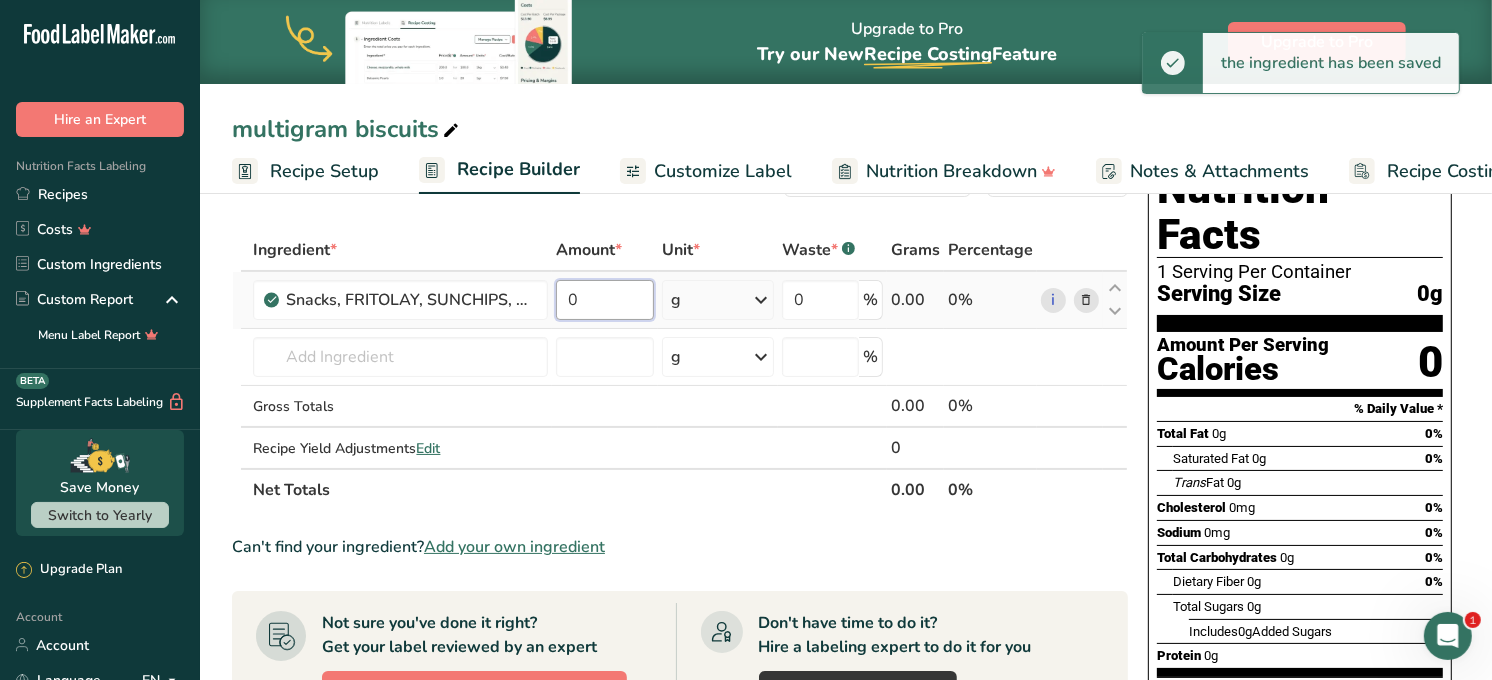 click on "0" at bounding box center [605, 300] 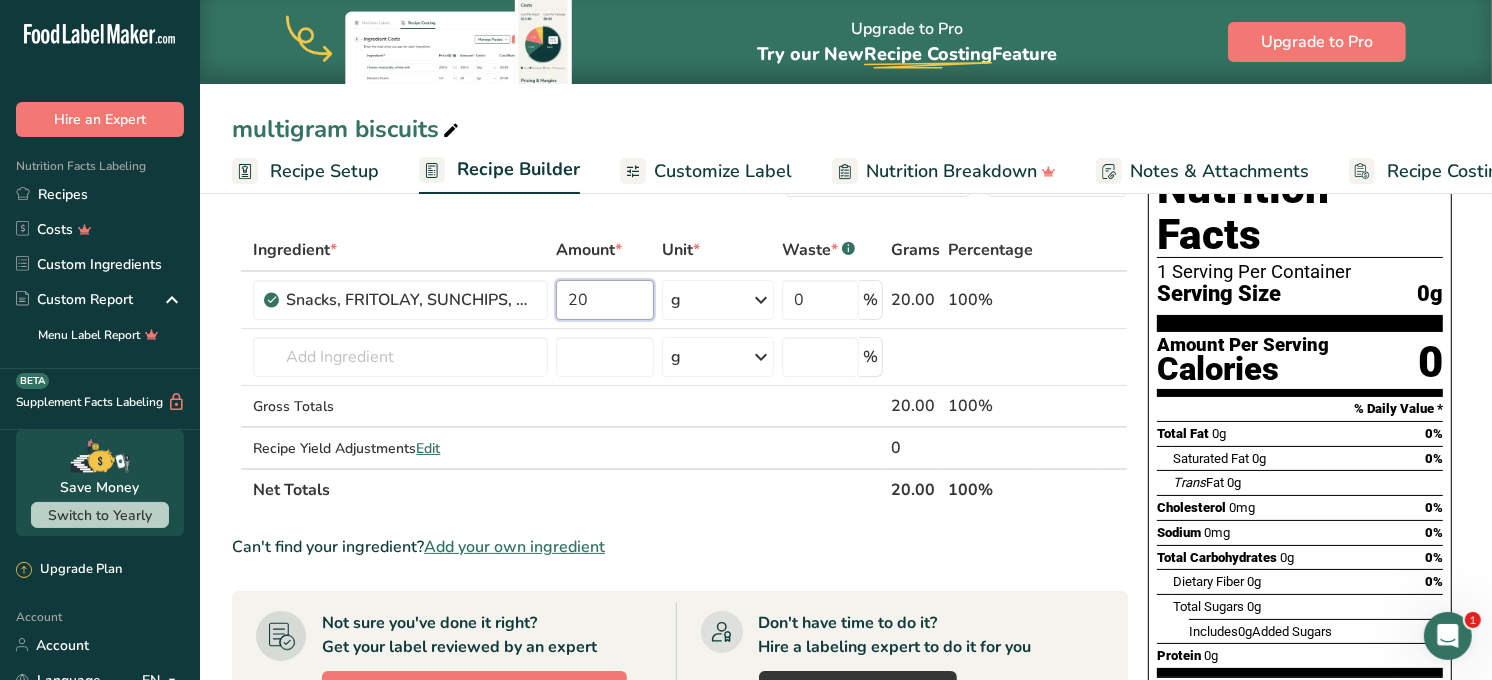 type on "20" 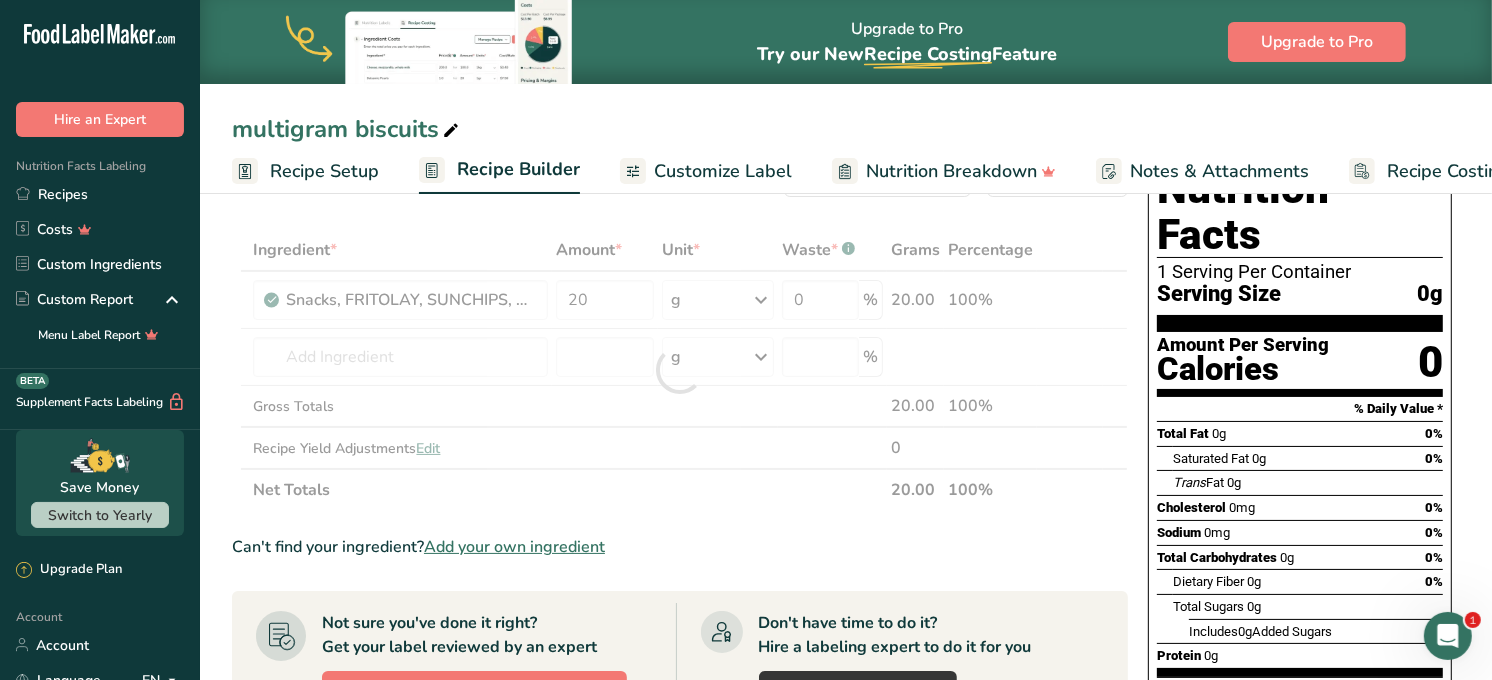 click on "Ingredient *
Amount *
Unit *
Waste *   .a-a{fill:#347362;}.b-a{fill:#fff;}          Grams
Percentage
Snacks, FRITOLAY, SUNCHIPS, Multigrain Snack, original flavor
20
g
Portions
1 oz
Weight Units
g
kg
mg
See more
Volume Units
l
Volume units require a density conversion. If you know your ingredient's density enter it below. Otherwise, click on "RIA" our AI Regulatory bot - she will be able to help you
lb/ft3
g/cm3
Confirm
mL
lb/ft3
g/cm3
Confirm
fl oz" at bounding box center [680, 370] 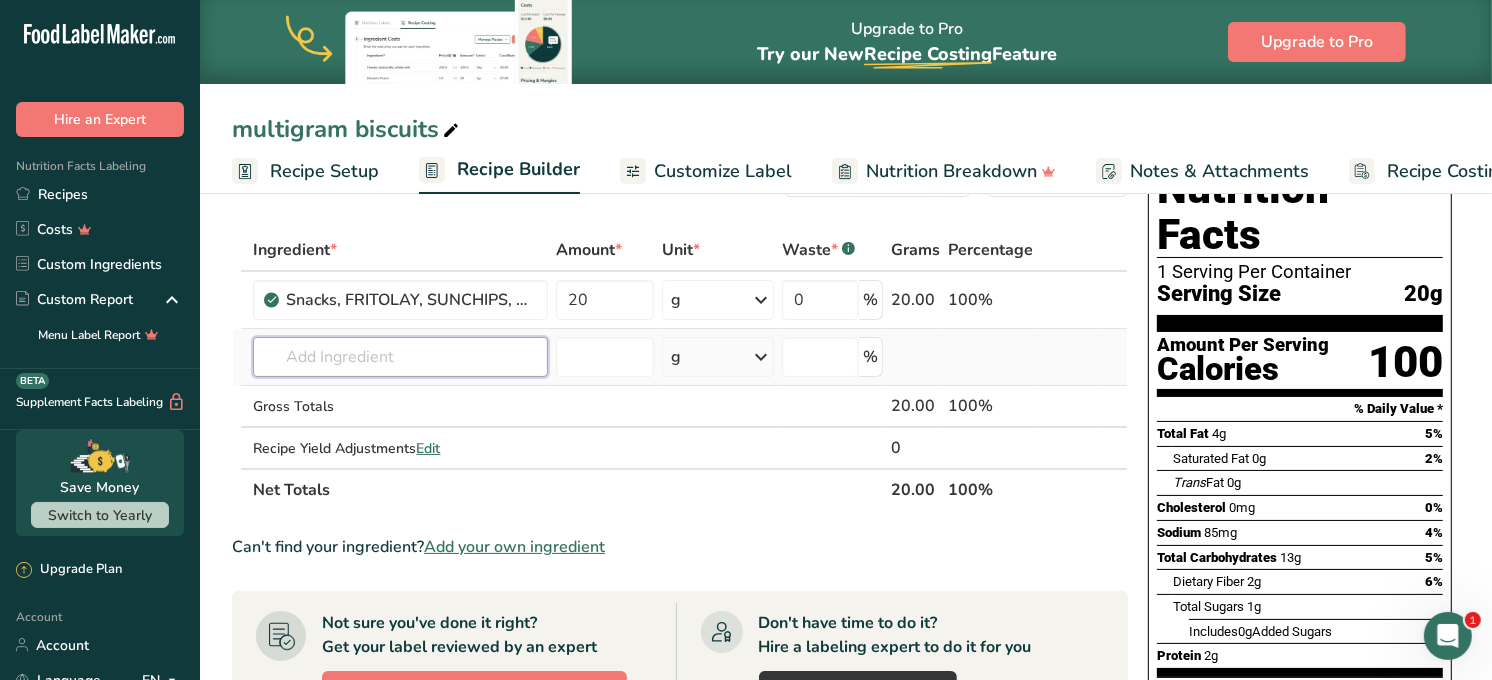 click at bounding box center [400, 357] 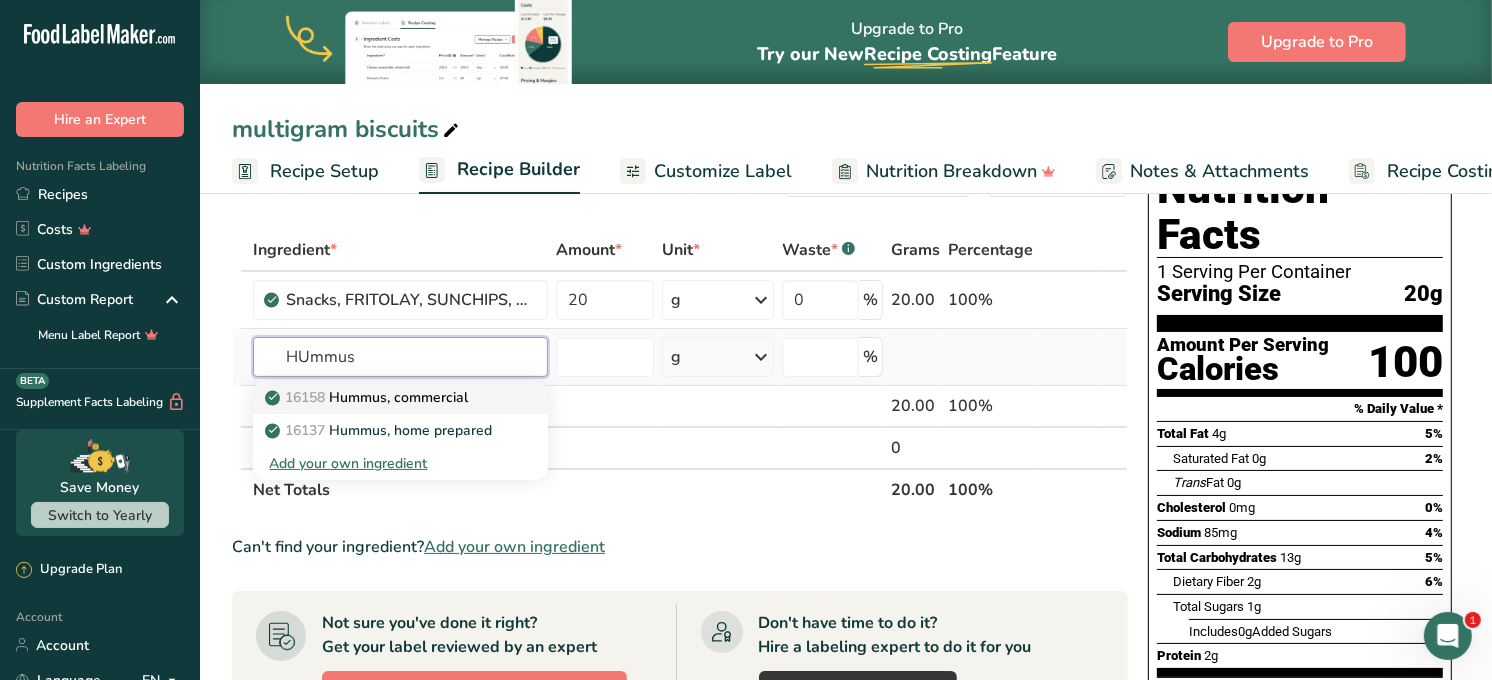 type on "HUmmus" 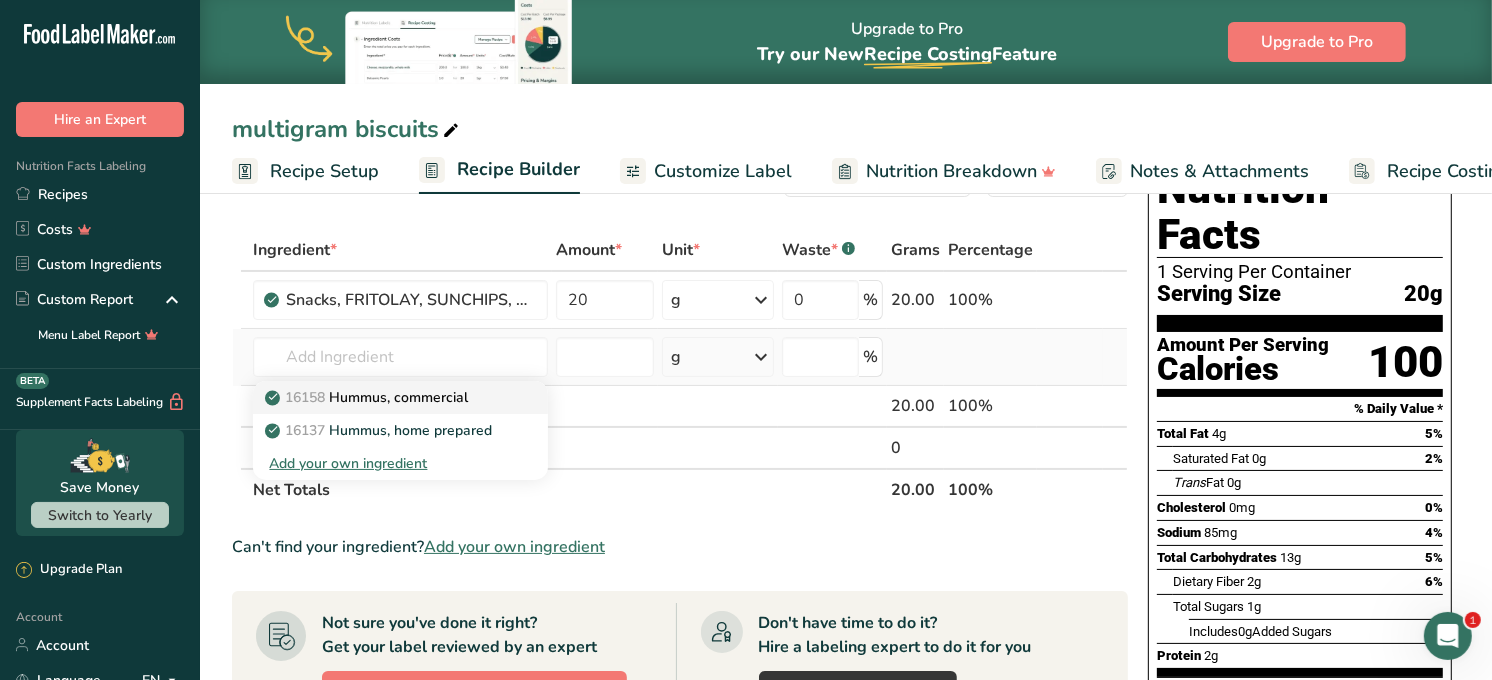 click on "16158
Hummus, commercial" at bounding box center (368, 397) 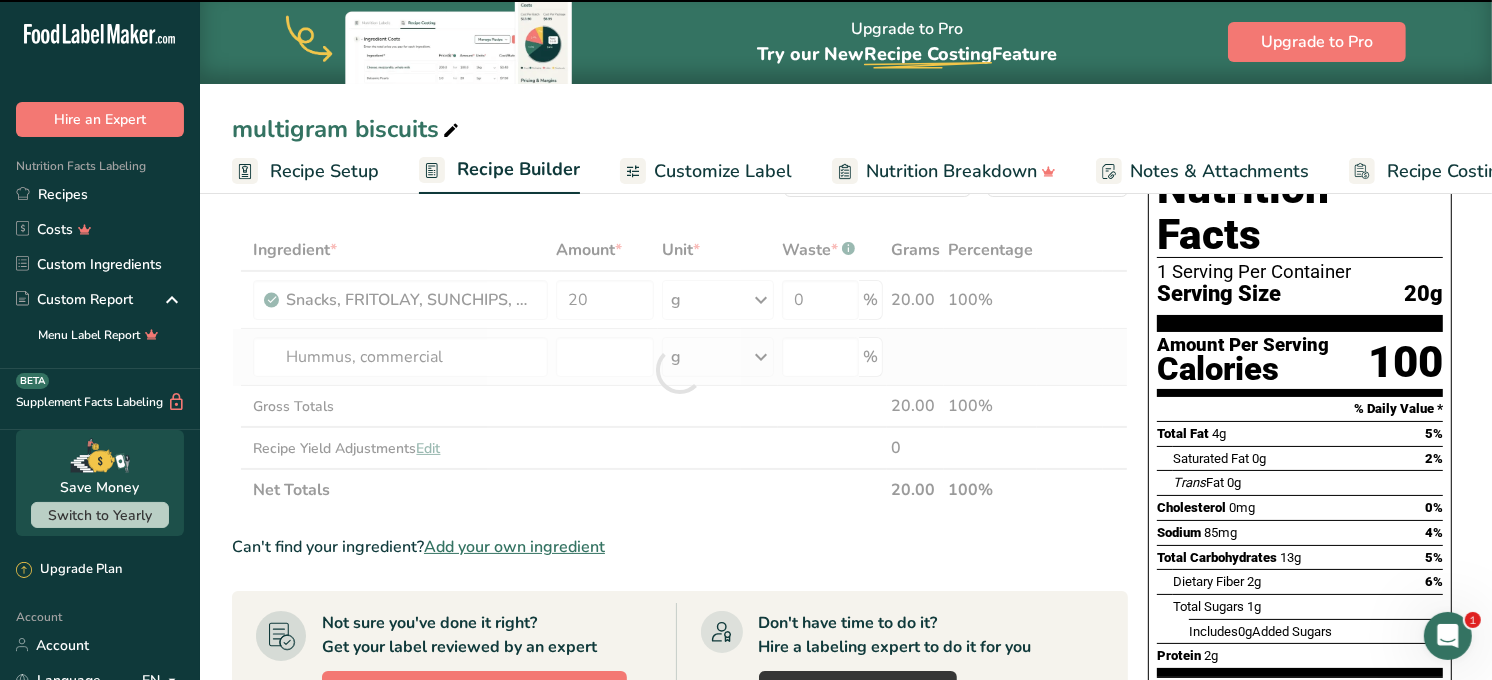 type on "0" 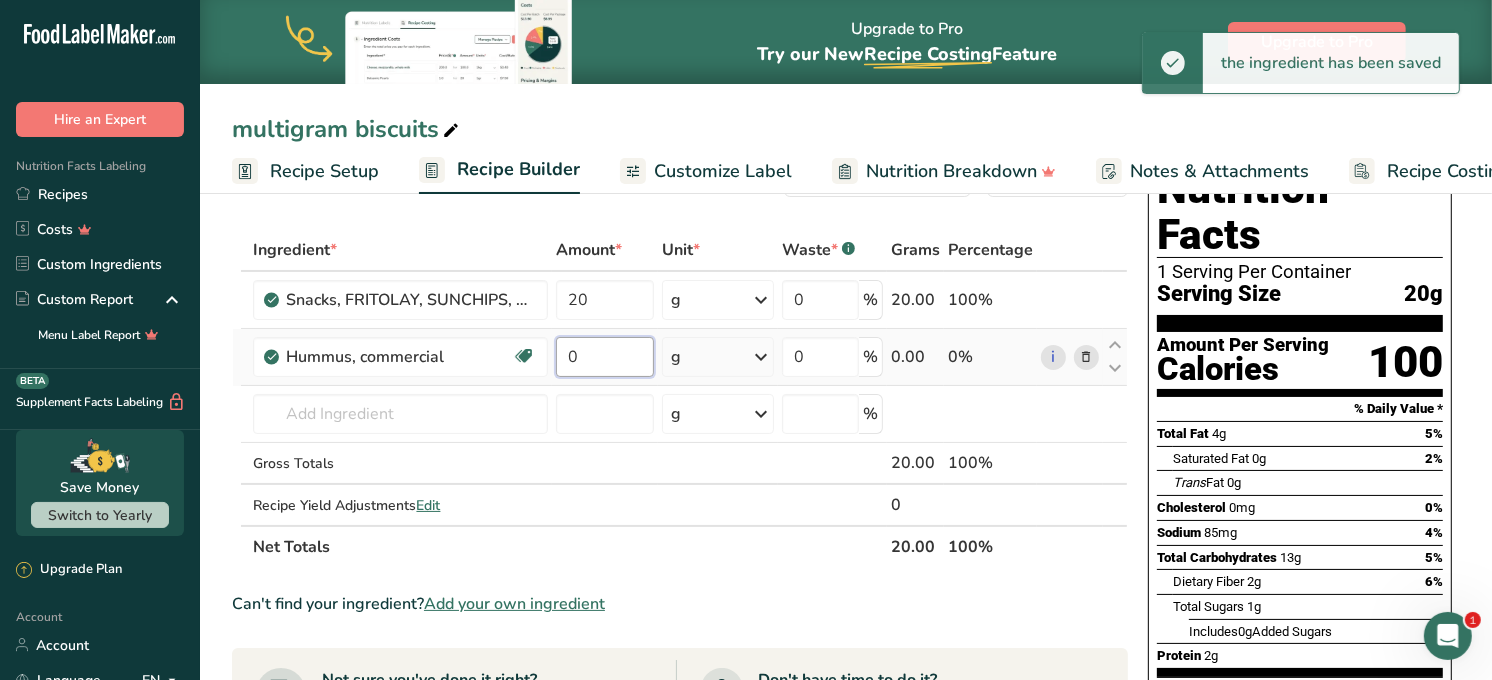 click on "0" at bounding box center [605, 357] 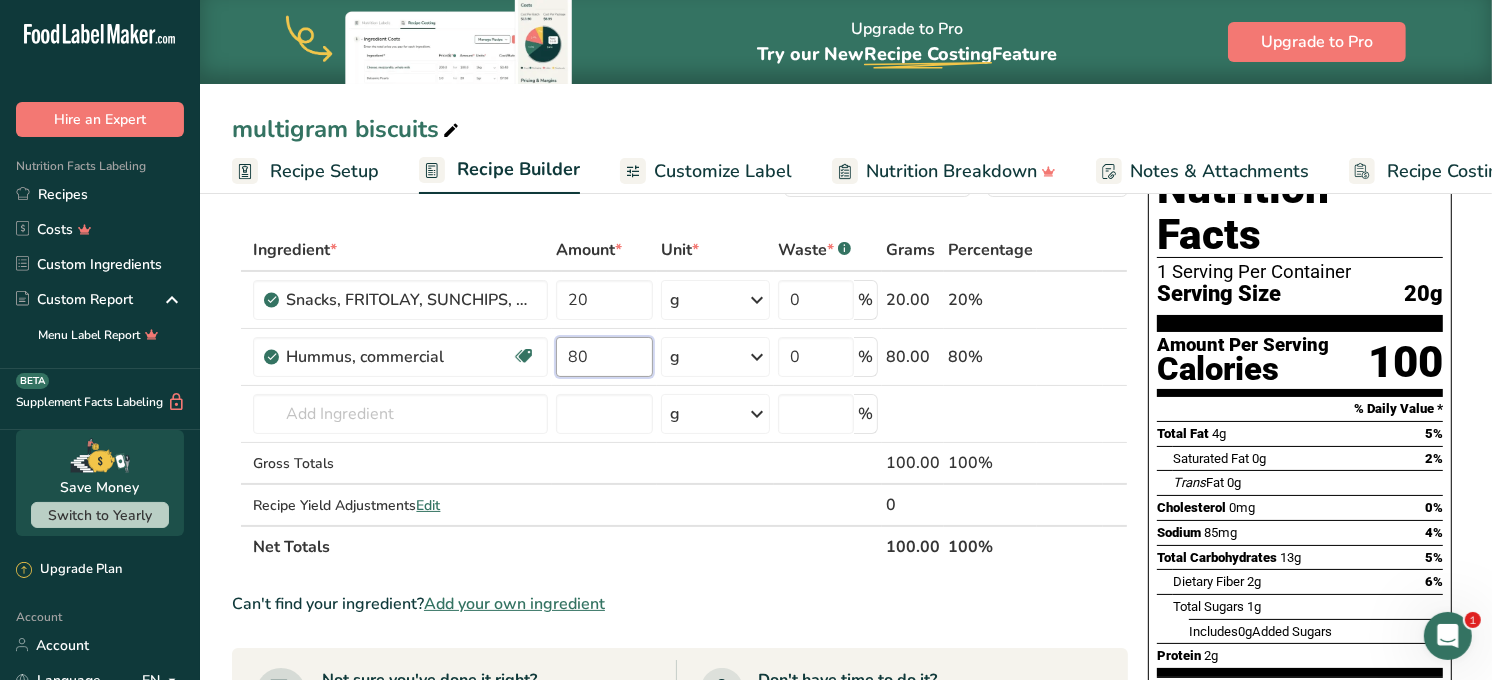 type on "80" 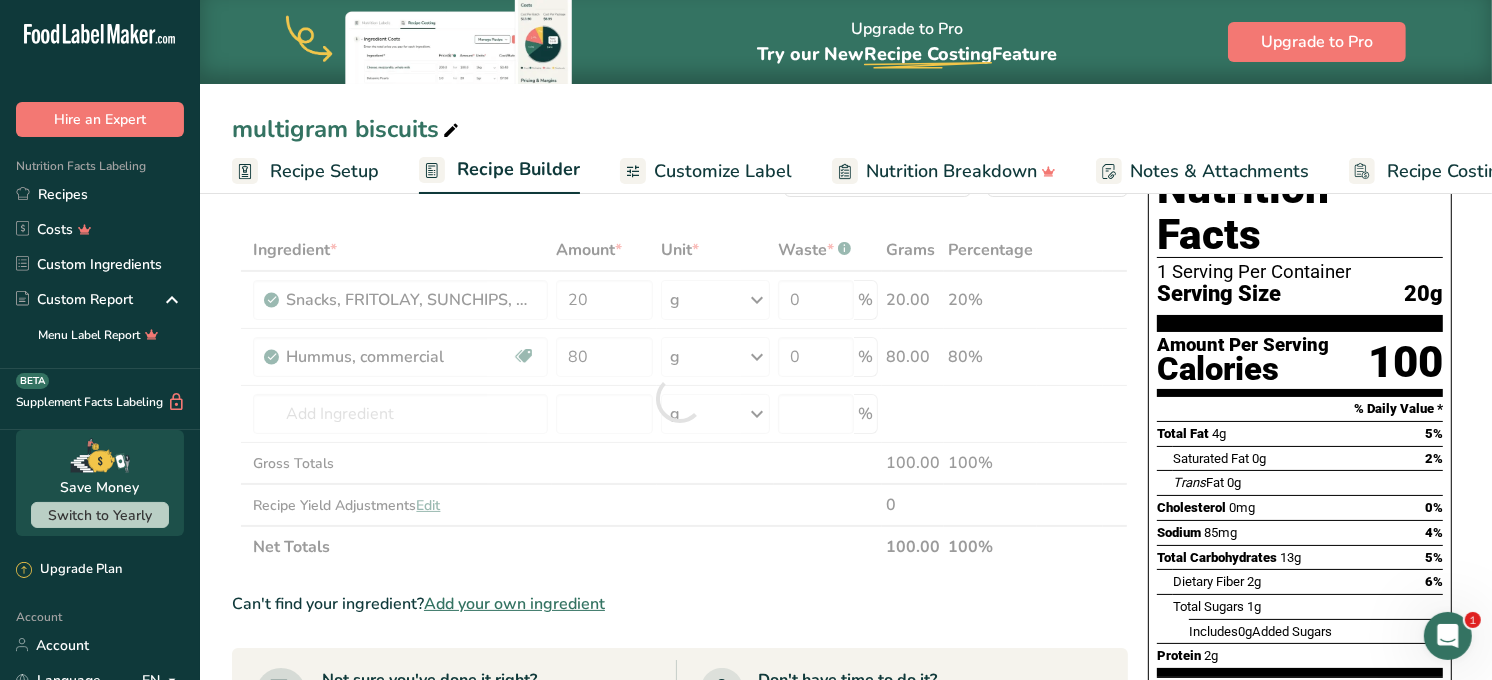 click on "Ingredient *
Amount *
Unit *
Waste *   .a-a{fill:#347362;}.b-a{fill:#fff;}          Grams
Percentage
Snacks, FRITOLAY, SUNCHIPS, Multigrain Snack, original flavor
20
g
Portions
1 oz
Weight Units
g
kg
mg
See more
Volume Units
l
Volume units require a density conversion. If you know your ingredient's density enter it below. Otherwise, click on "RIA" our AI Regulatory bot - she will be able to help you
lb/ft3
g/cm3
Confirm
mL
lb/ft3
g/cm3
Confirm
fl oz" at bounding box center [680, 398] 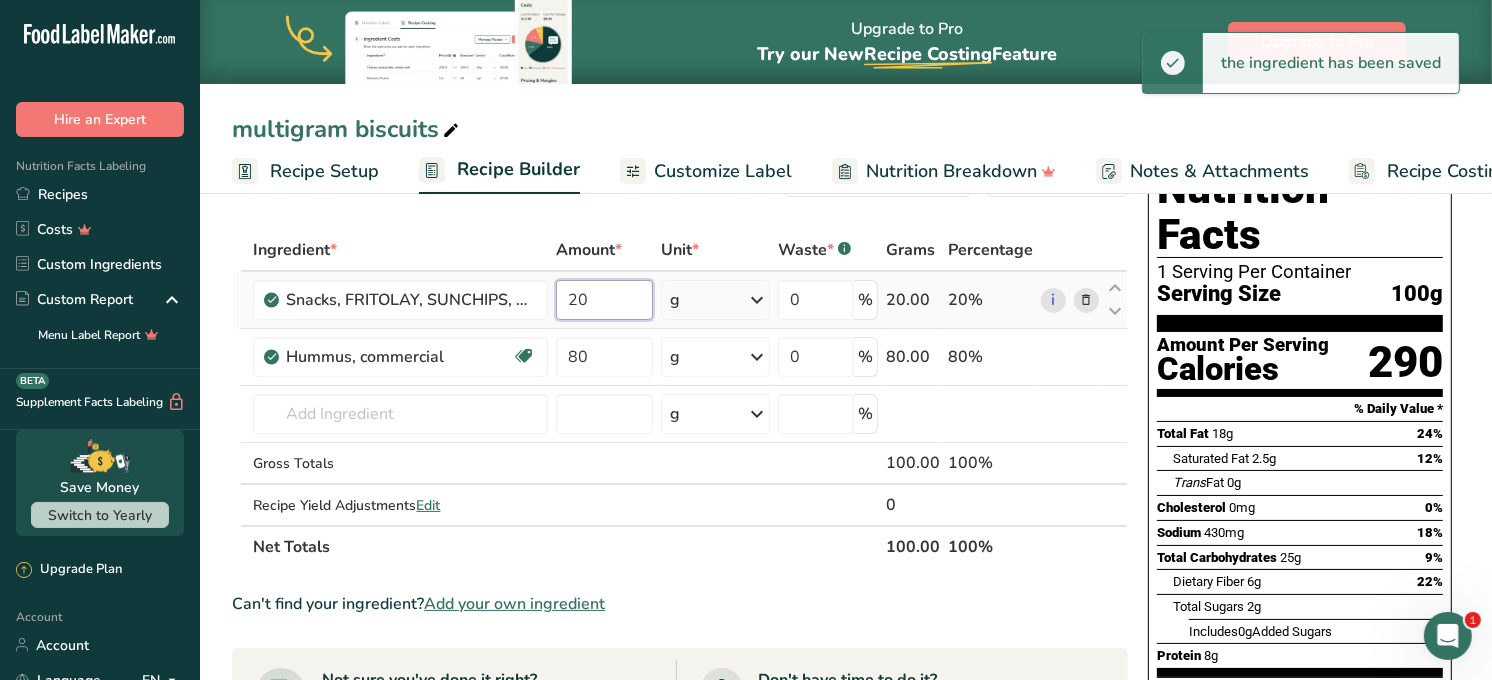 click on "20" at bounding box center (604, 300) 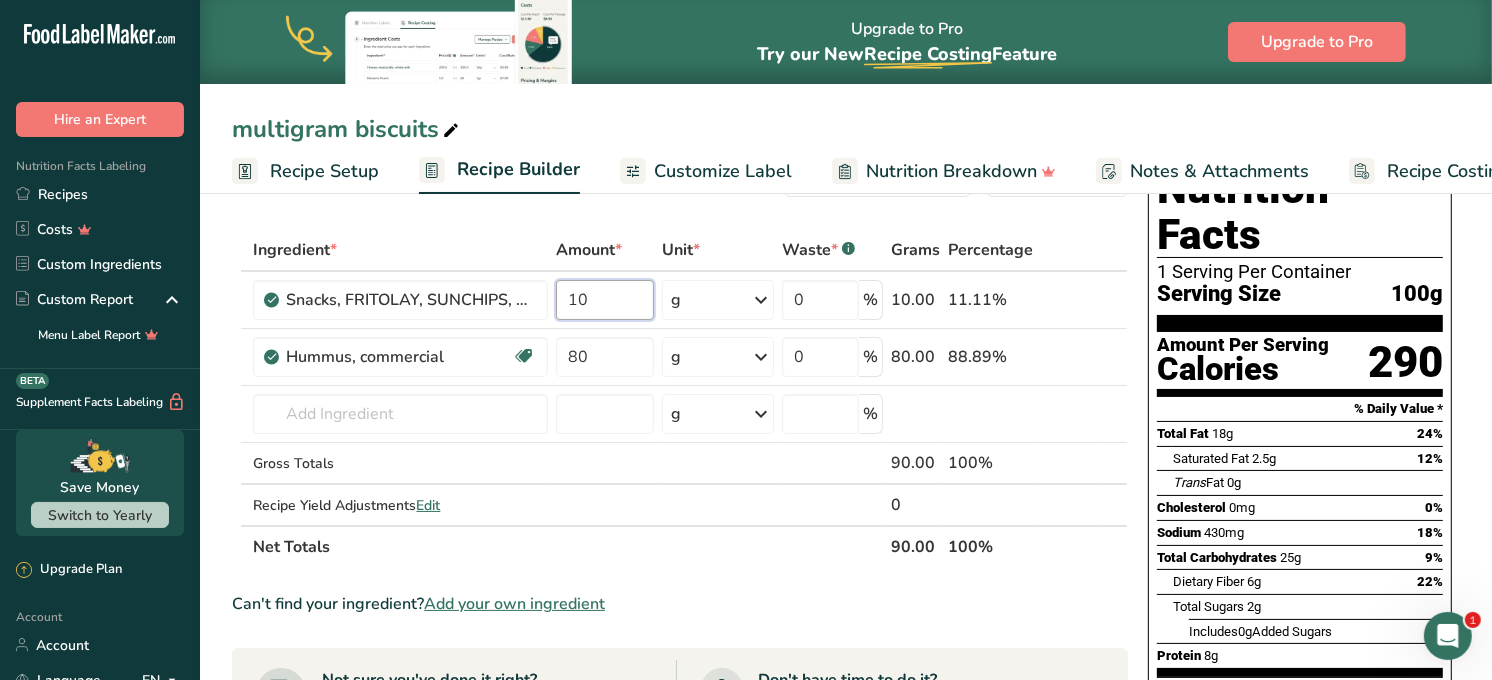 type on "10" 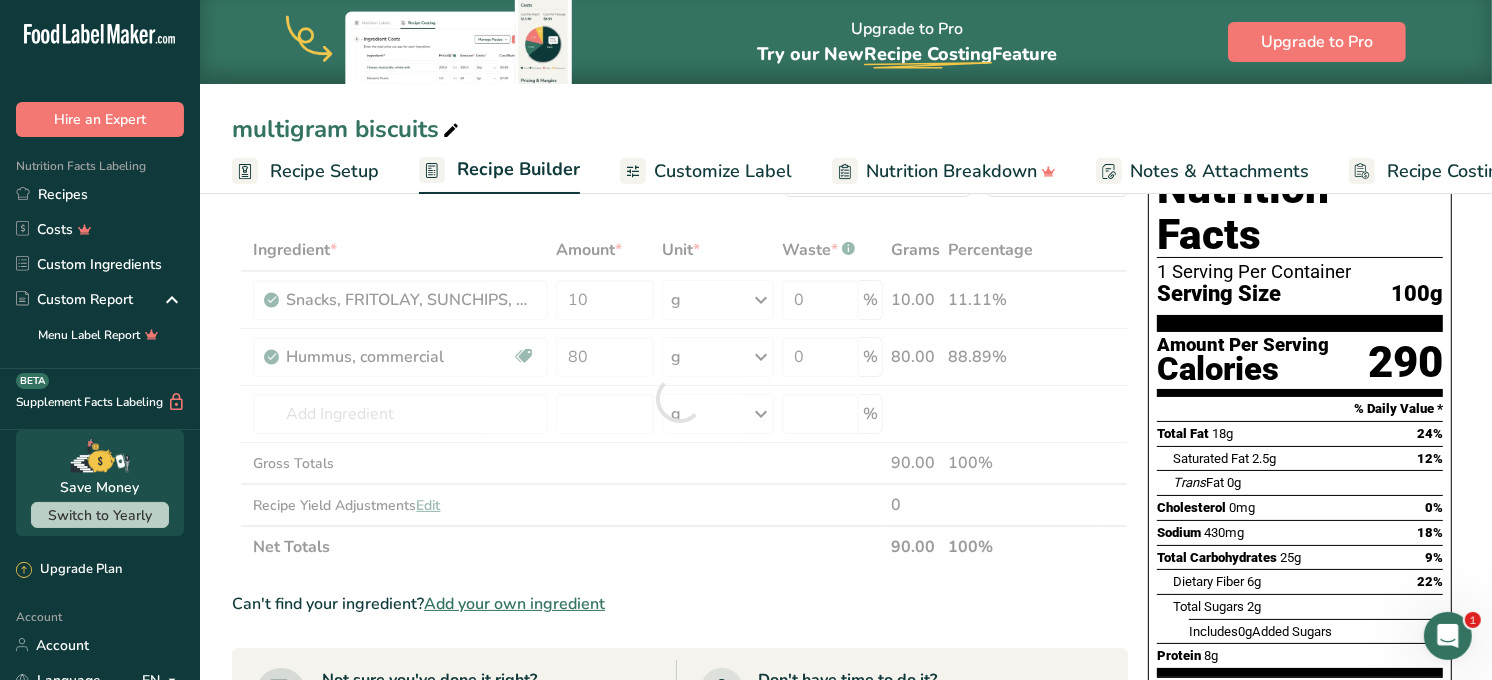 click on "Ingredient *
Amount *
Unit *
Waste *   .a-a{fill:#347362;}.b-a{fill:#fff;}          Grams
Percentage
Snacks, FRITOLAY, SUNCHIPS, Multigrain Snack, original flavor
10
g
Portions
1 oz
Weight Units
g
kg
mg
See more
Volume Units
l
Volume units require a density conversion. If you know your ingredient's density enter it below. Otherwise, click on "RIA" our AI Regulatory bot - she will be able to help you
lb/ft3
g/cm3
Confirm
mL
lb/ft3
g/cm3
Confirm
fl oz" at bounding box center (680, 398) 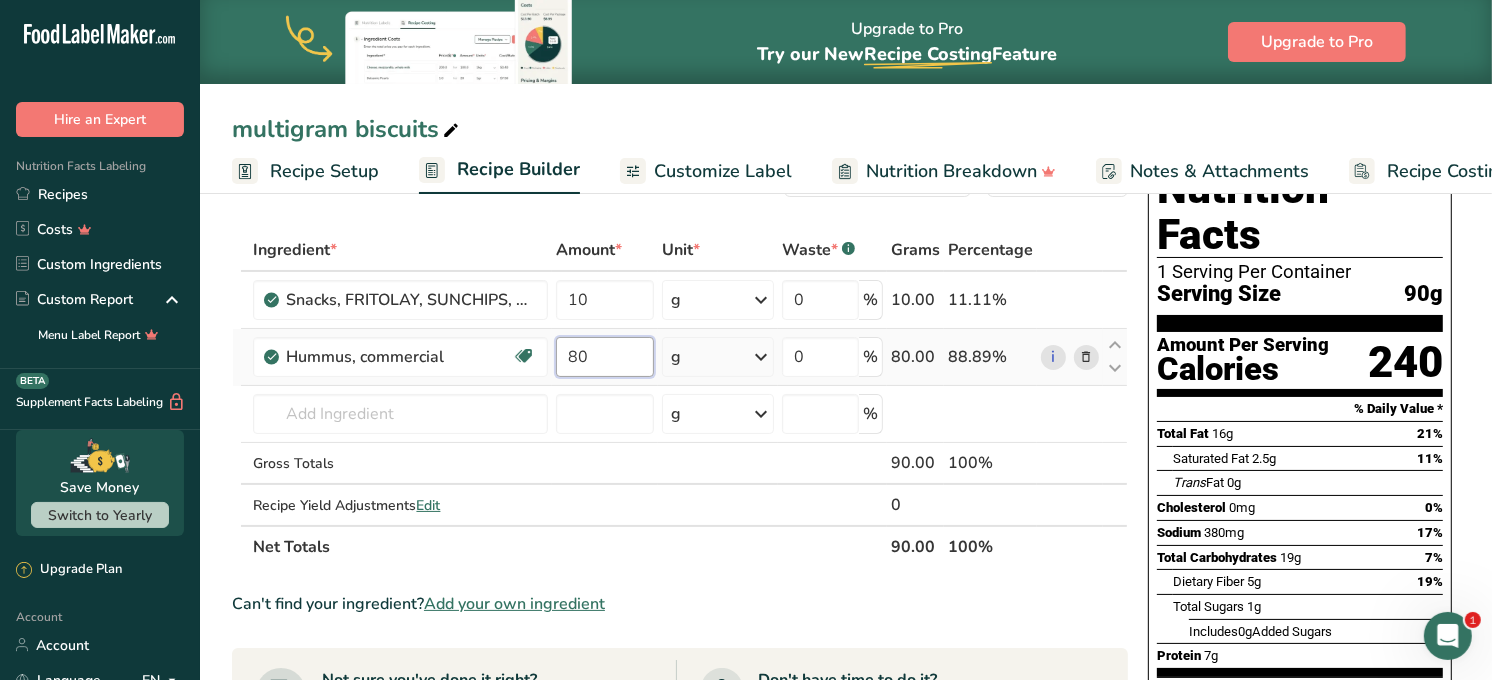 click on "80" at bounding box center (605, 357) 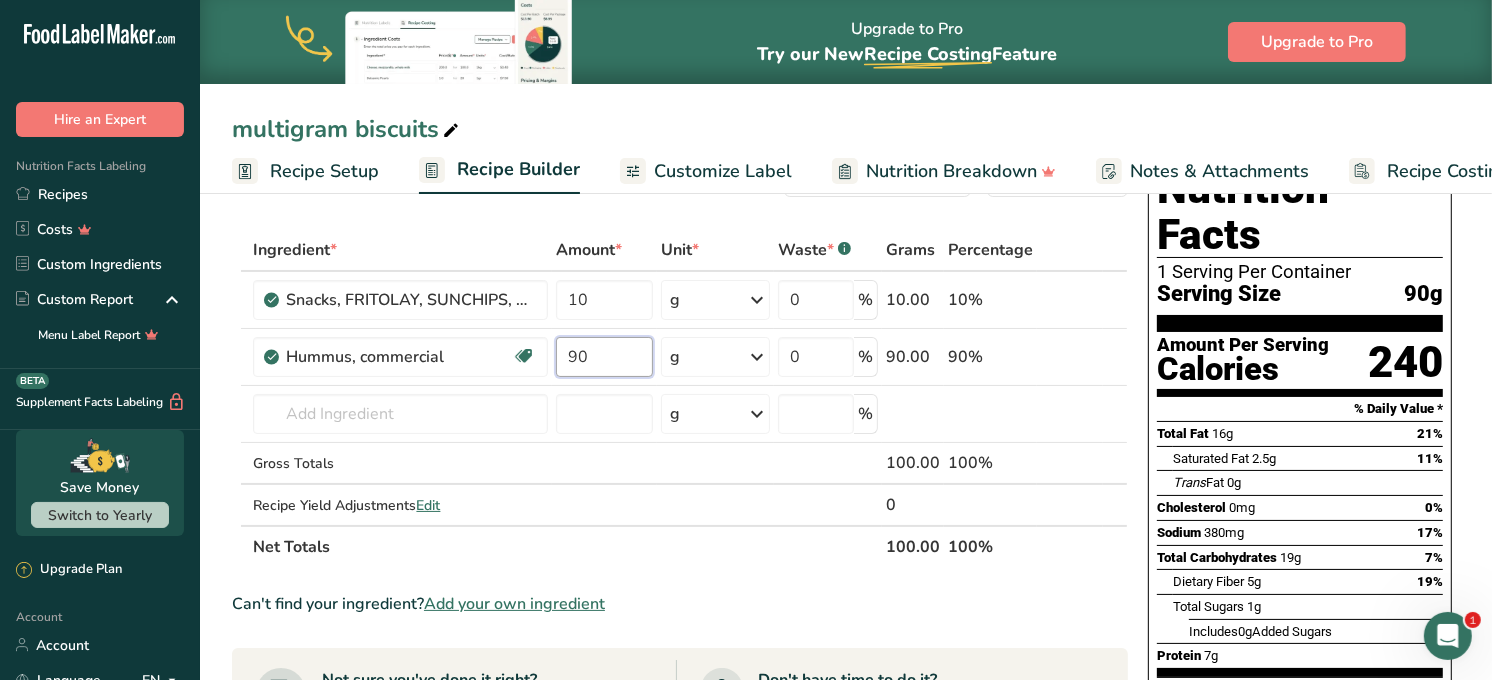 type on "90" 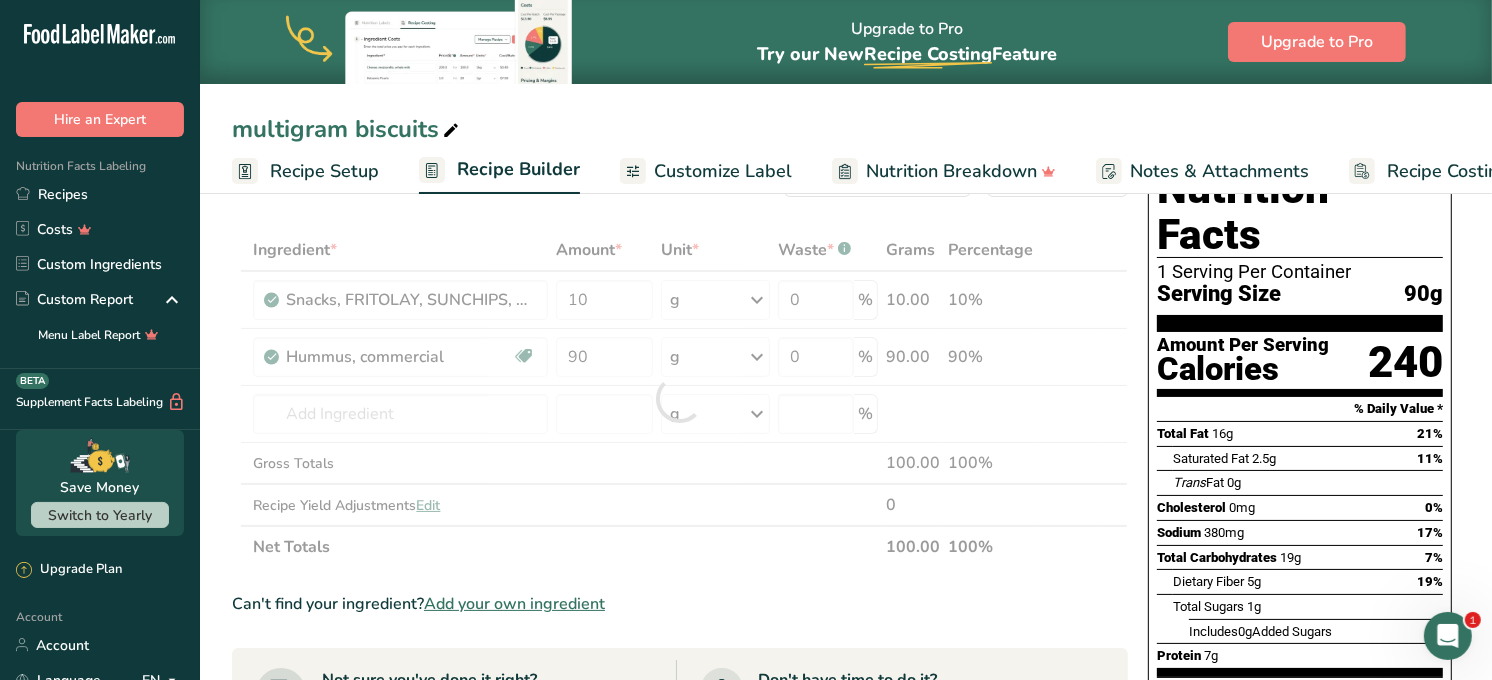 click on "multigram biscuits
Recipe Setup                       Recipe Builder   Customize Label               Nutrition Breakdown                 Notes & Attachments                 Recipe Costing" at bounding box center (846, 97) 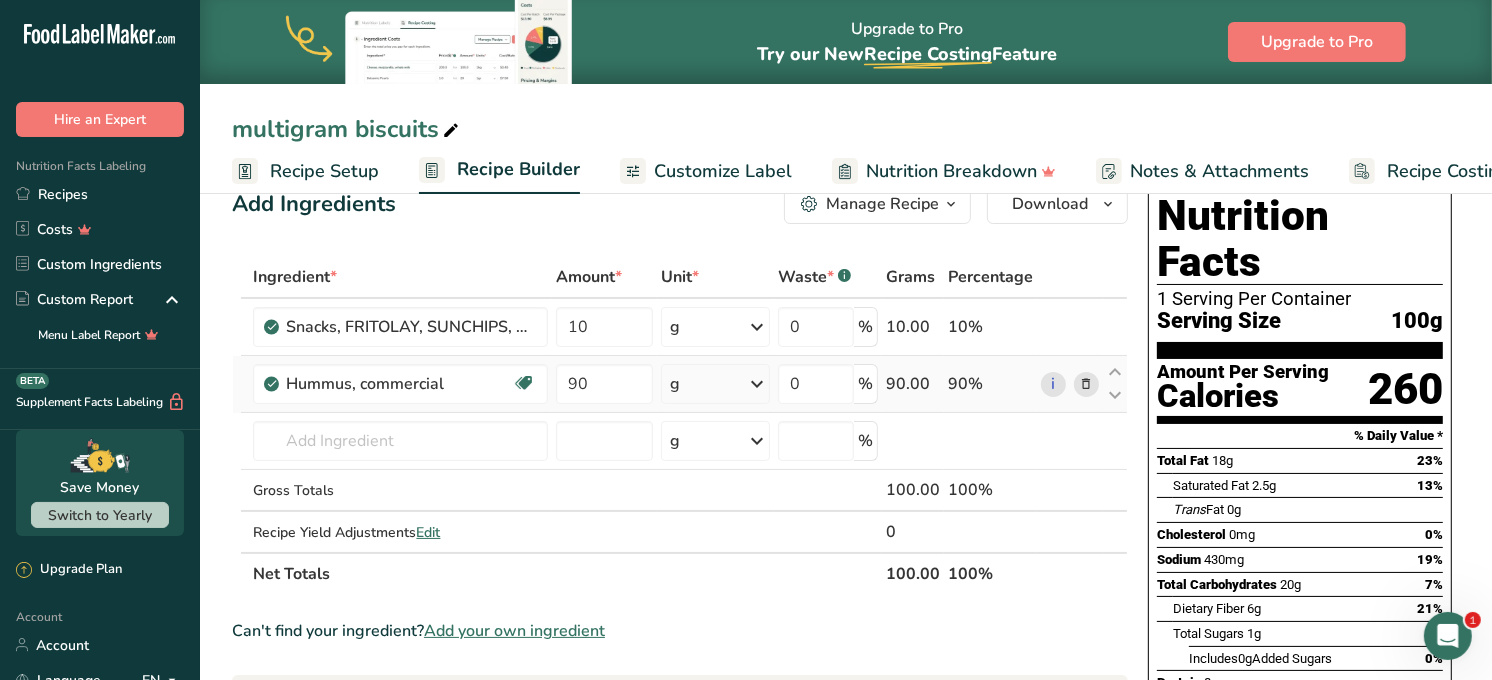 scroll, scrollTop: 0, scrollLeft: 0, axis: both 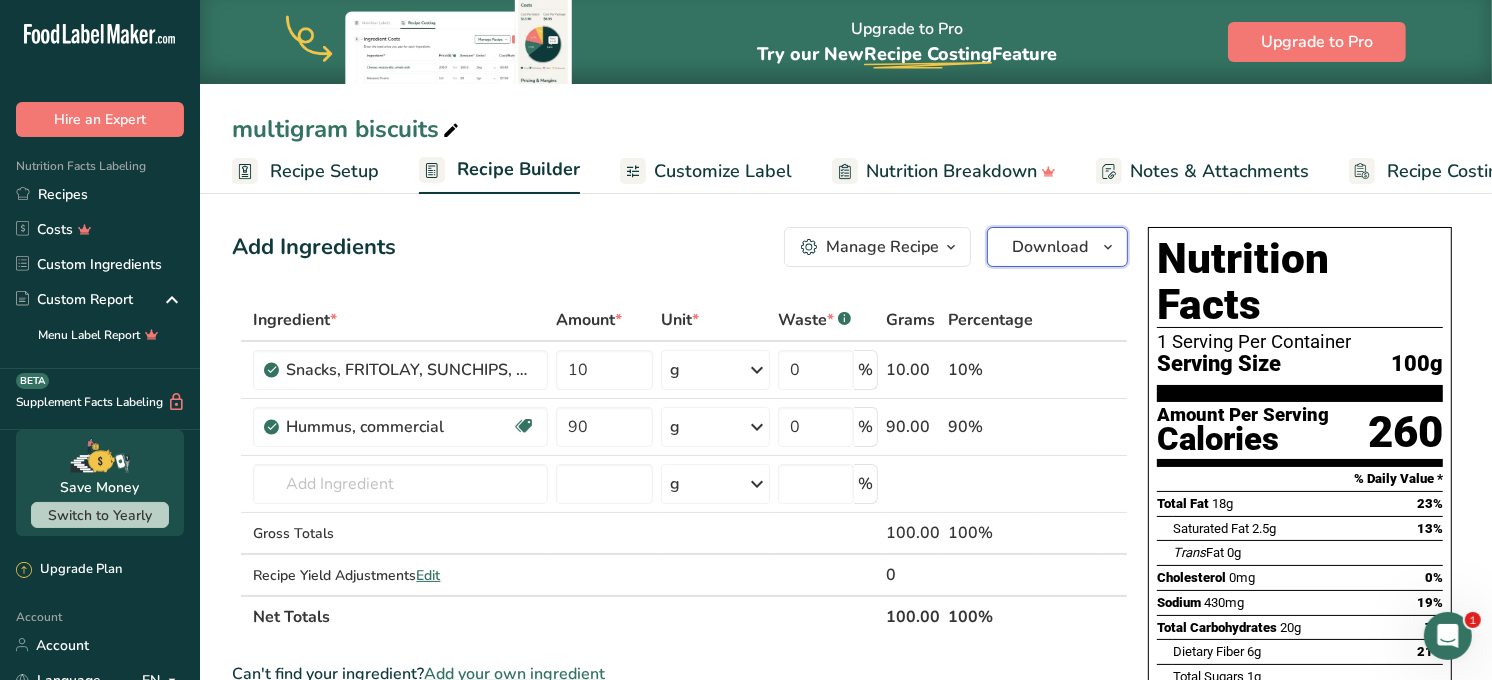 click on "Download" at bounding box center (1050, 247) 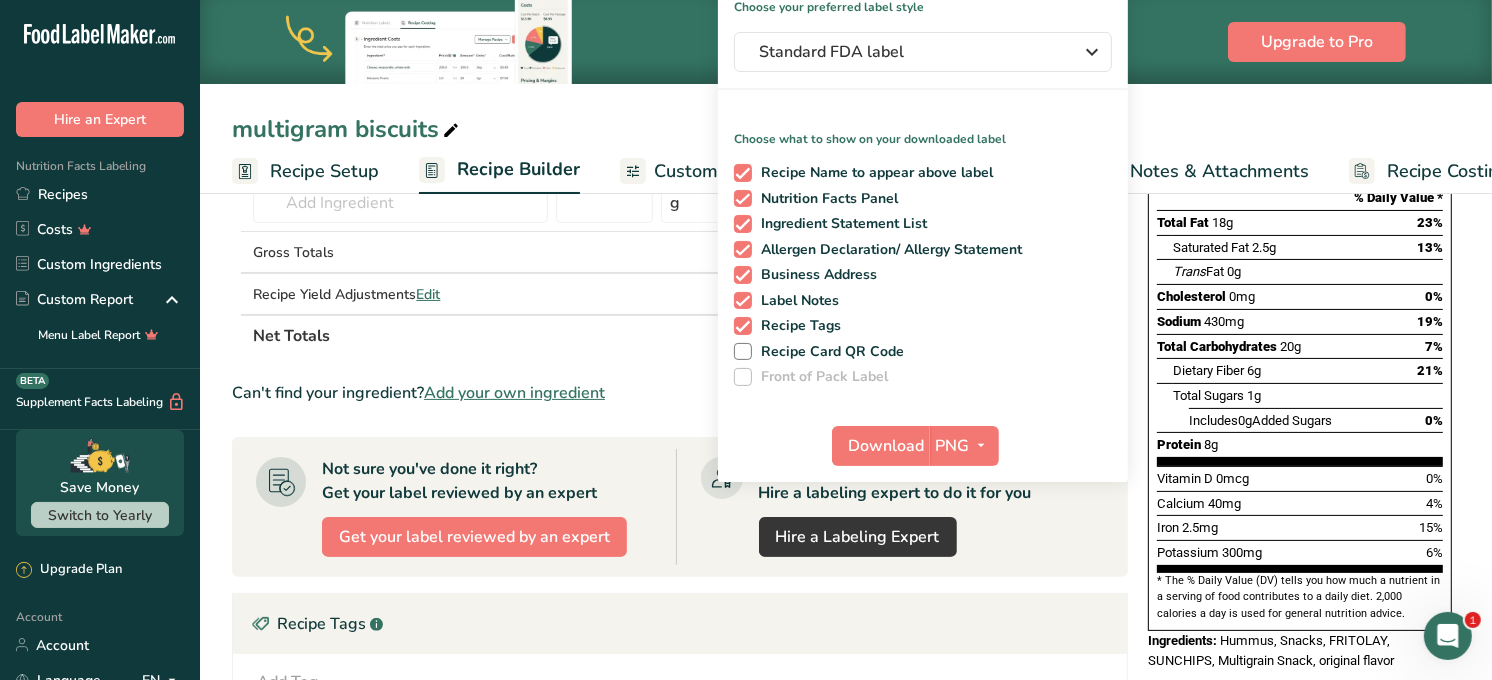 scroll, scrollTop: 282, scrollLeft: 0, axis: vertical 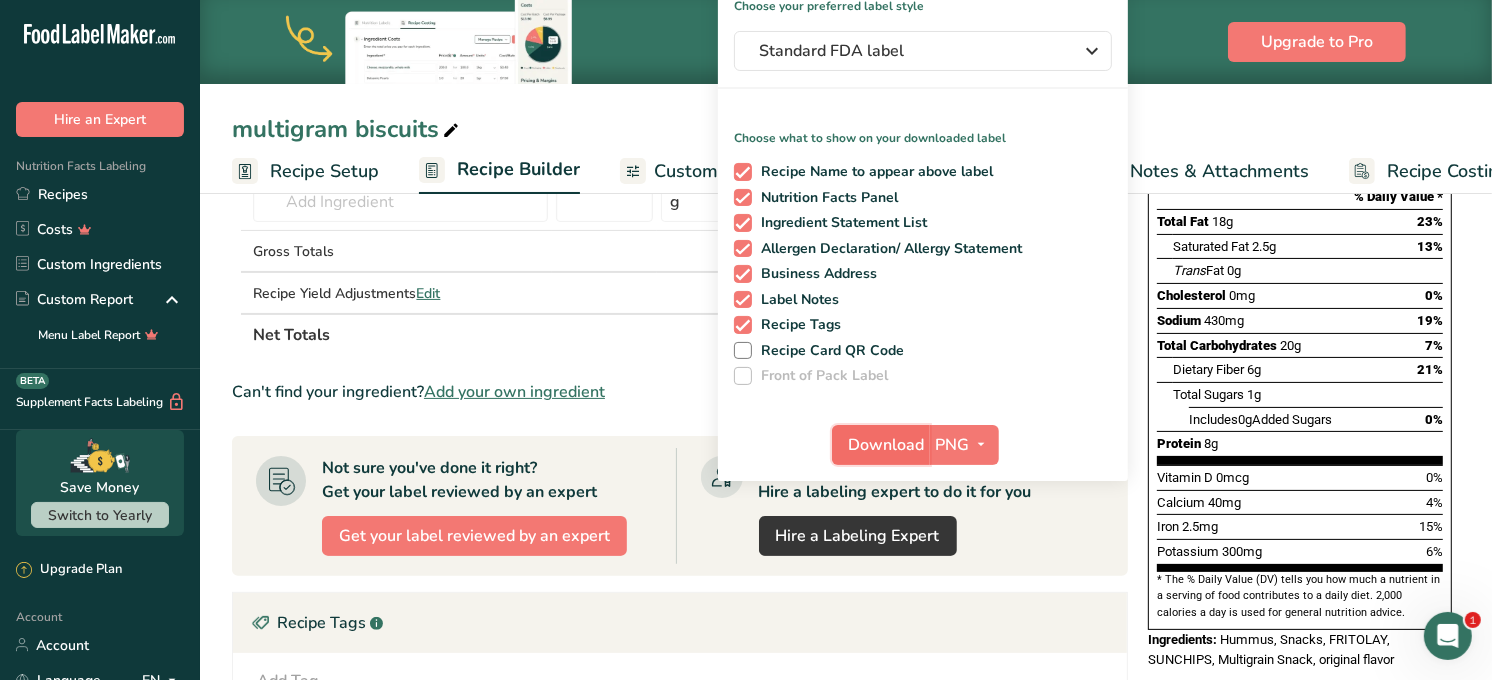 click on "Download" at bounding box center (887, 445) 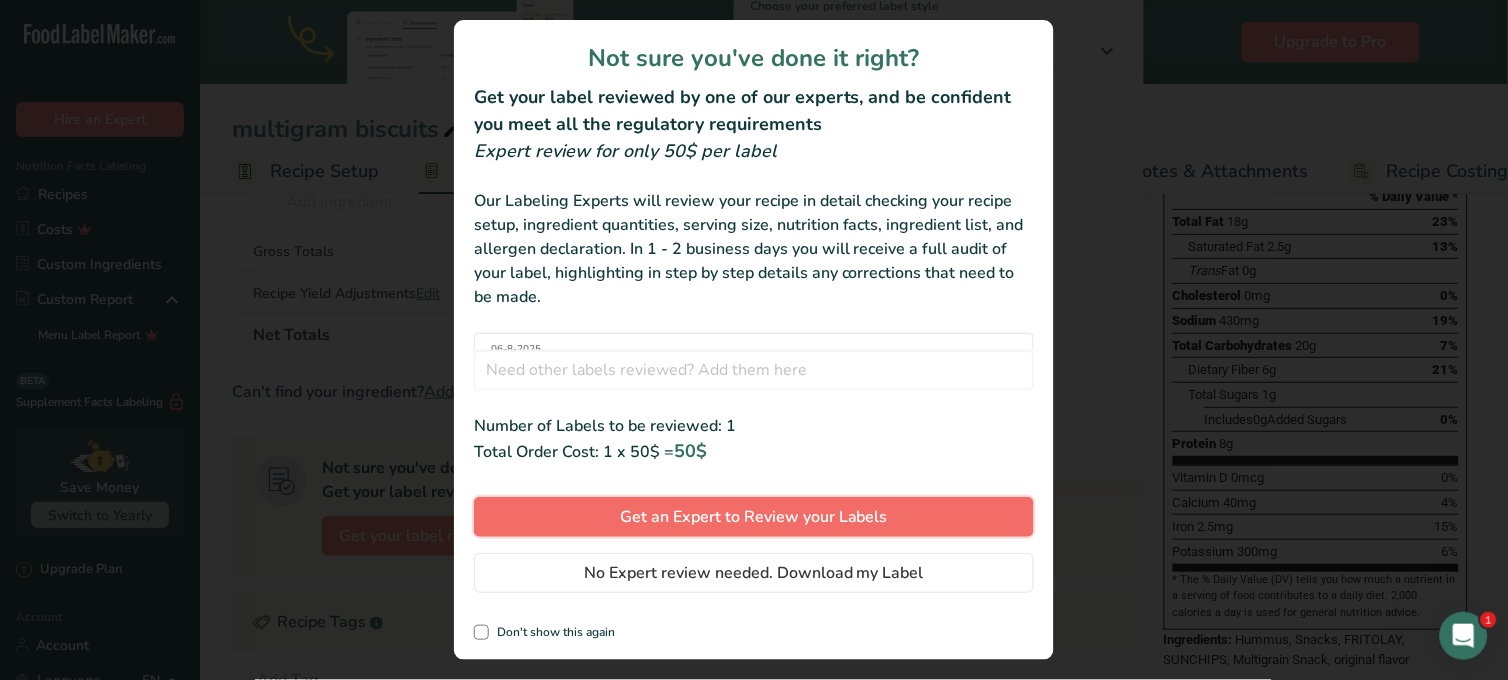 click on "Get an Expert to Review your Labels" at bounding box center (754, 517) 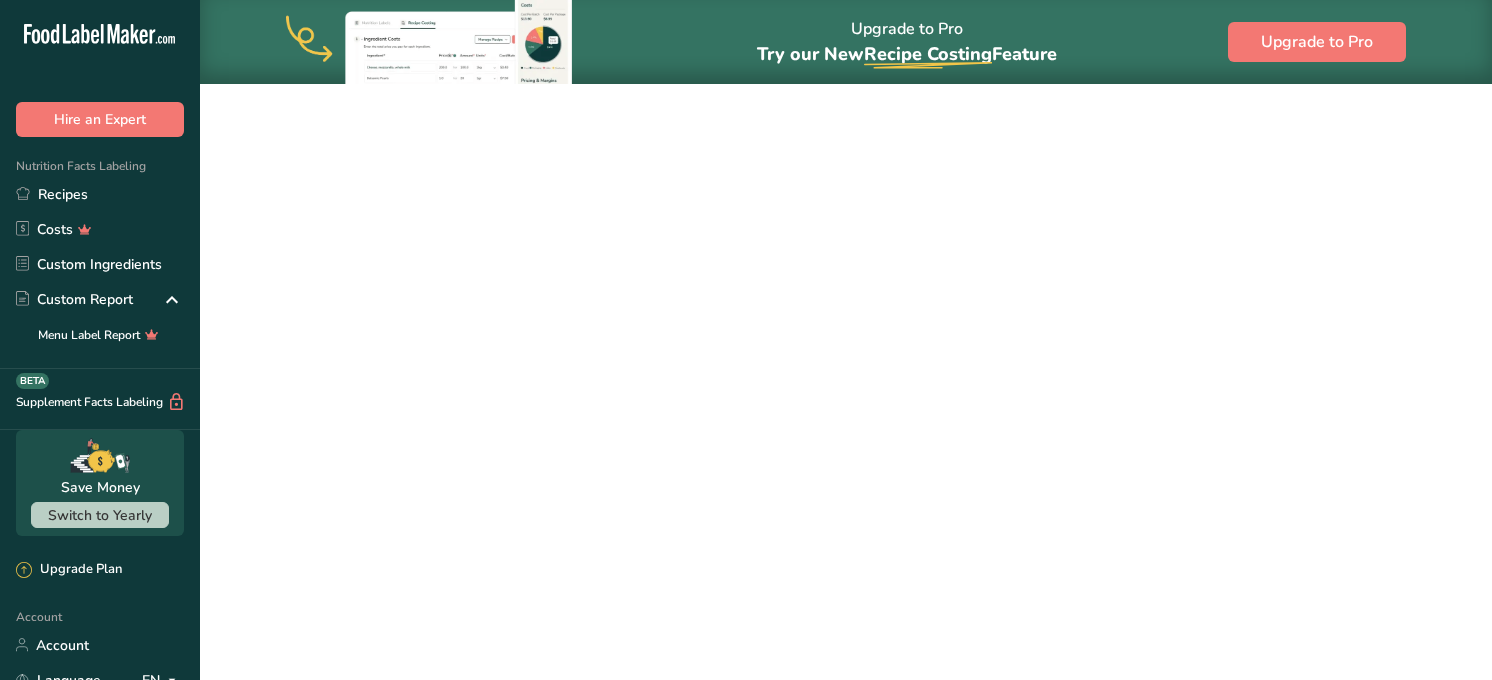 scroll, scrollTop: 0, scrollLeft: 0, axis: both 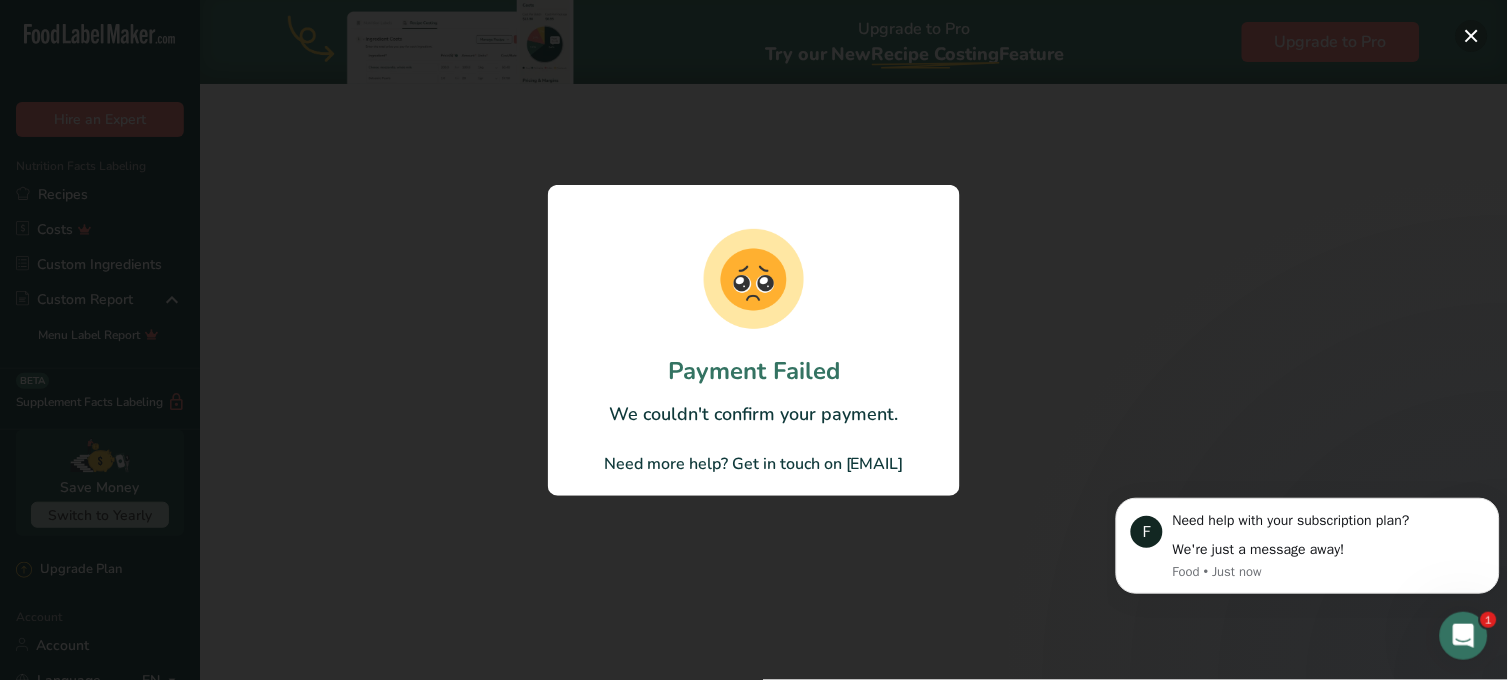 click at bounding box center [1472, 36] 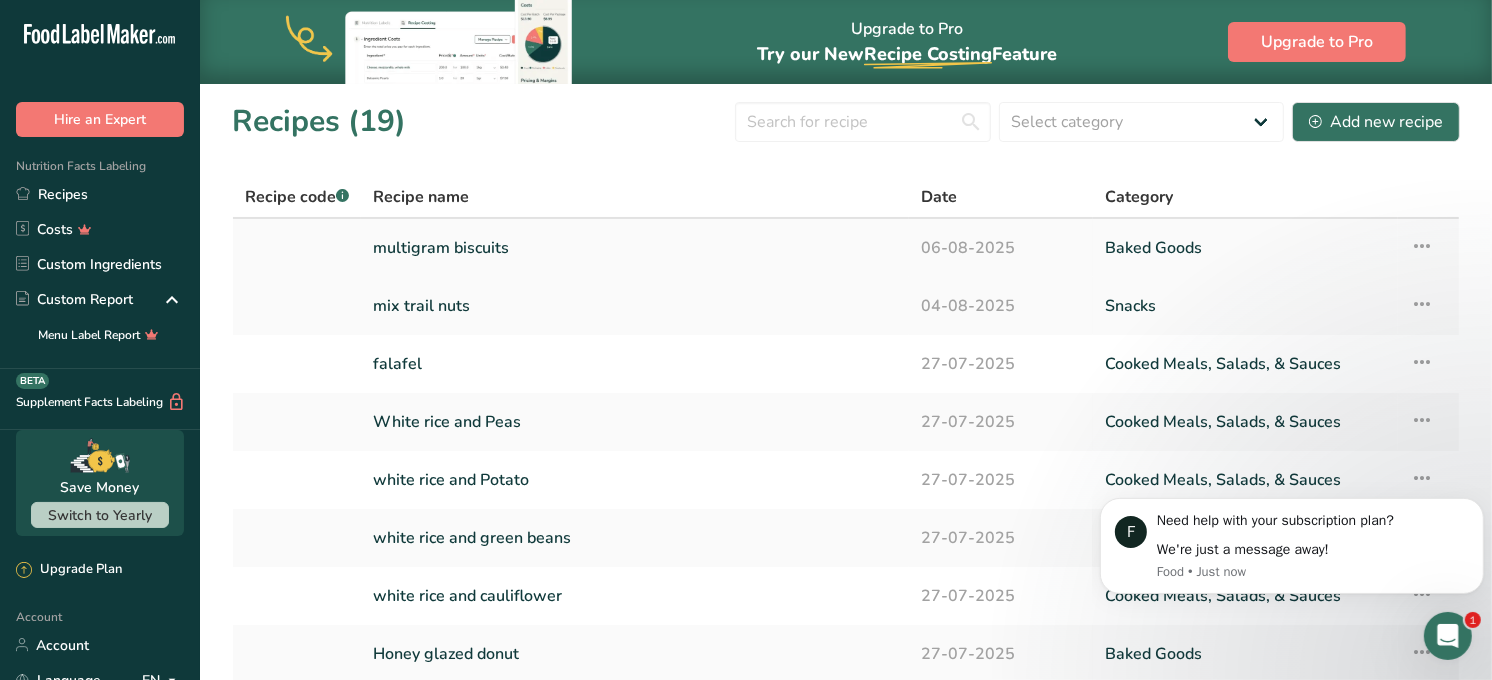 click on "multigram biscuits" at bounding box center [635, 248] 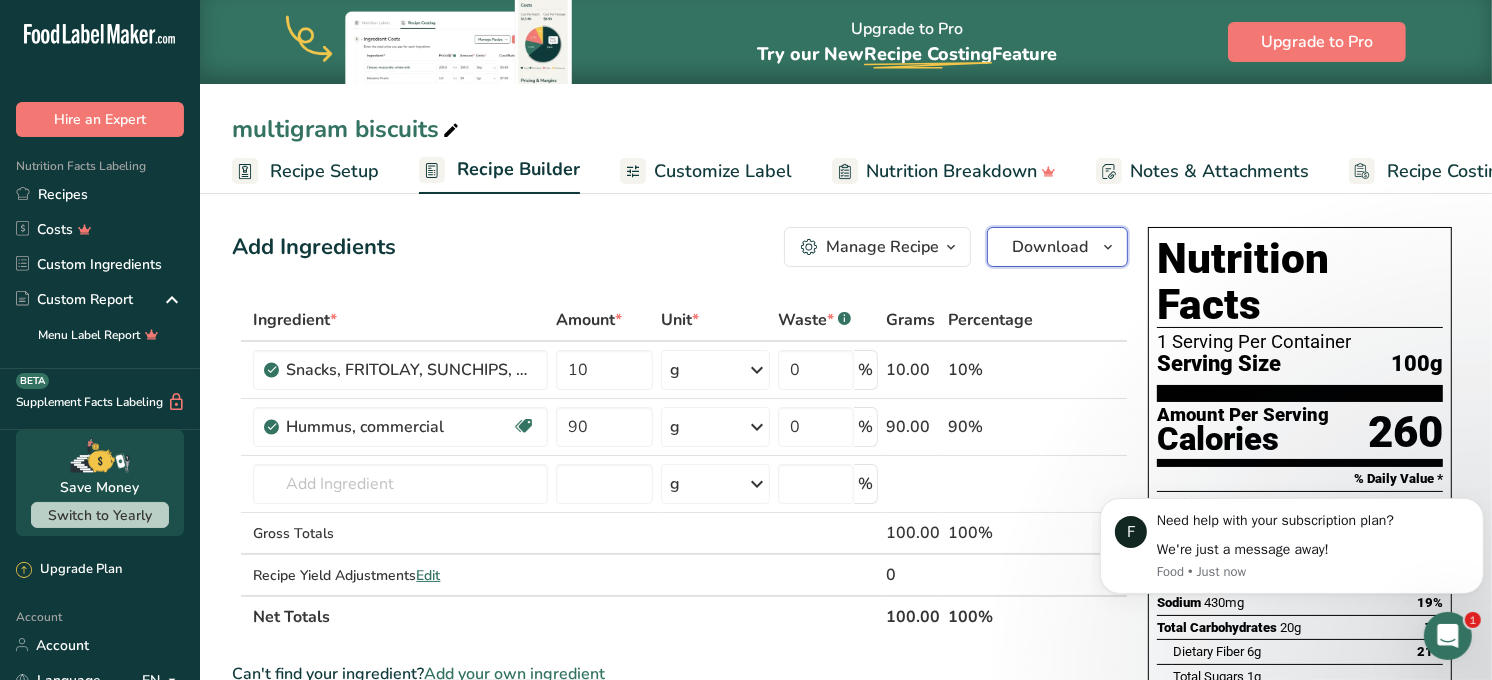 click on "Download" at bounding box center (1050, 247) 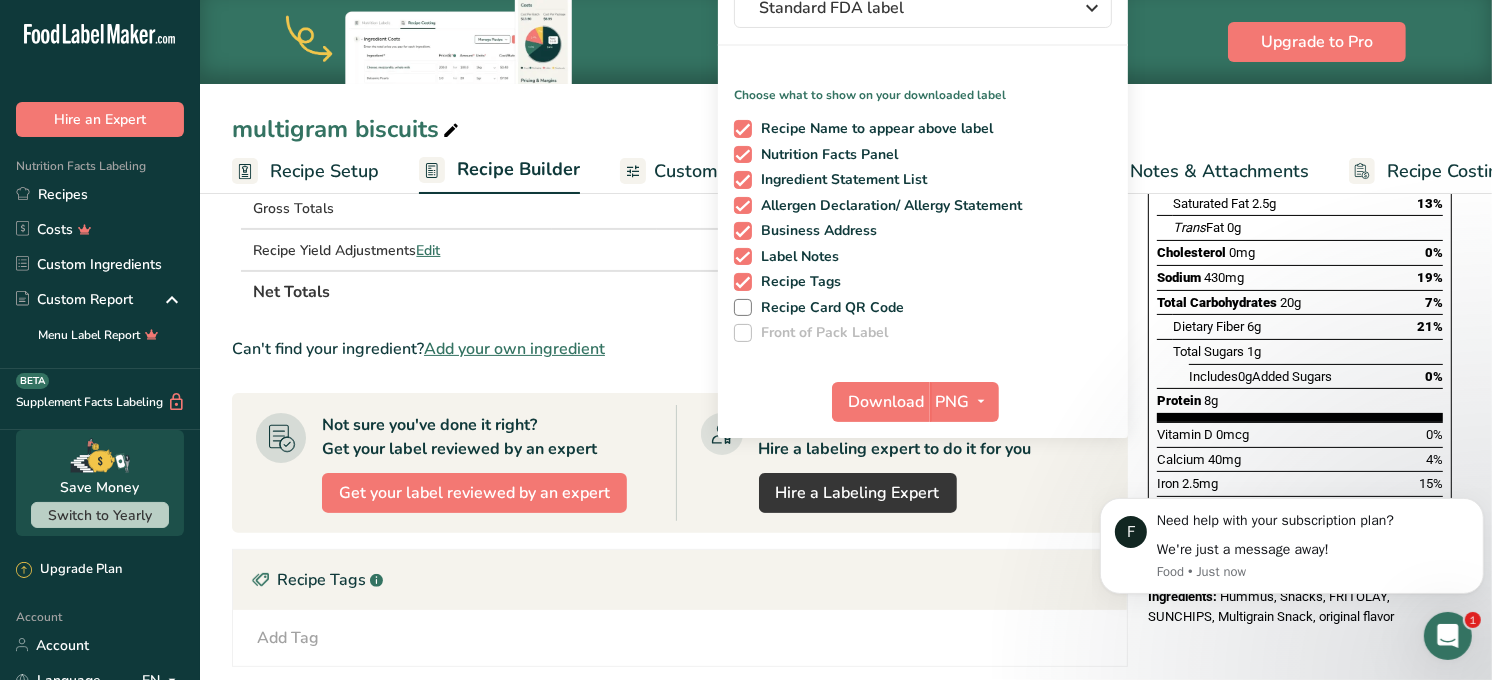 scroll, scrollTop: 326, scrollLeft: 0, axis: vertical 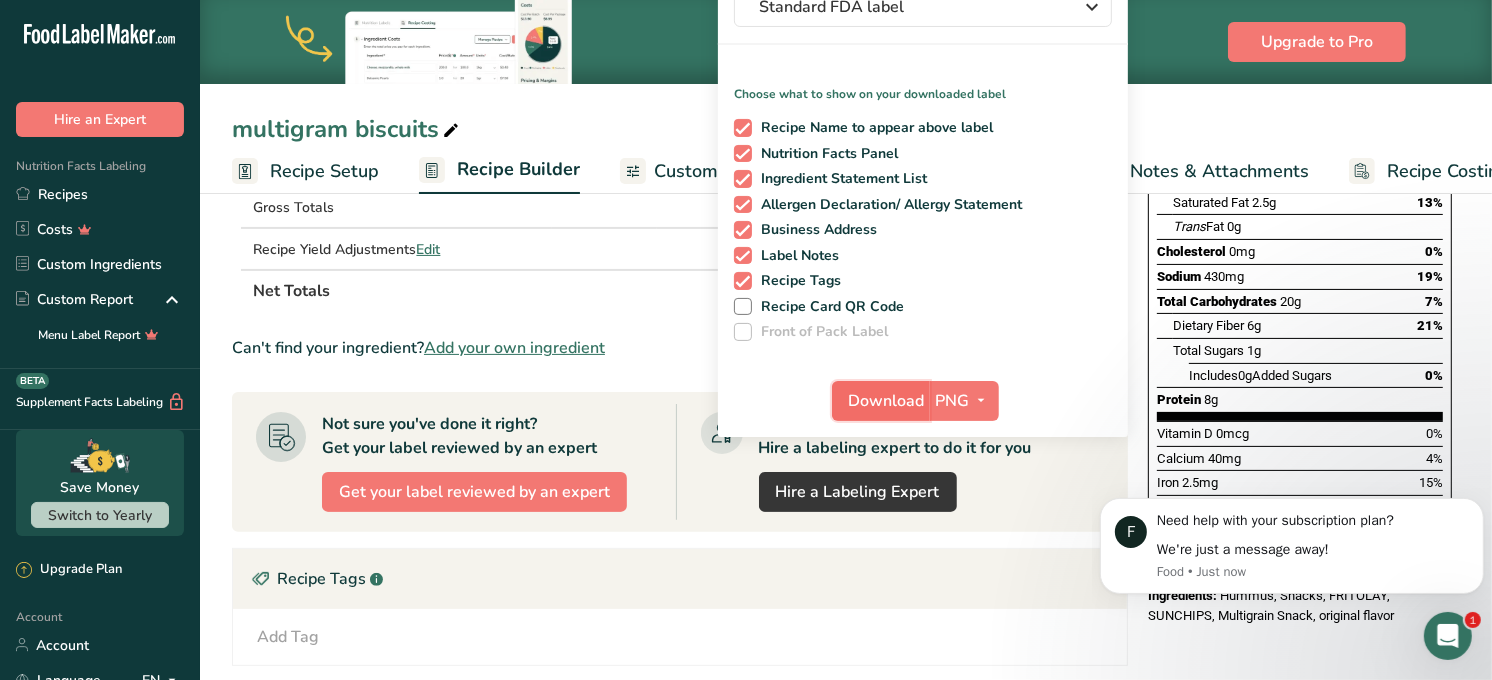 click on "Download" at bounding box center (887, 401) 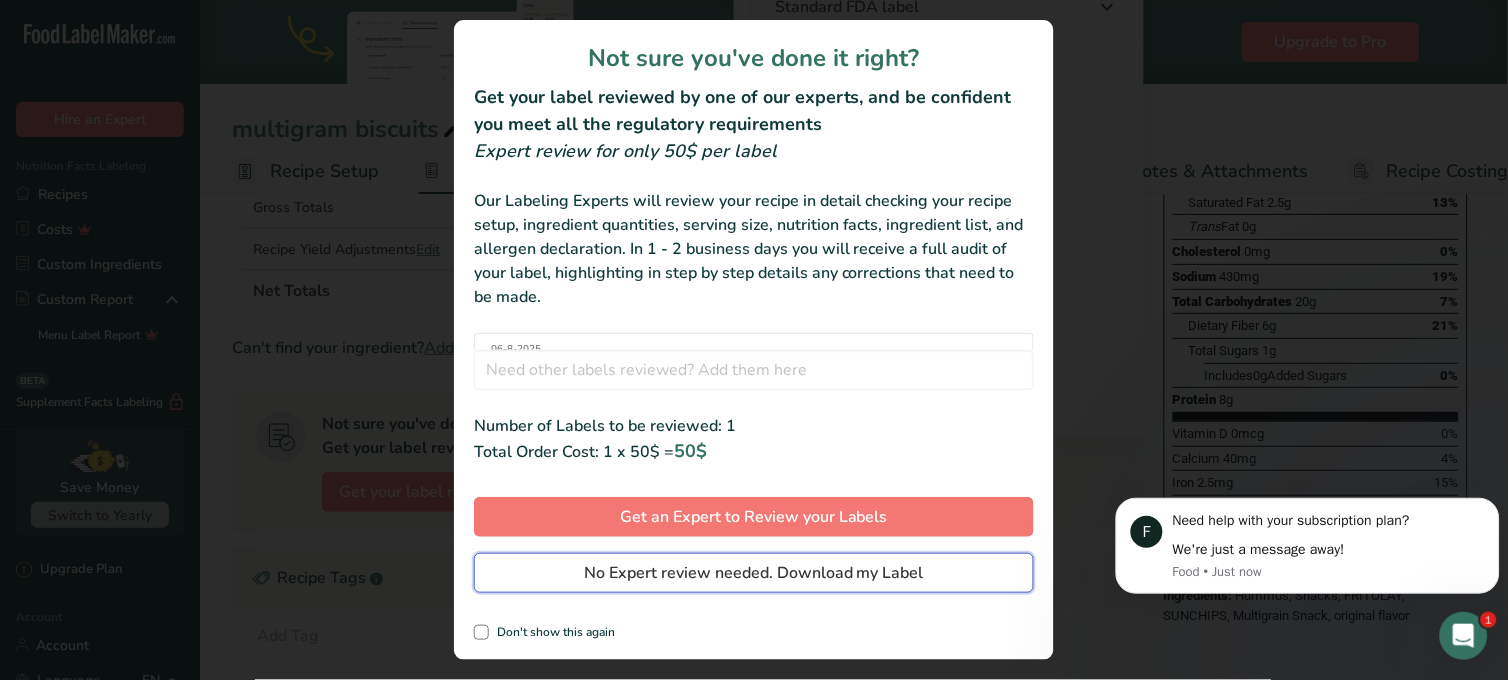 click on "No Expert review needed. Download my Label" at bounding box center (754, 573) 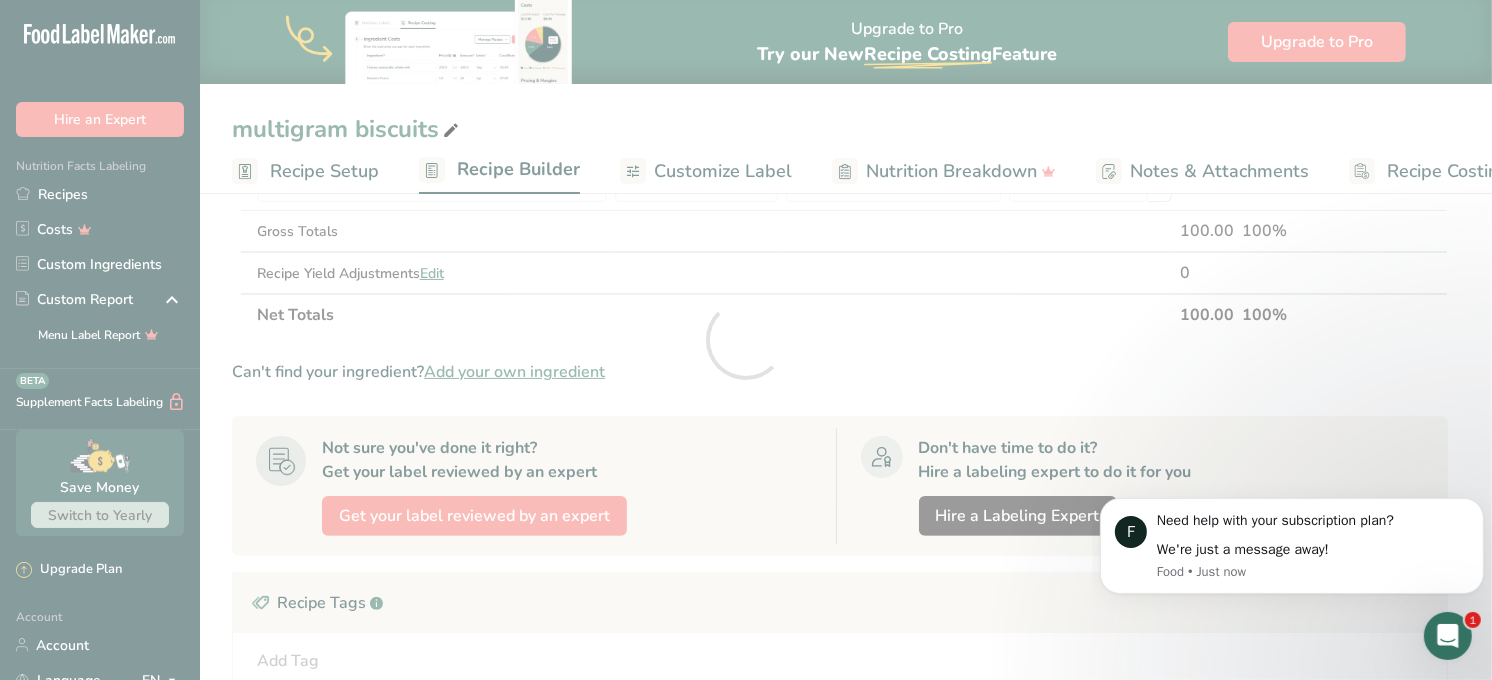 scroll, scrollTop: 0, scrollLeft: 0, axis: both 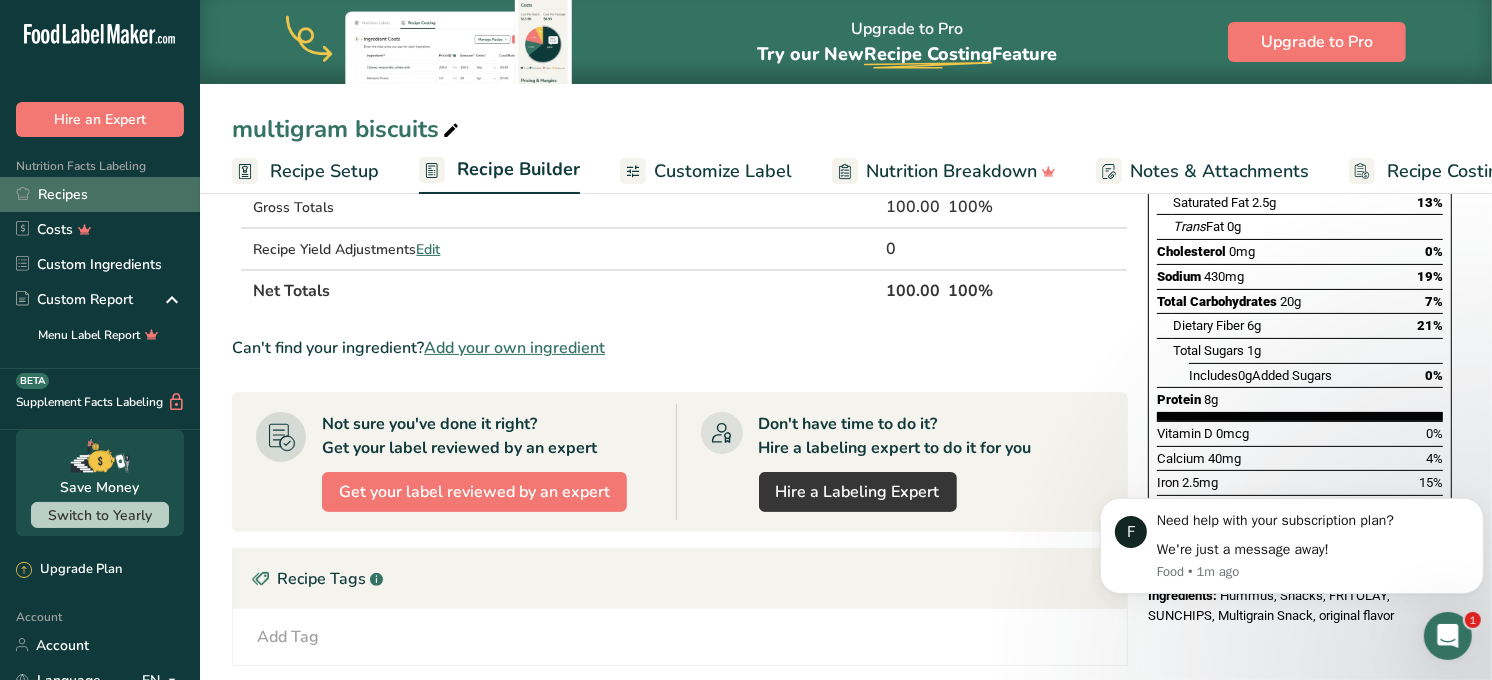 click on "Recipes" at bounding box center [100, 194] 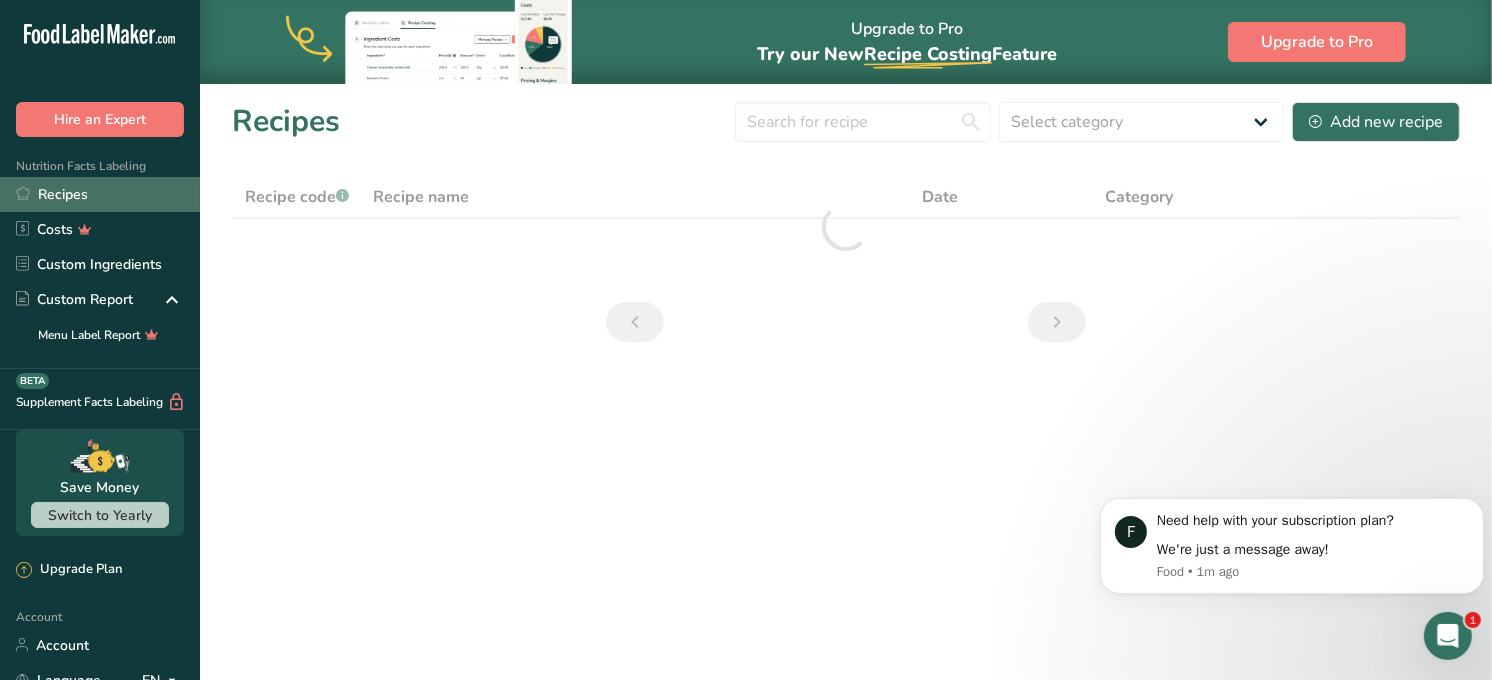 scroll, scrollTop: 0, scrollLeft: 0, axis: both 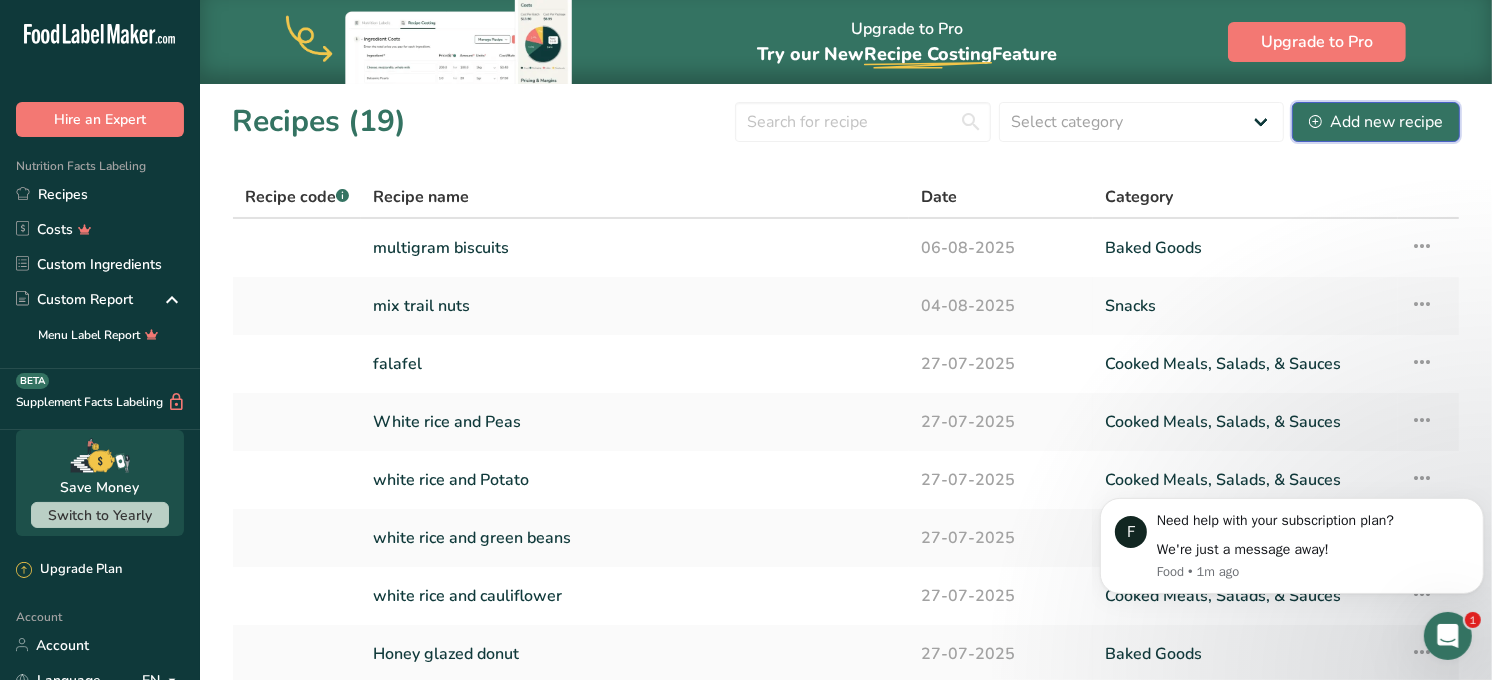 click on "Add new recipe" at bounding box center [1376, 122] 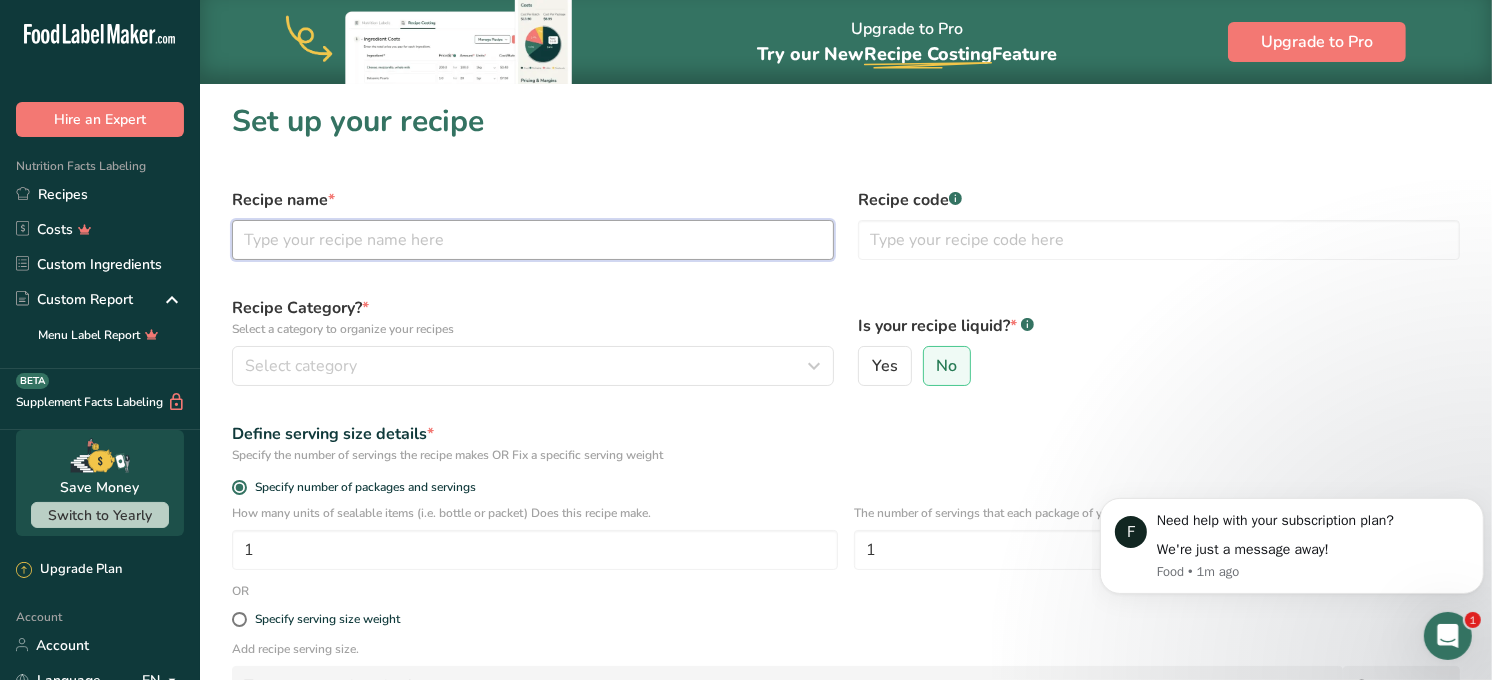 click at bounding box center (533, 240) 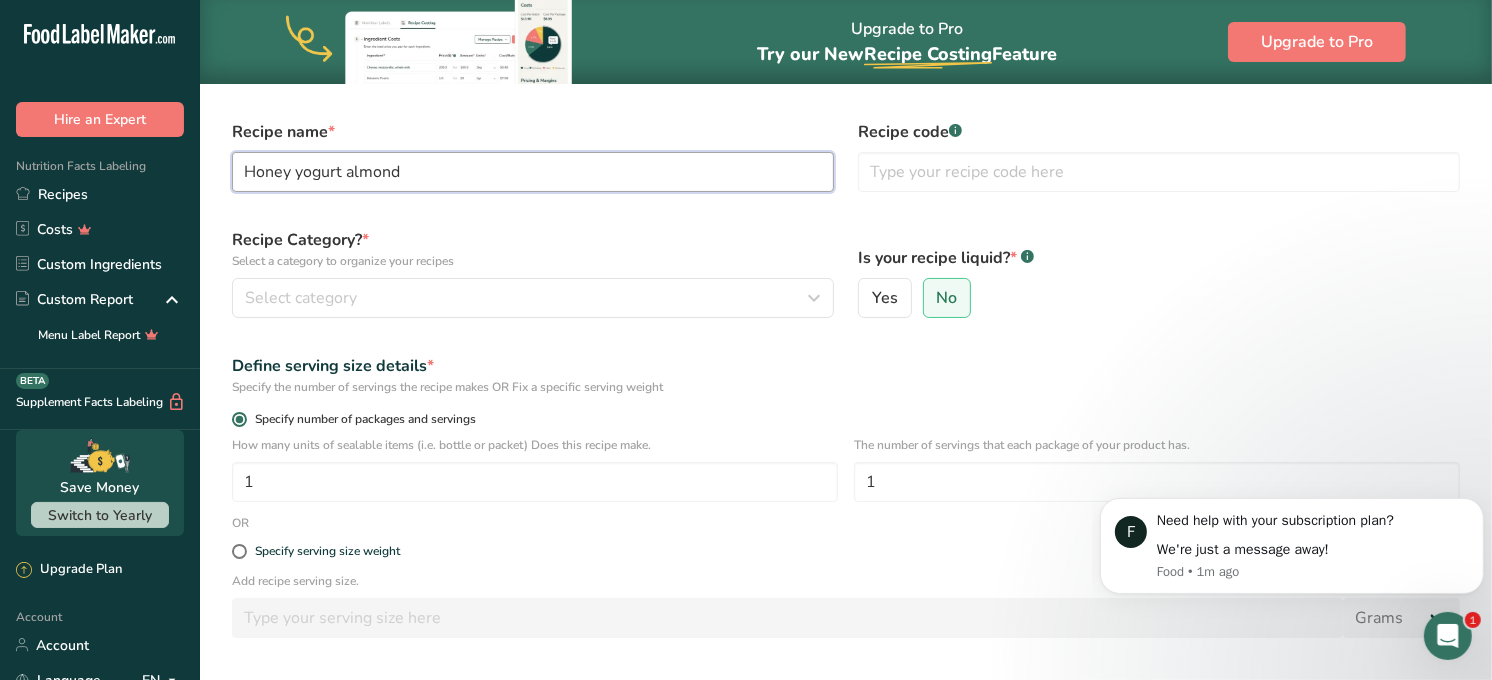 scroll, scrollTop: 55, scrollLeft: 0, axis: vertical 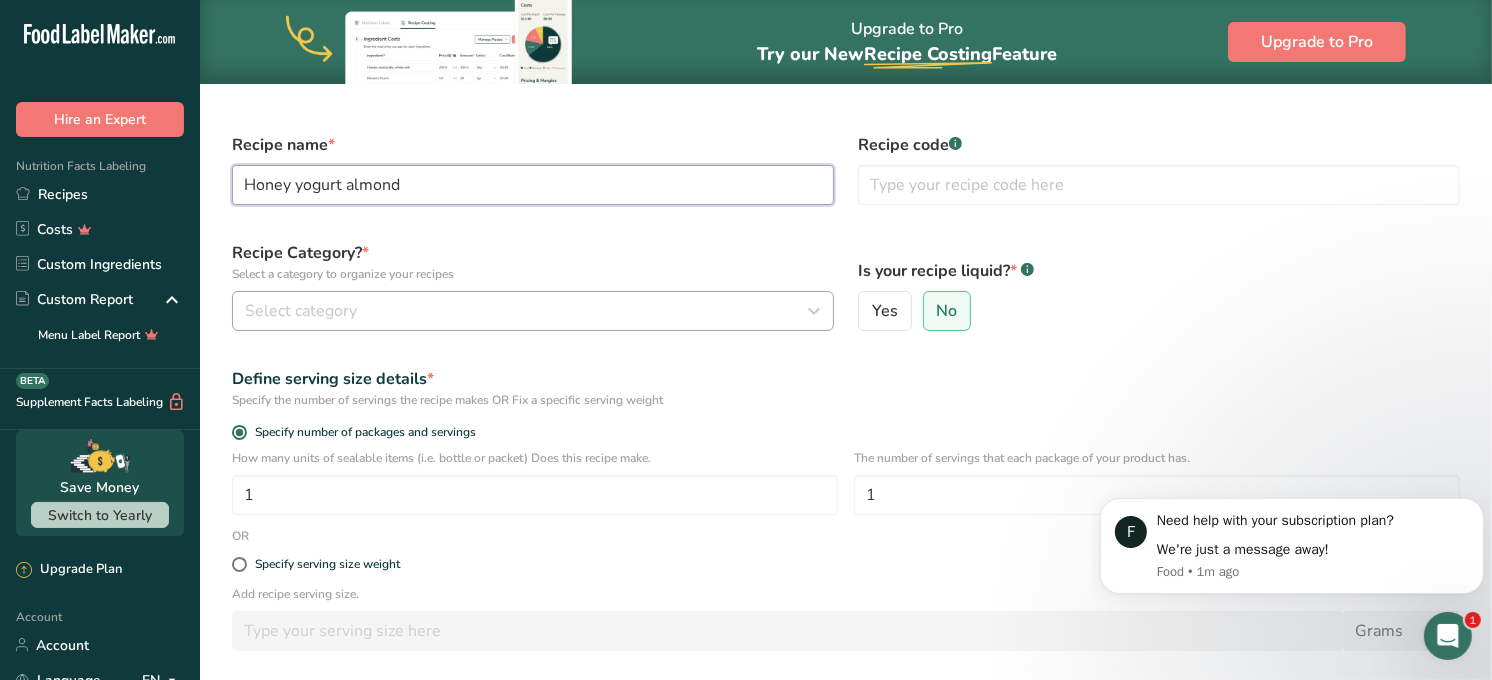 type on "Honey yogurt almond" 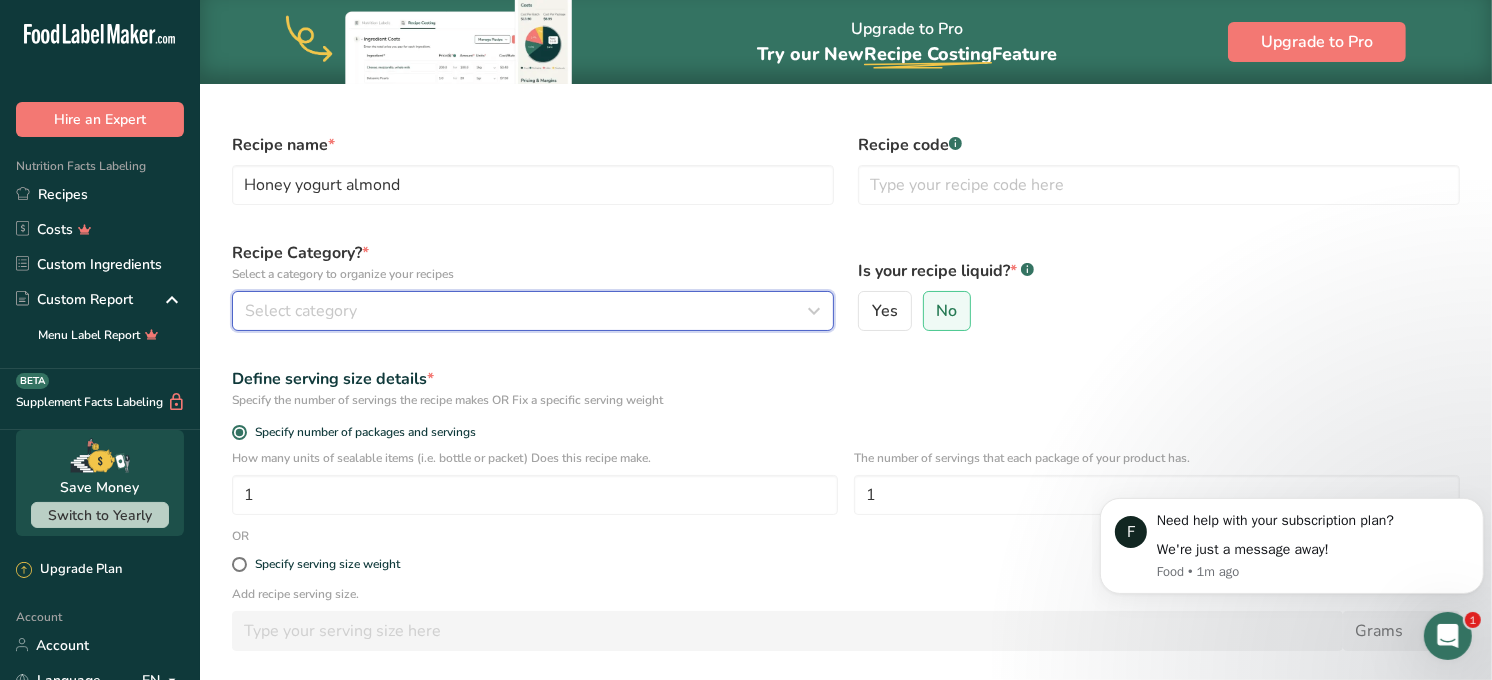 click on "Select category" at bounding box center [527, 311] 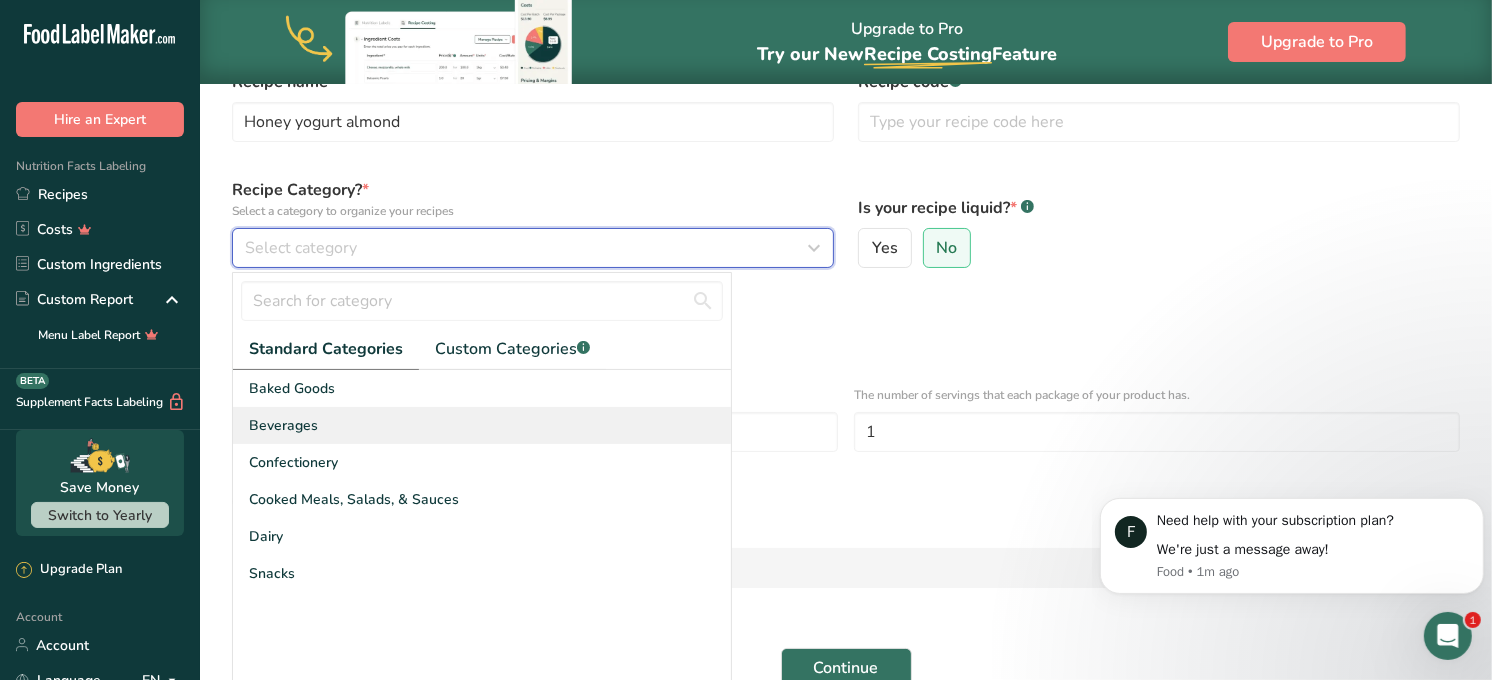scroll, scrollTop: 120, scrollLeft: 0, axis: vertical 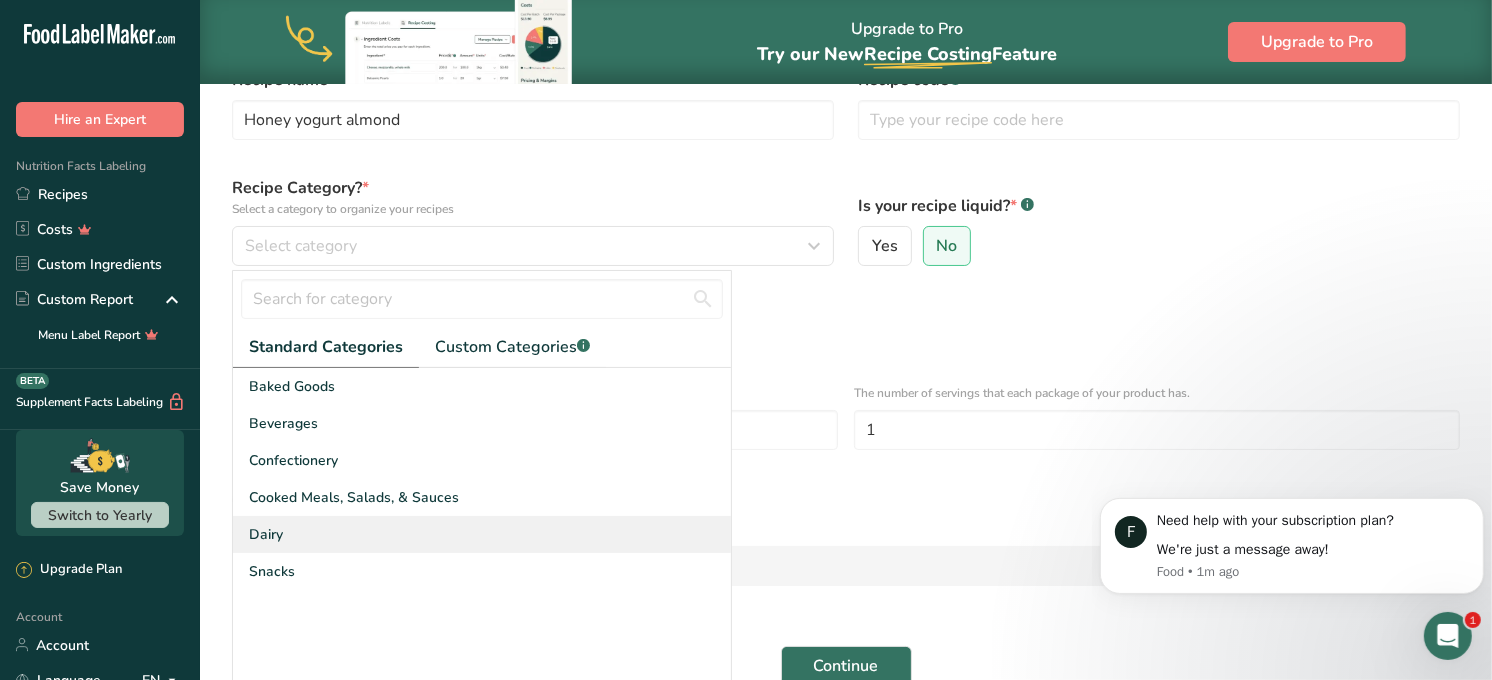 click on "Dairy" at bounding box center [482, 534] 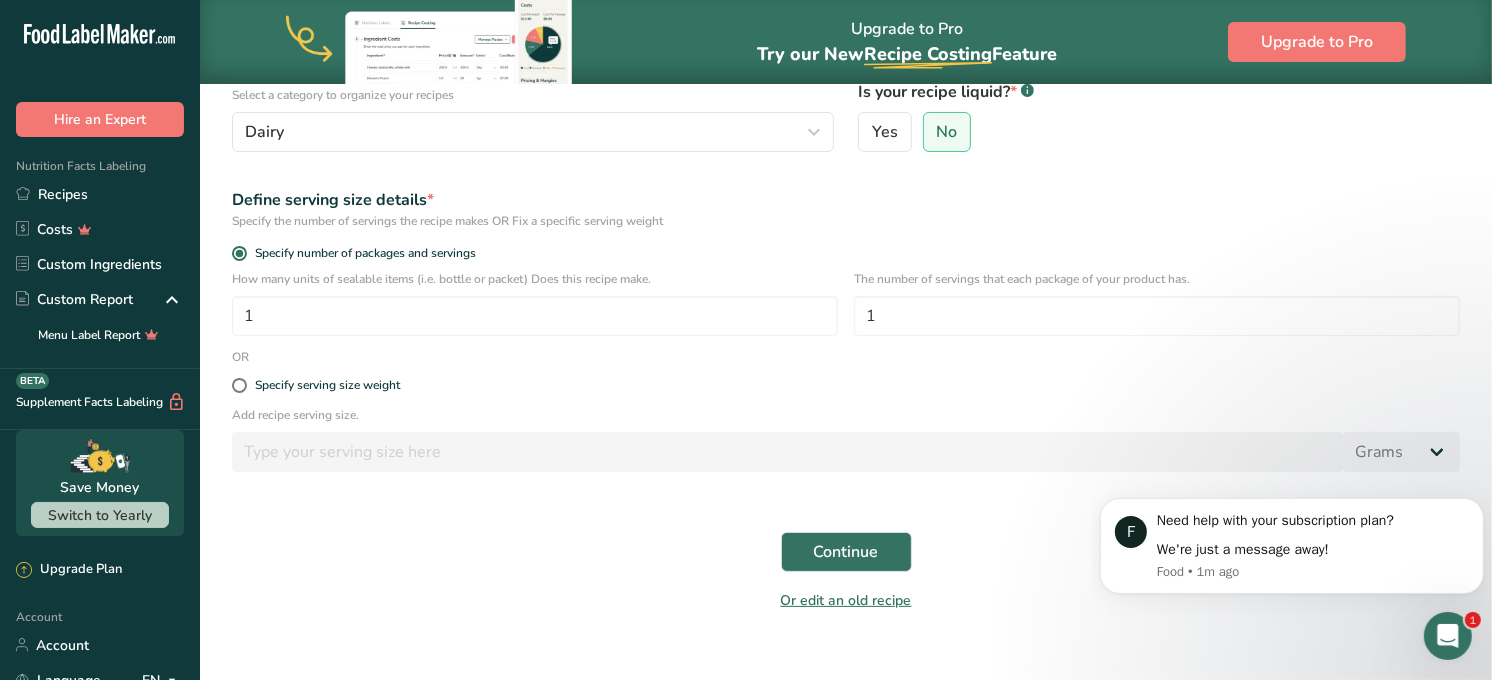 scroll, scrollTop: 263, scrollLeft: 0, axis: vertical 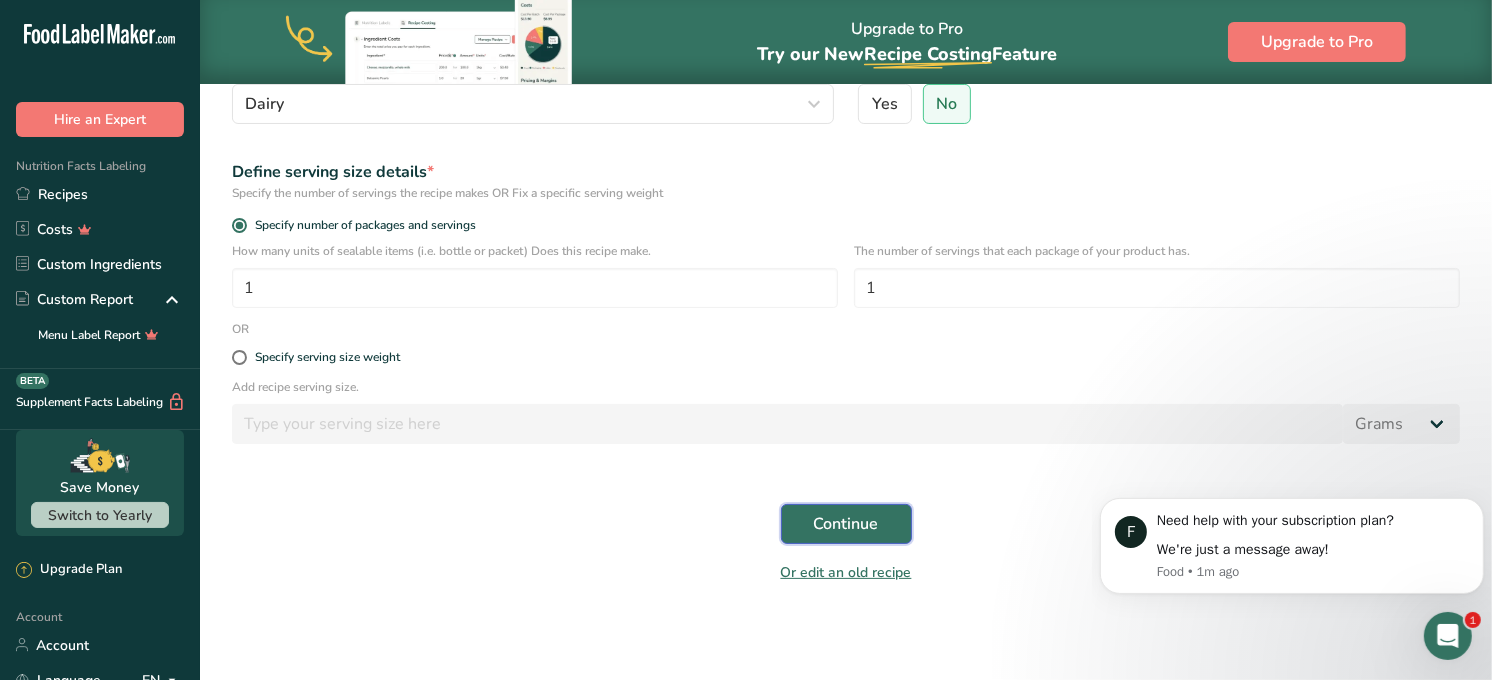 click on "Continue" at bounding box center [846, 524] 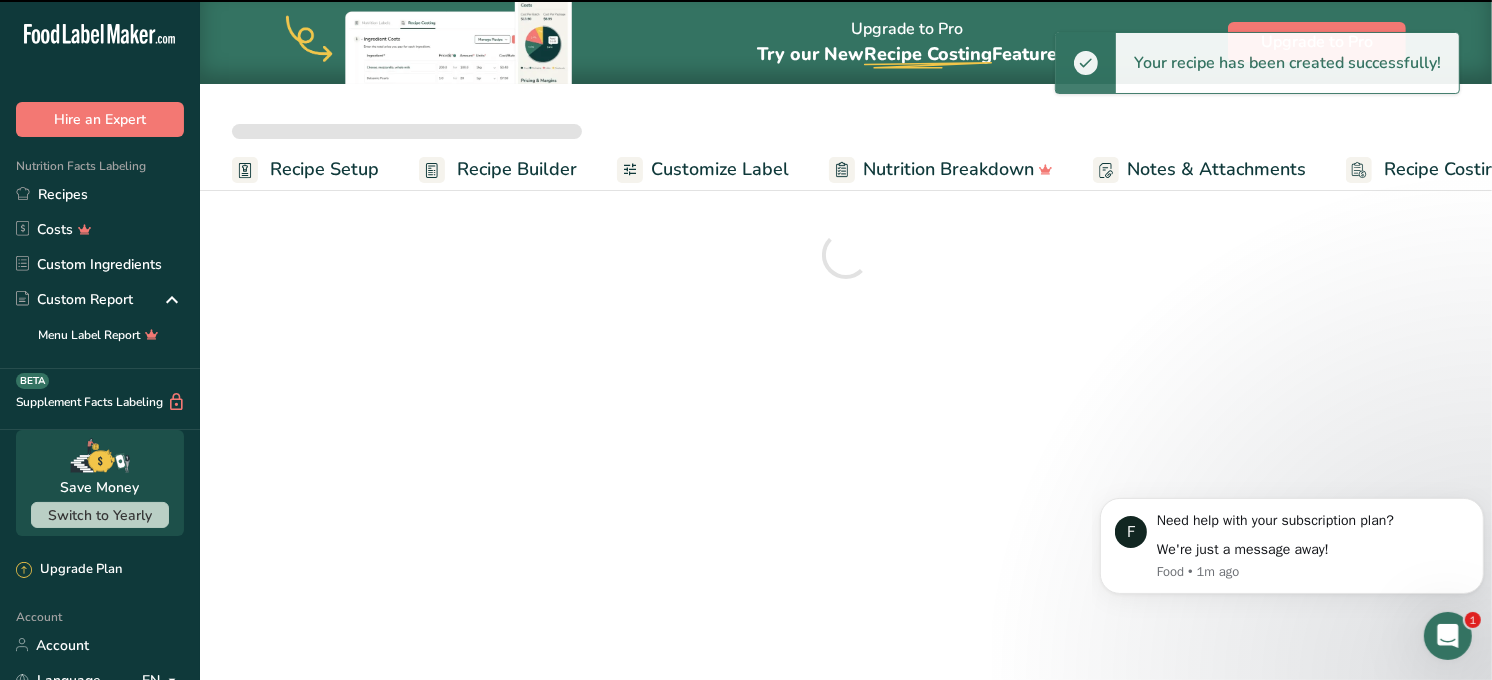 scroll, scrollTop: 0, scrollLeft: 0, axis: both 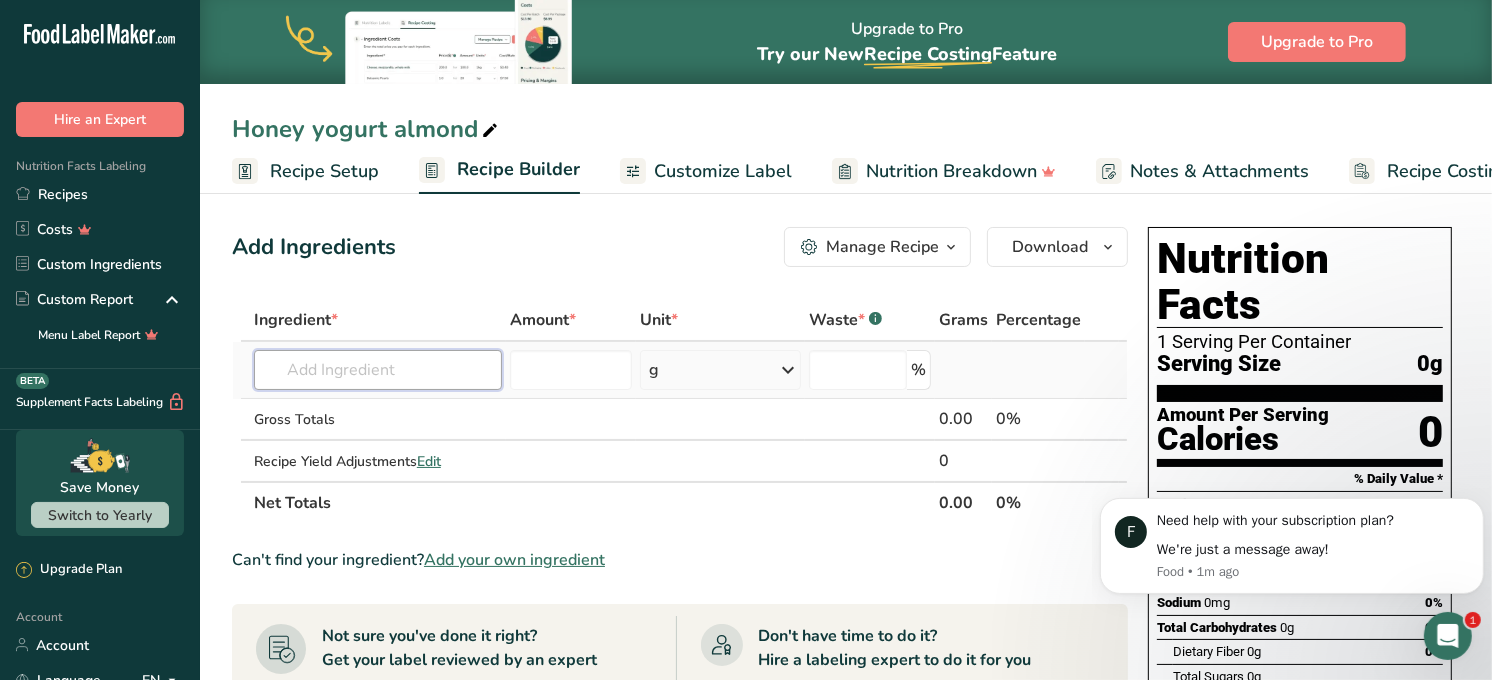 click at bounding box center [378, 370] 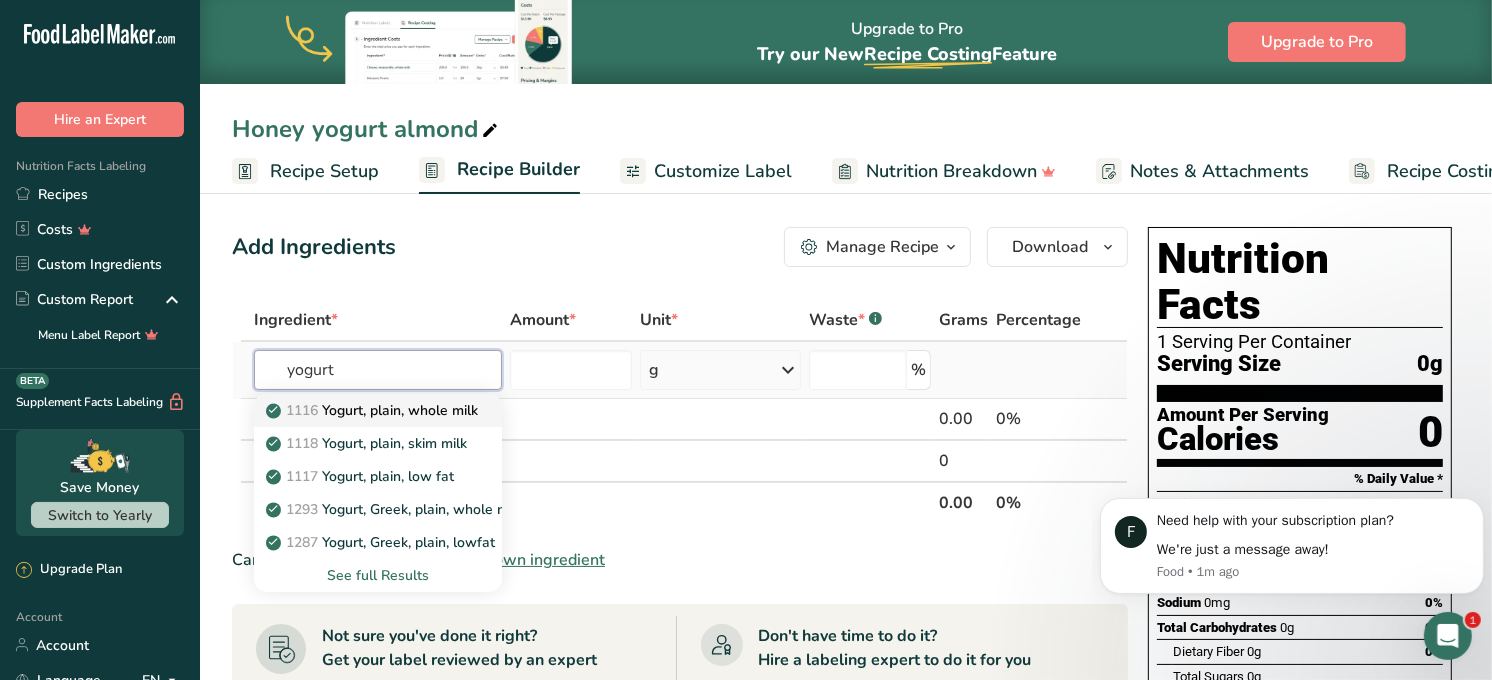type on "yogurt" 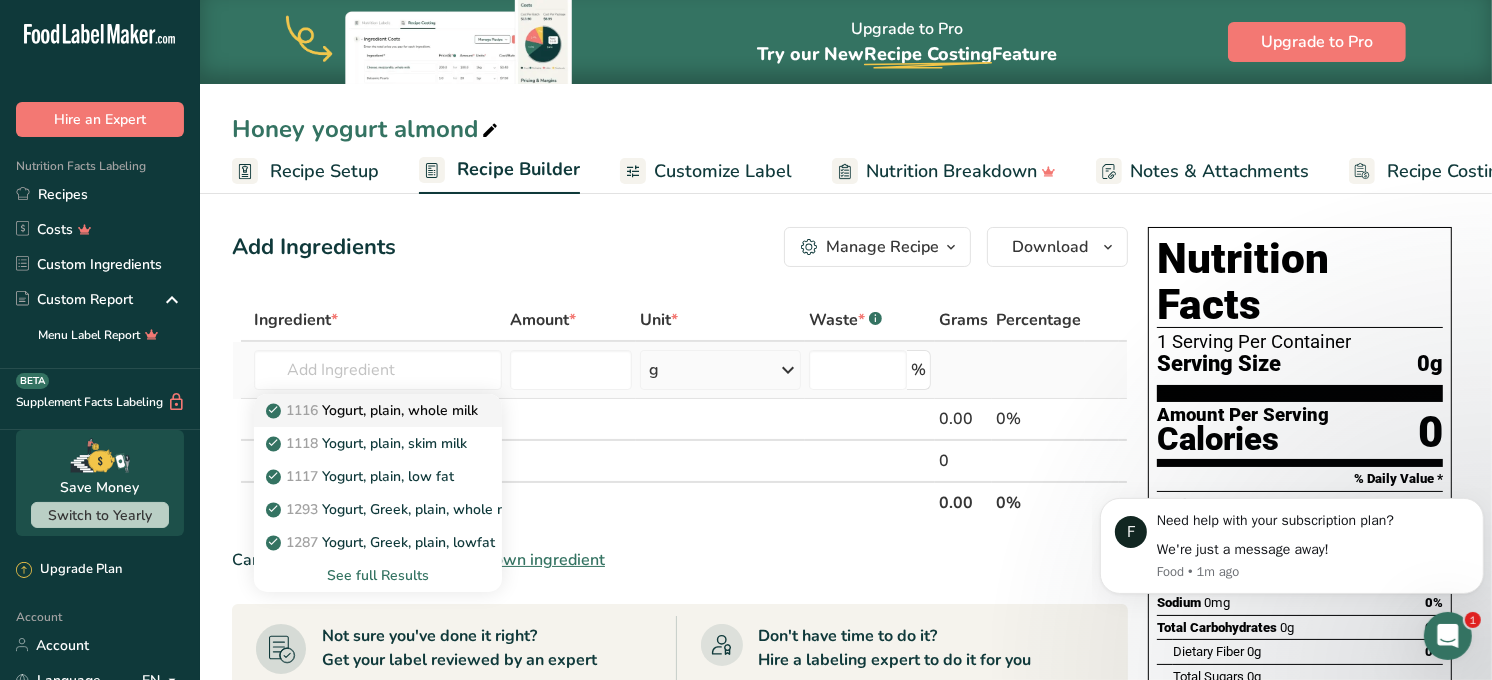 click on "1116
Yogurt, plain, whole milk" at bounding box center [374, 410] 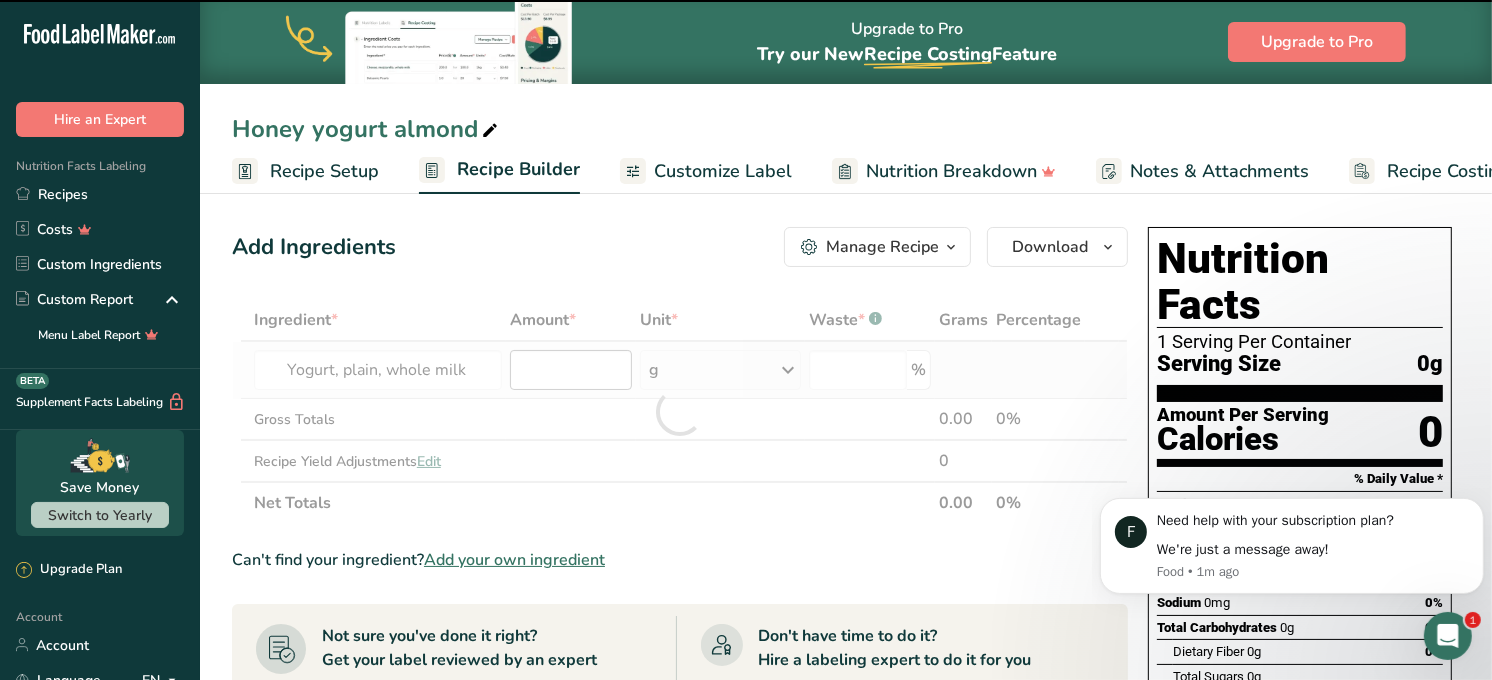 type on "0" 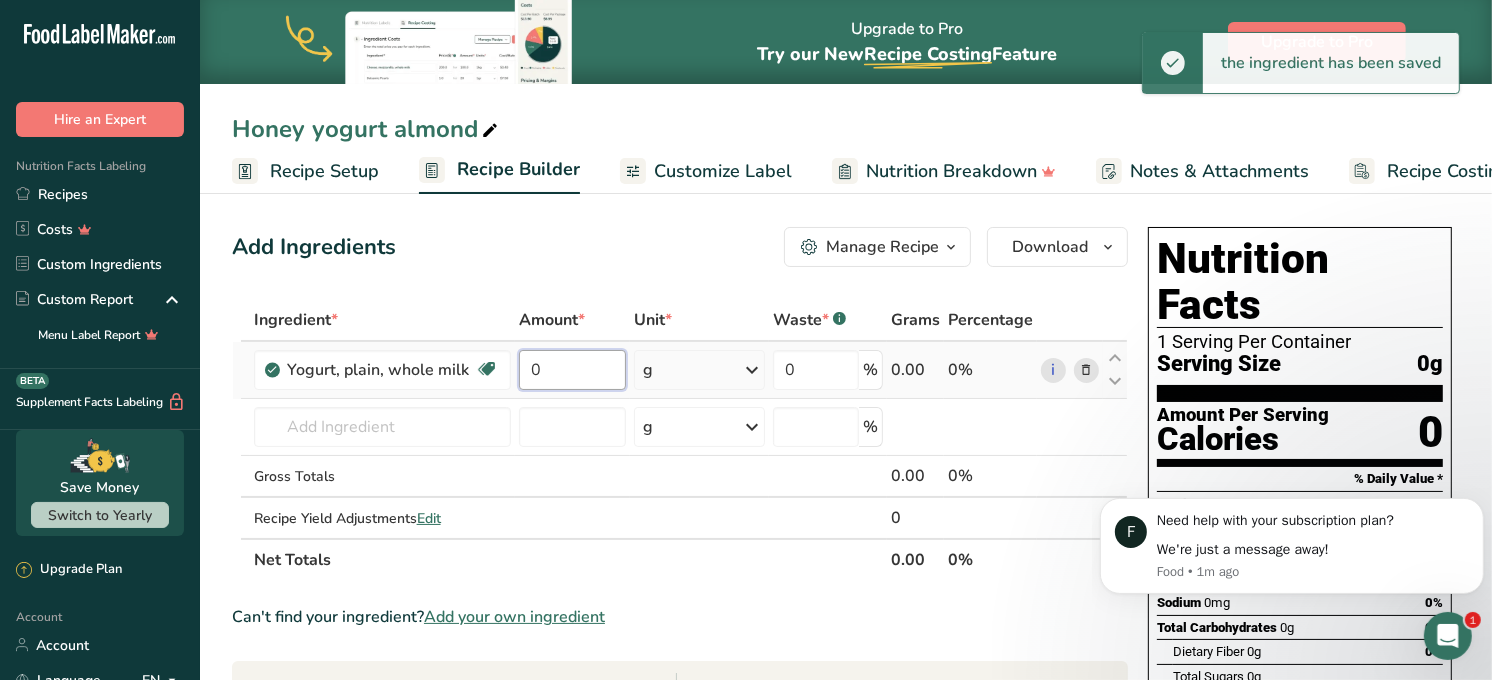 click on "0" at bounding box center (572, 370) 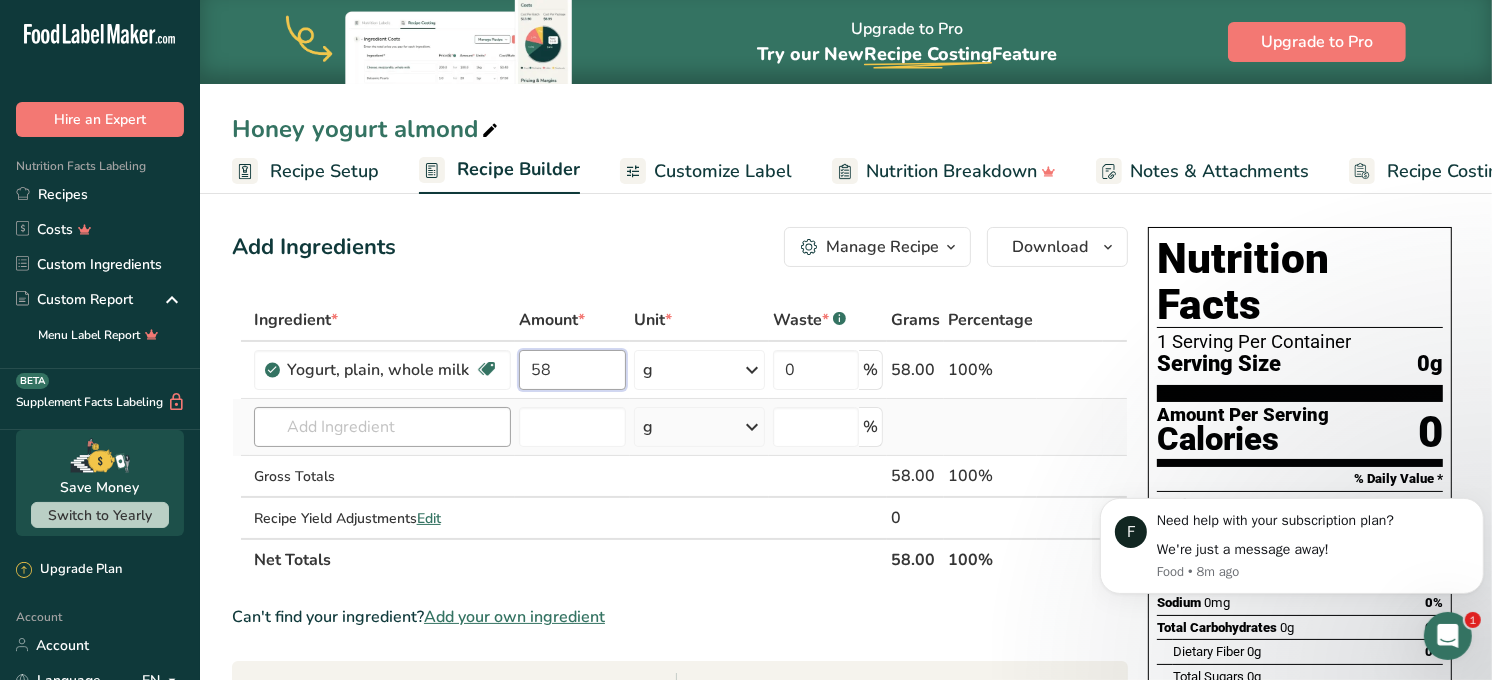 type on "58" 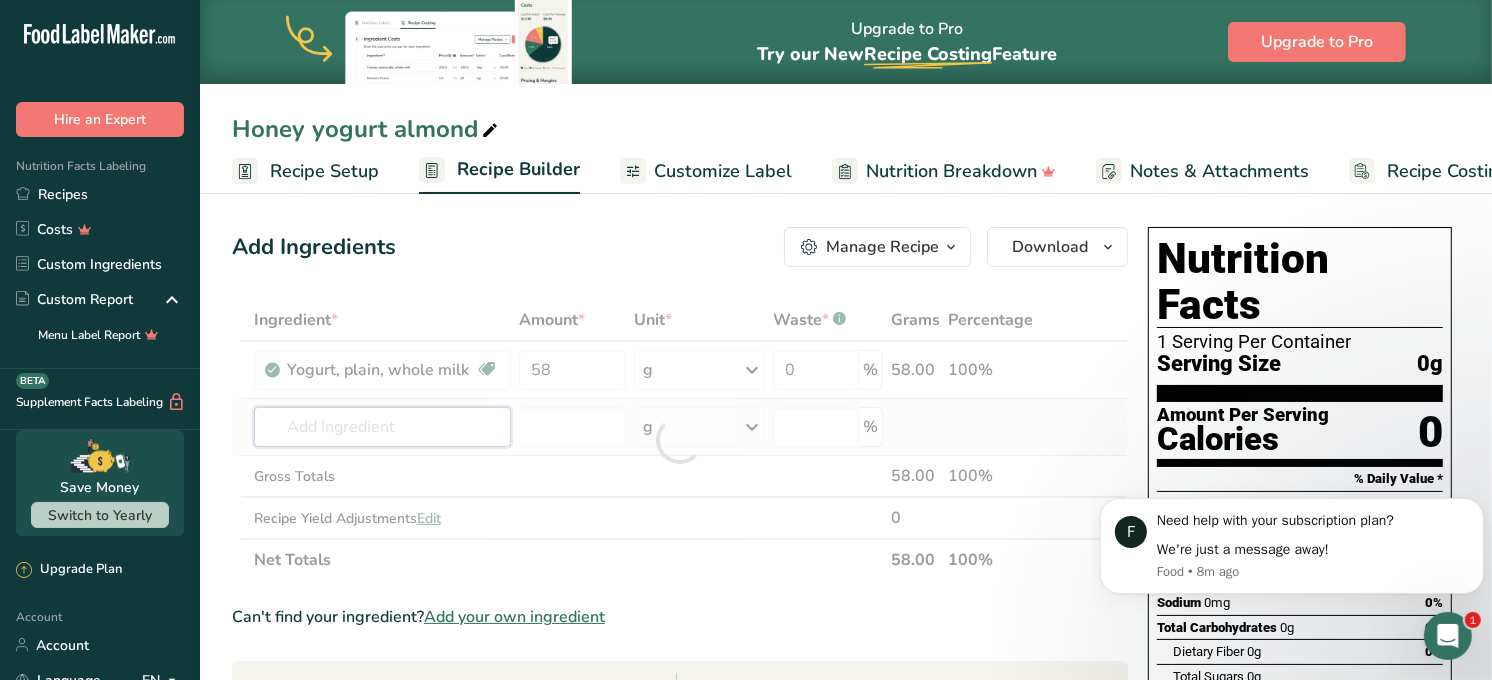 click on "Ingredient *
Amount *
Unit *
Waste *   .a-a{fill:#347362;}.b-a{fill:#fff;}          Grams
Percentage
Yogurt, plain, whole milk
Prebiotic Effect
Gluten free
Vegetarian
Soy free
58
g
Portions
1 container (6 oz)
1 container (8 oz)
0.5 container (4 oz)
See more
Weight Units
g
kg
mg
See more
Volume Units
l
Volume units require a density conversion. If you know your ingredient's density enter it below. Otherwise, click on "RIA" our AI Regulatory bot - she will be able to help you
lb/ft3
g/cm3
Confirm
mL" at bounding box center (680, 440) 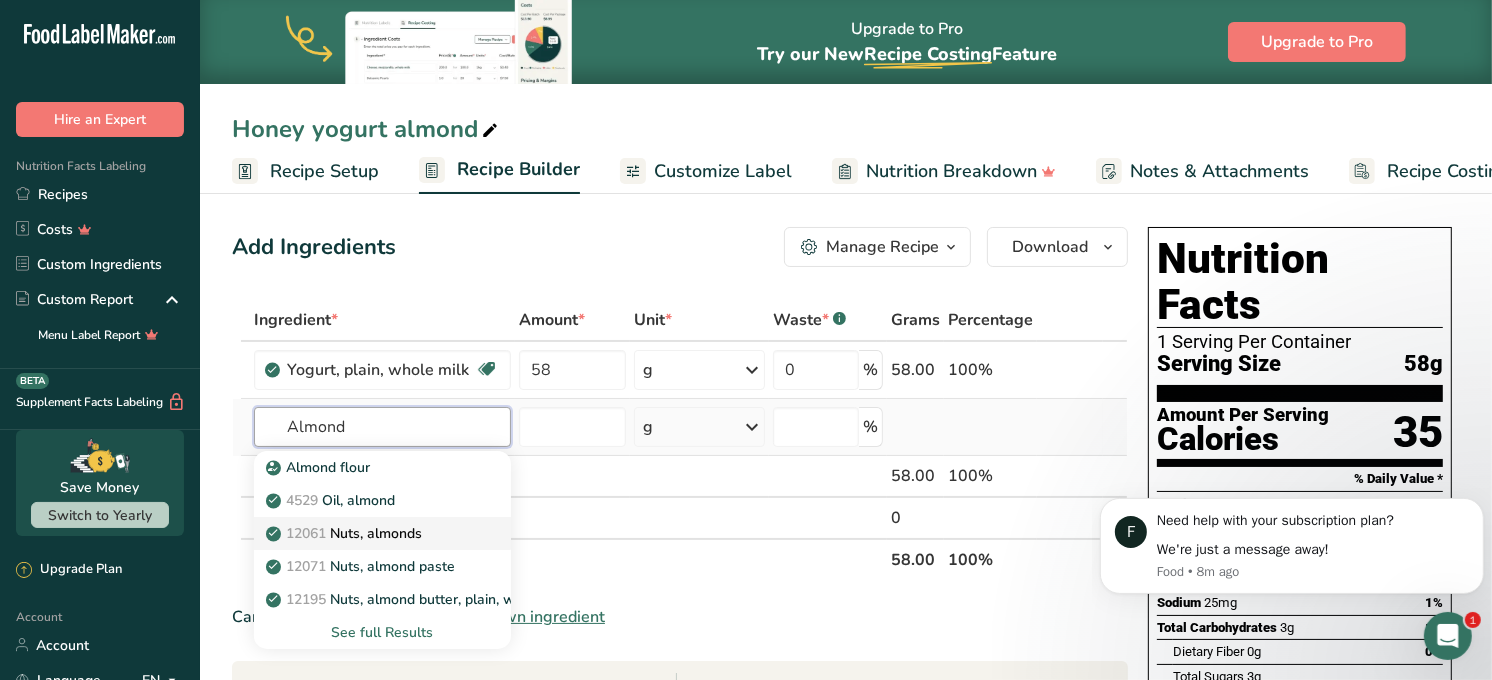 type on "Almond" 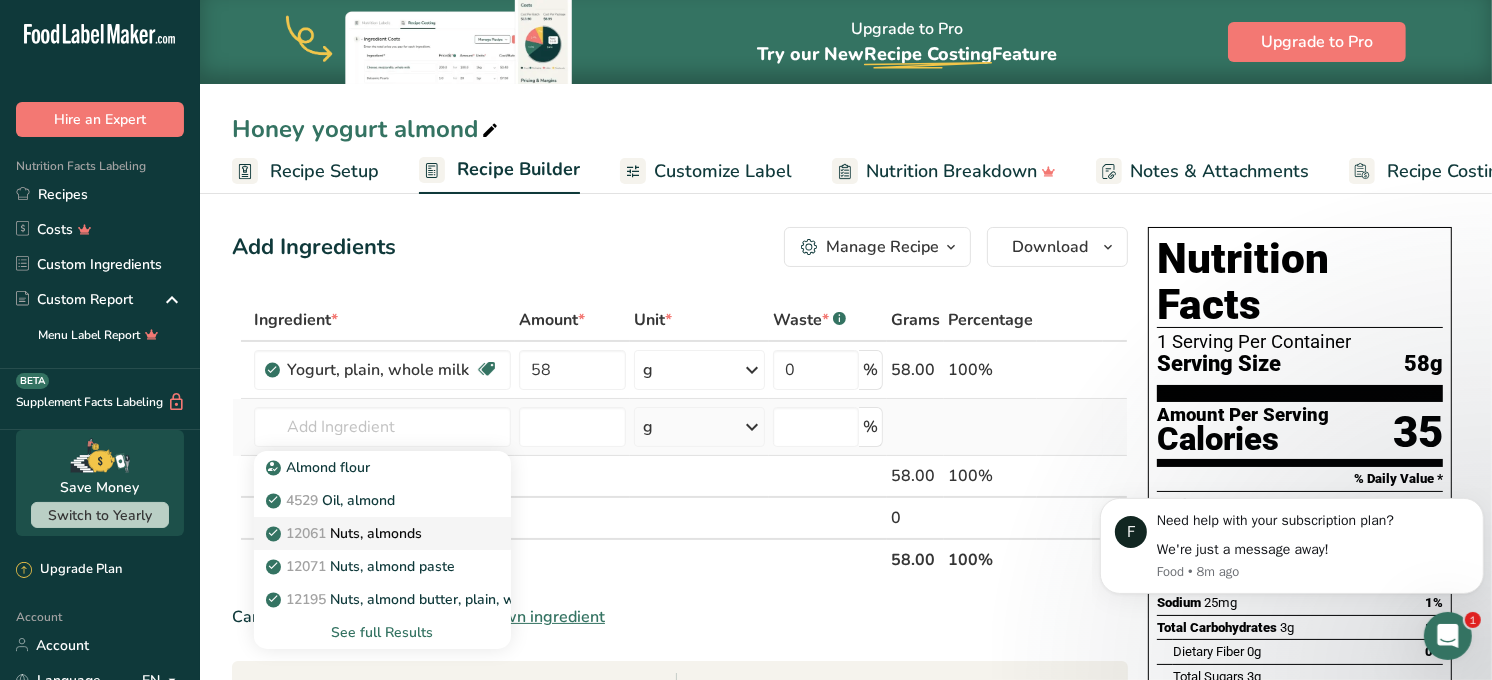click on "12061
Nuts, almonds" at bounding box center [346, 533] 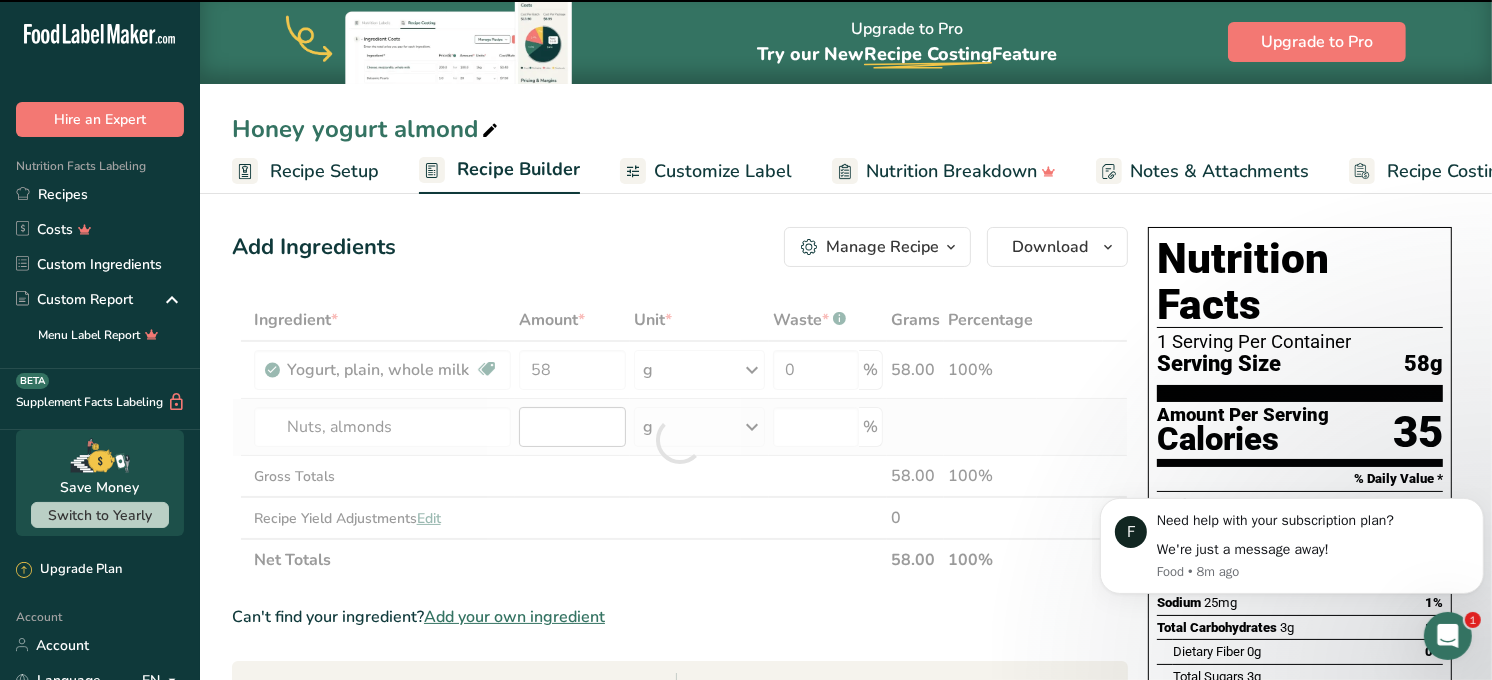 type on "0" 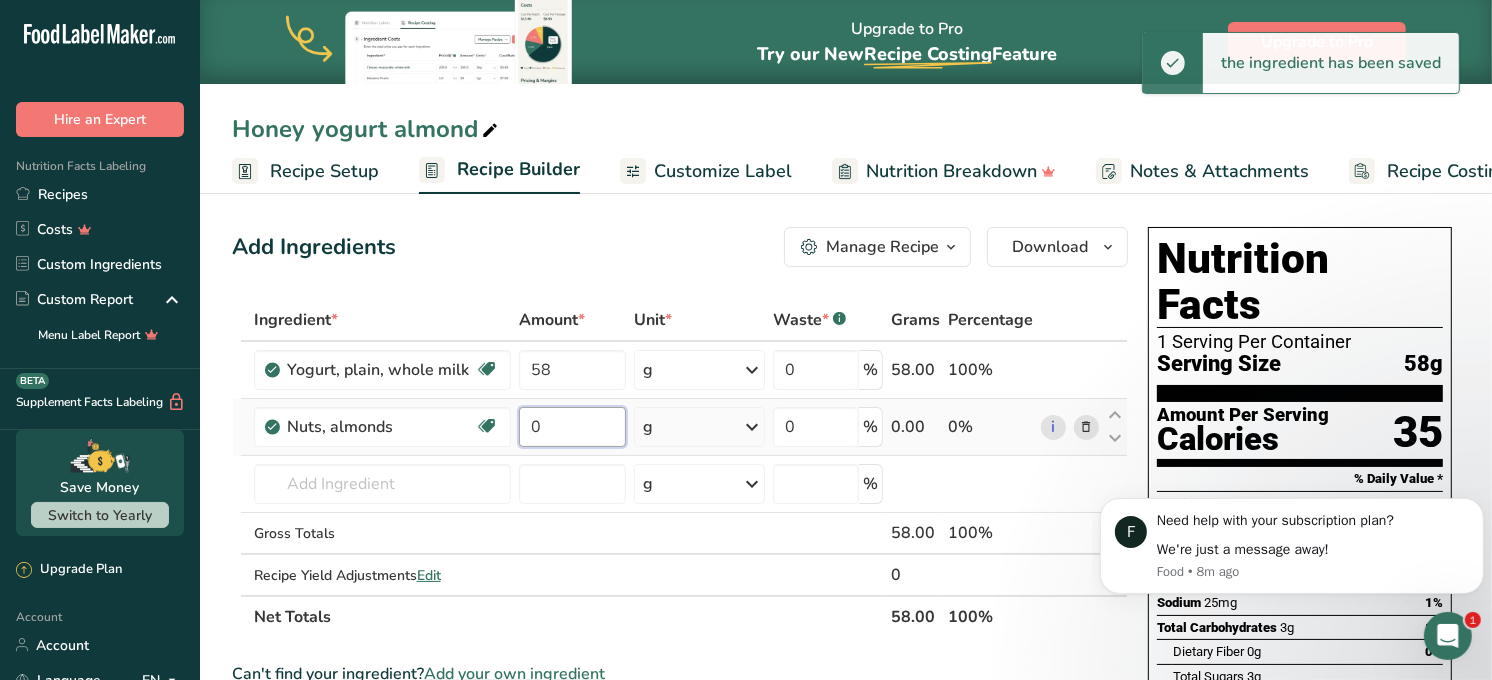 click on "0" at bounding box center (572, 427) 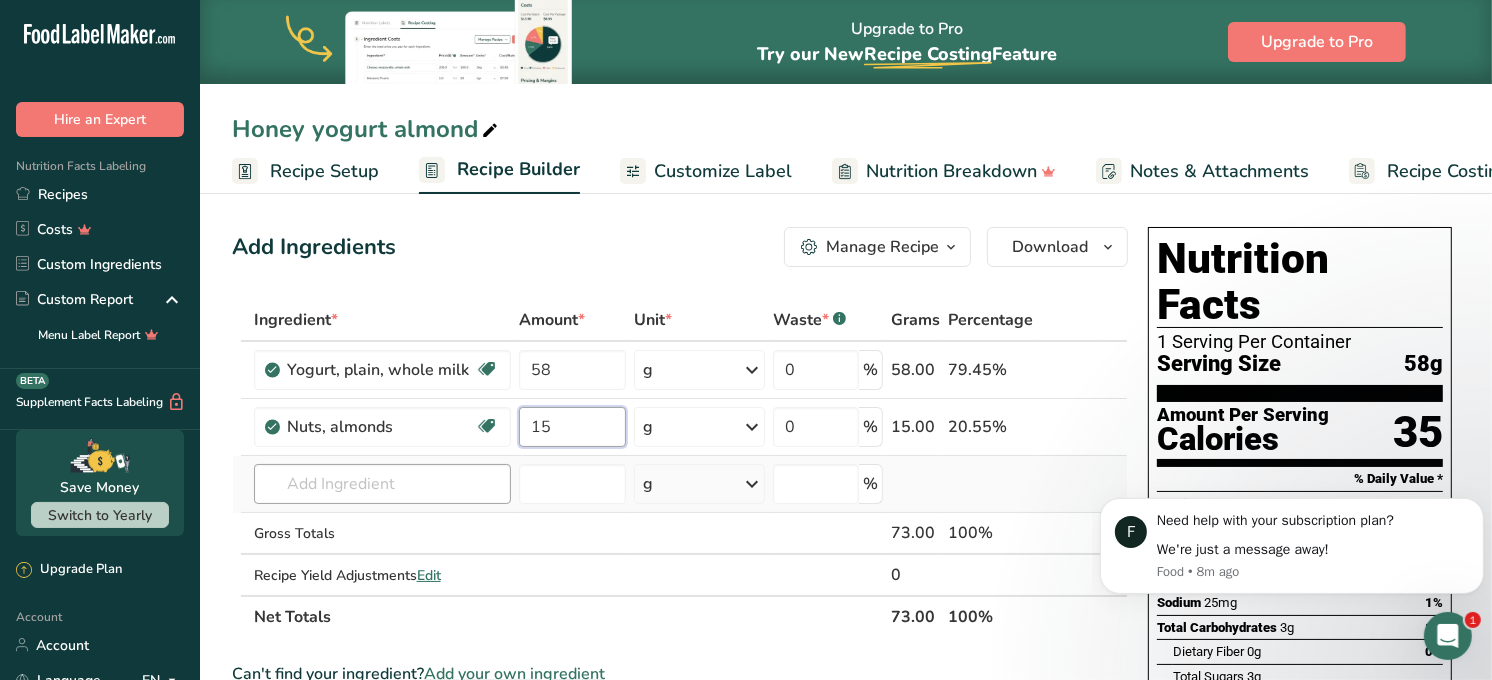 type on "15" 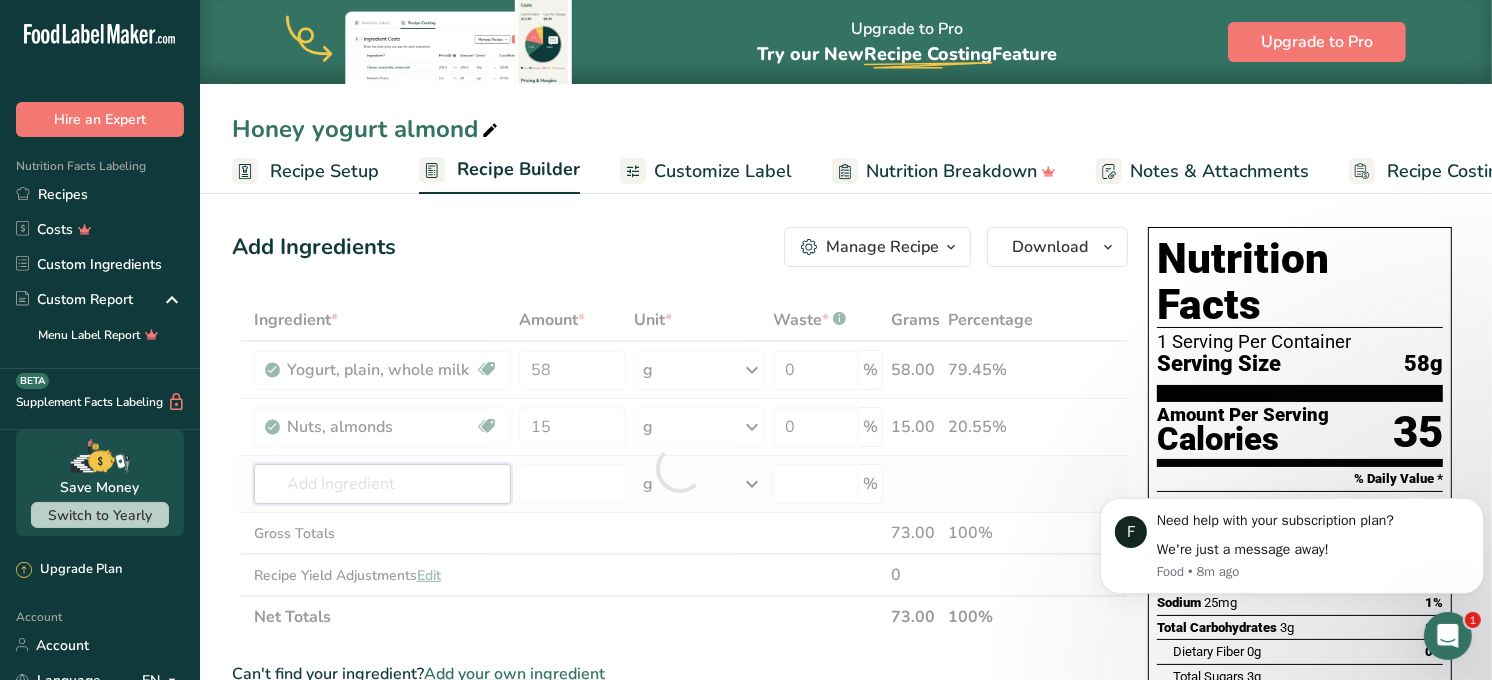 click on "Ingredient *
Amount *
Unit *
Waste *   .a-a{fill:#347362;}.b-a{fill:#fff;}          Grams
Percentage
Yogurt, plain, whole milk
Prebiotic Effect
Gluten free
Vegetarian
Soy free
58
g
Portions
1 container (6 oz)
1 container (8 oz)
0.5 container (4 oz)
See more
Weight Units
g
kg
mg
See more
Volume Units
l
Volume units require a density conversion. If you know your ingredient's density enter it below. Otherwise, click on "RIA" our AI Regulatory bot - she will be able to help you
lb/ft3
g/cm3
Confirm
mL" at bounding box center [680, 468] 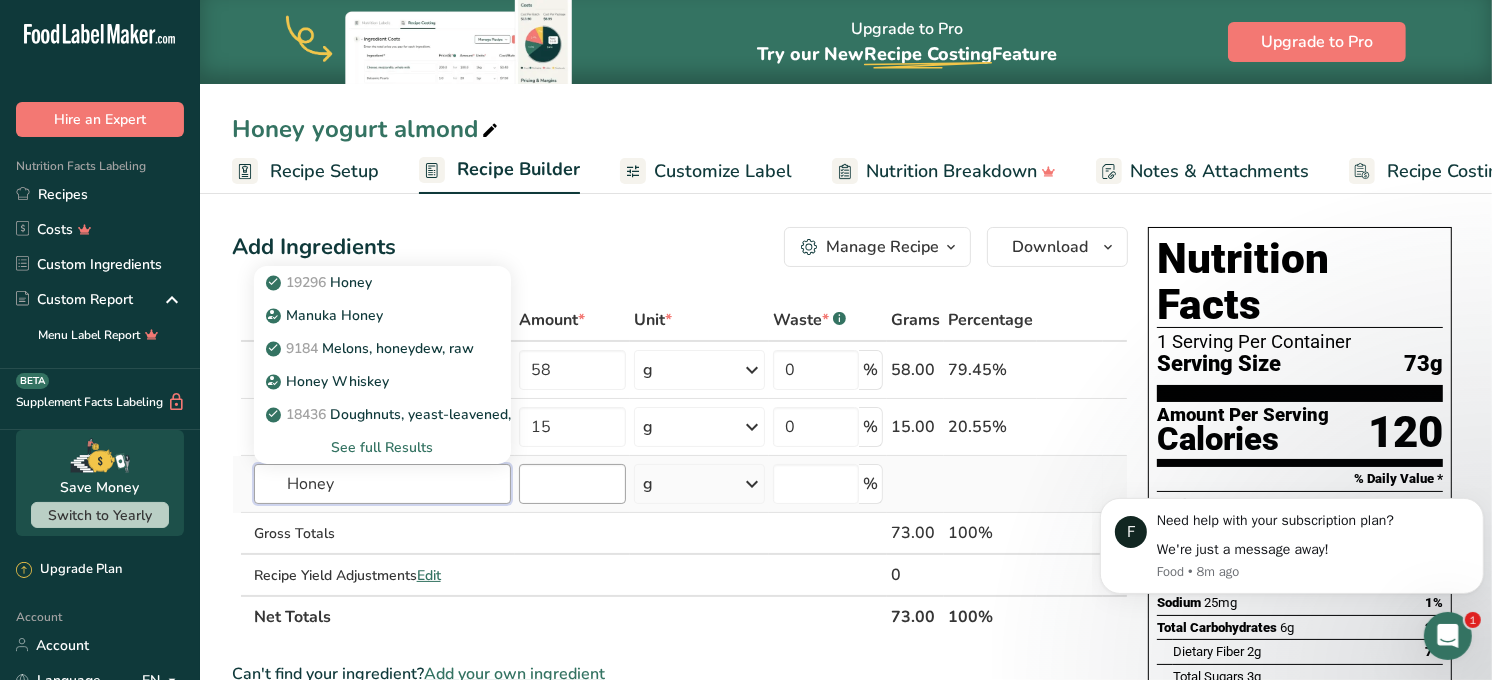 type on "Honey" 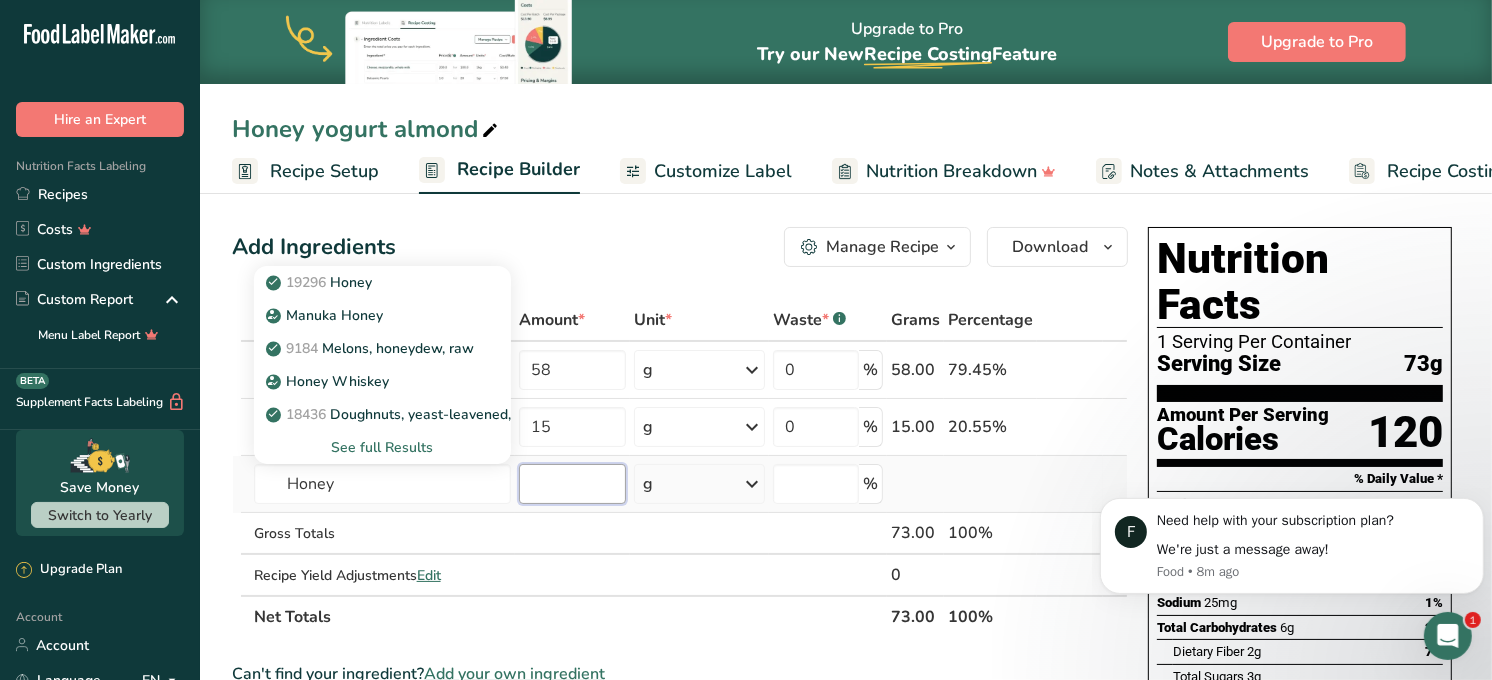 type 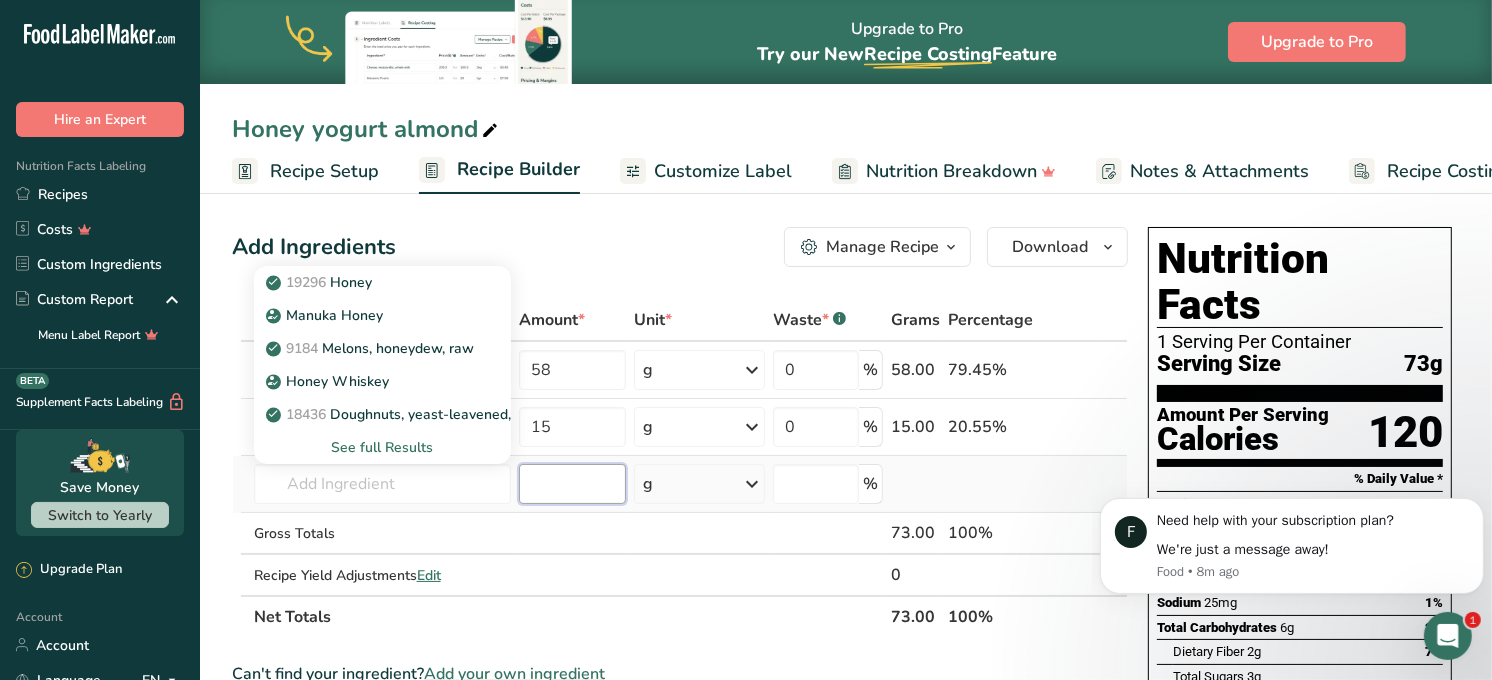 click at bounding box center [572, 484] 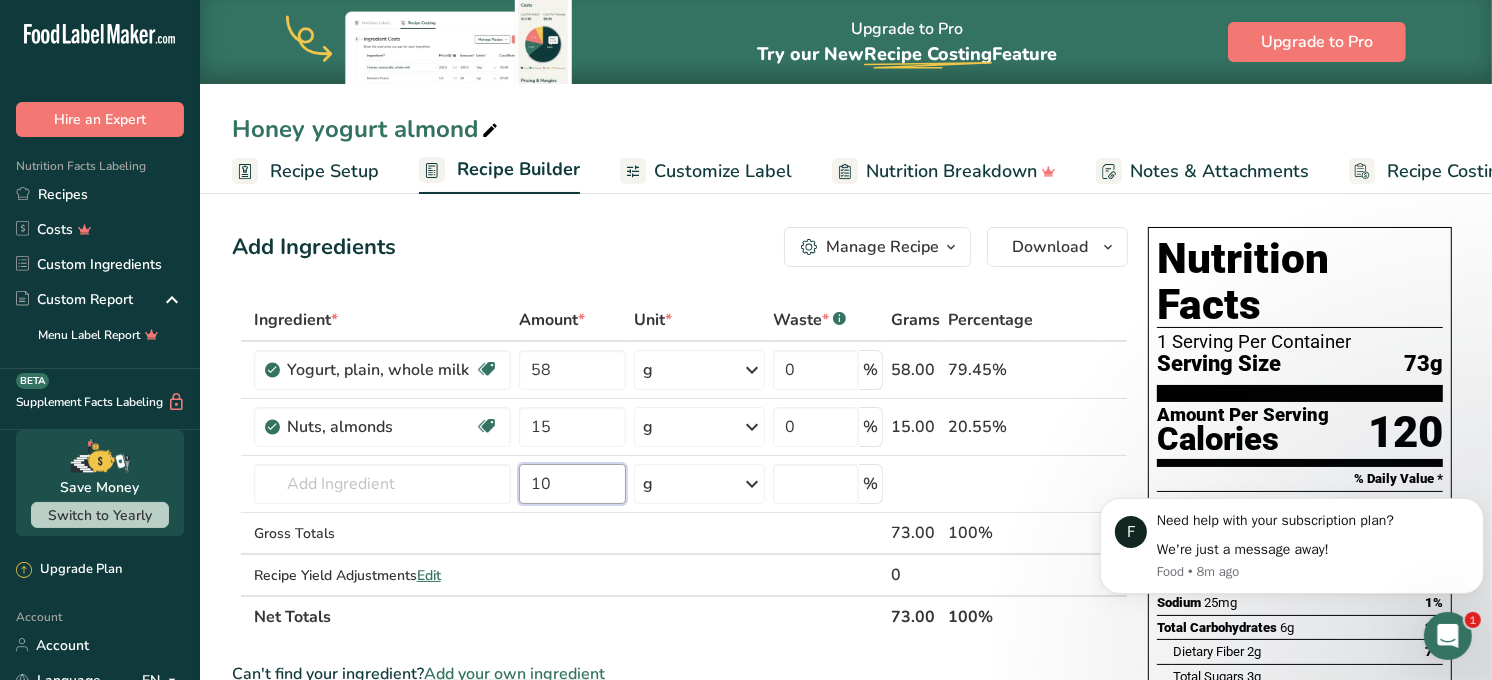 type on "10" 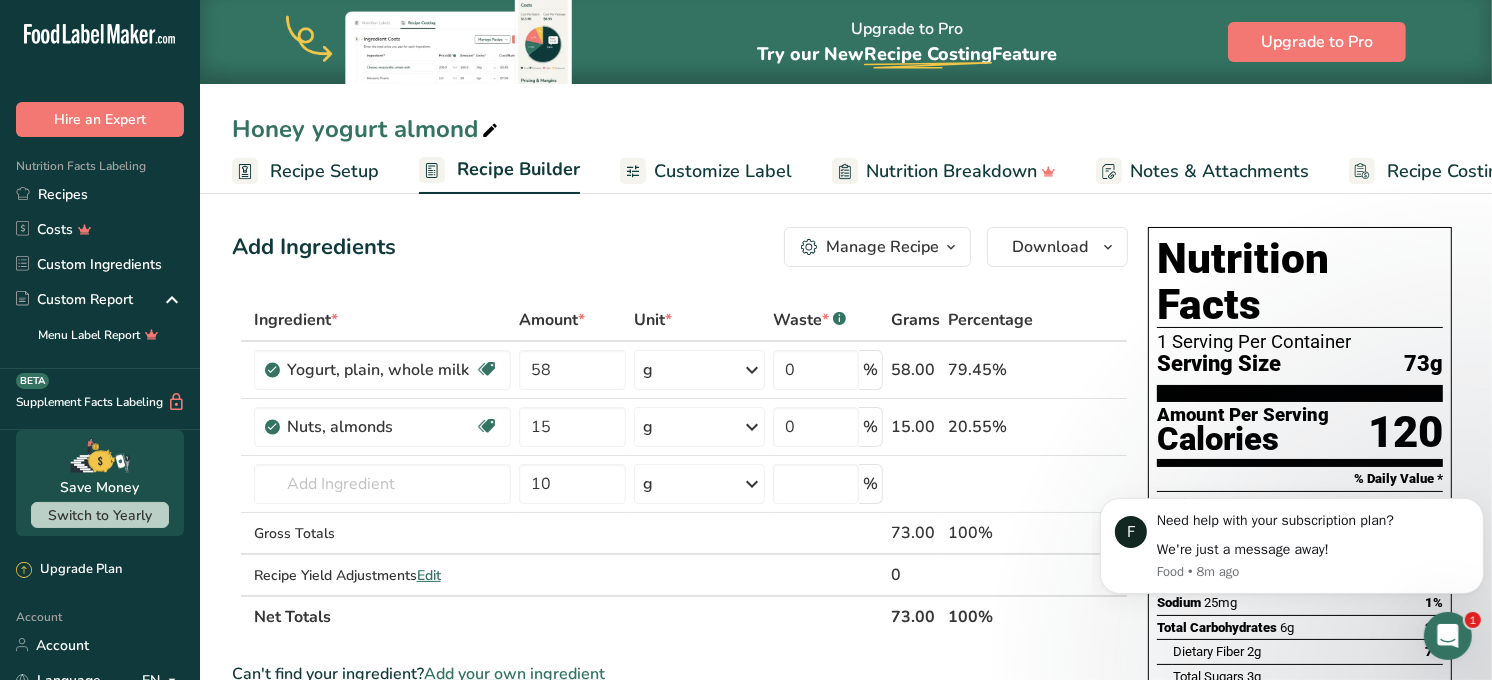 click on "Add Ingredients
Manage Recipe         Delete Recipe           Duplicate Recipe             Scale Recipe             Save as Sub-Recipe   .a-a{fill:#347362;}.b-a{fill:#fff;}                               Nutrition Breakdown                   Recipe Card
NEW
Amino Acids Pattern Report             Activity History
Download
Choose your preferred label style
Standard FDA label
Standard FDA label
The most common format for nutrition facts labels in compliance with the FDA's typeface, style and requirements
Tabular FDA label
A label format compliant with the FDA regulations presented in a tabular (horizontal) display.
Linear FDA label
A simple linear display for small sized packages.
Simplified FDA label" at bounding box center (680, 247) 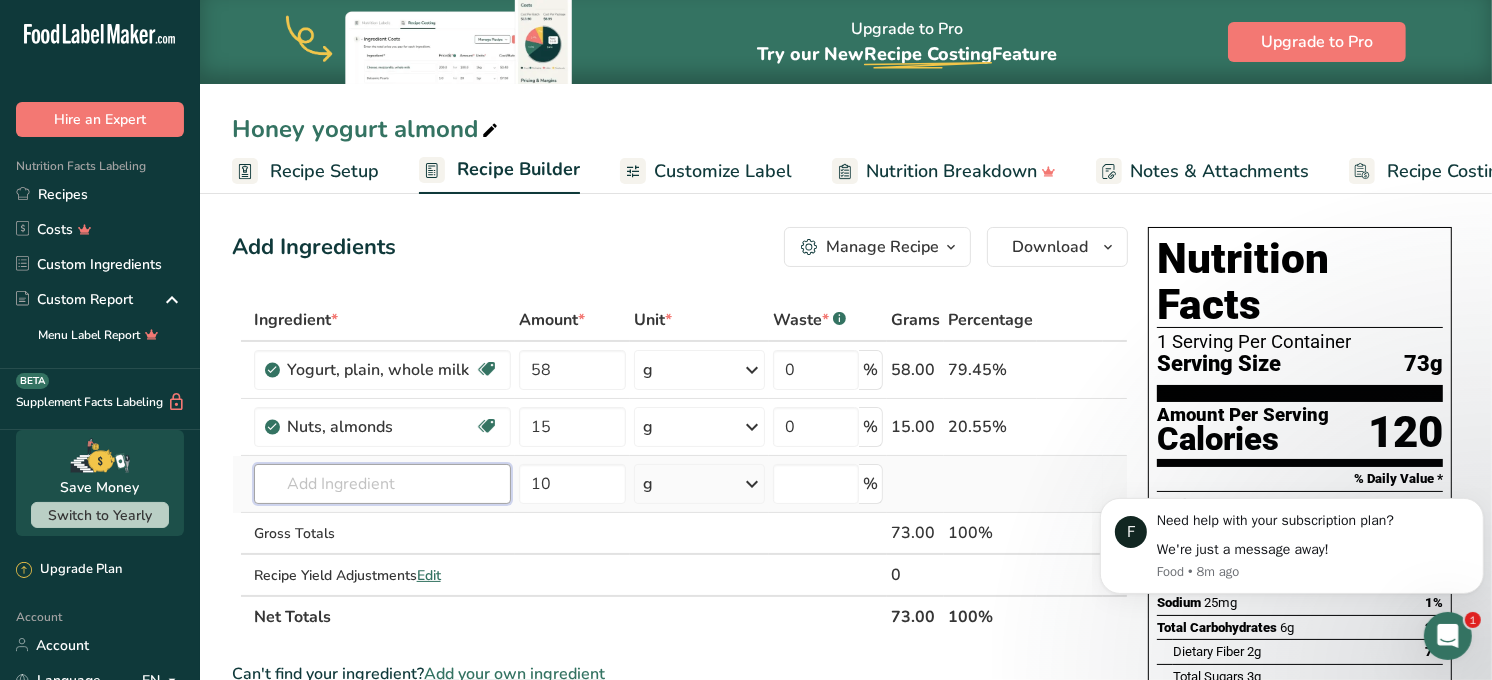 click at bounding box center (382, 484) 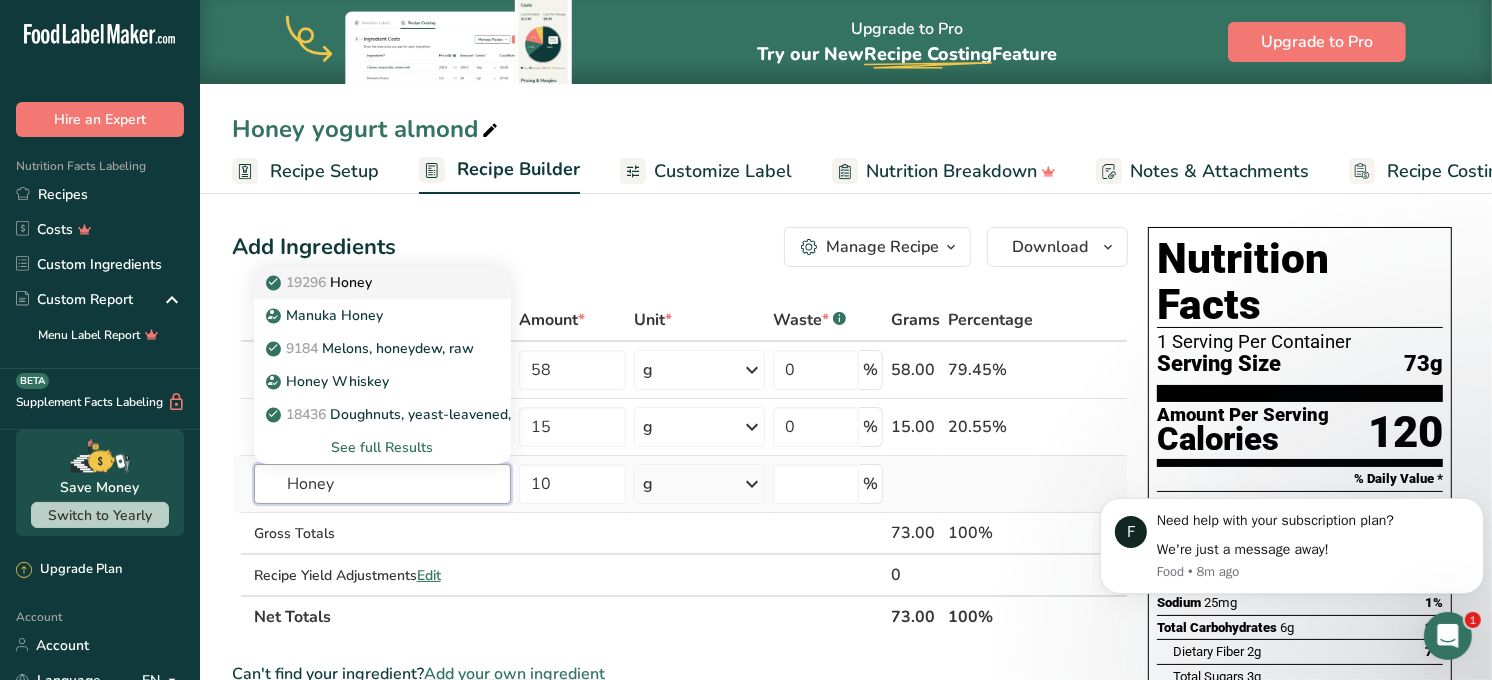 type on "Honey" 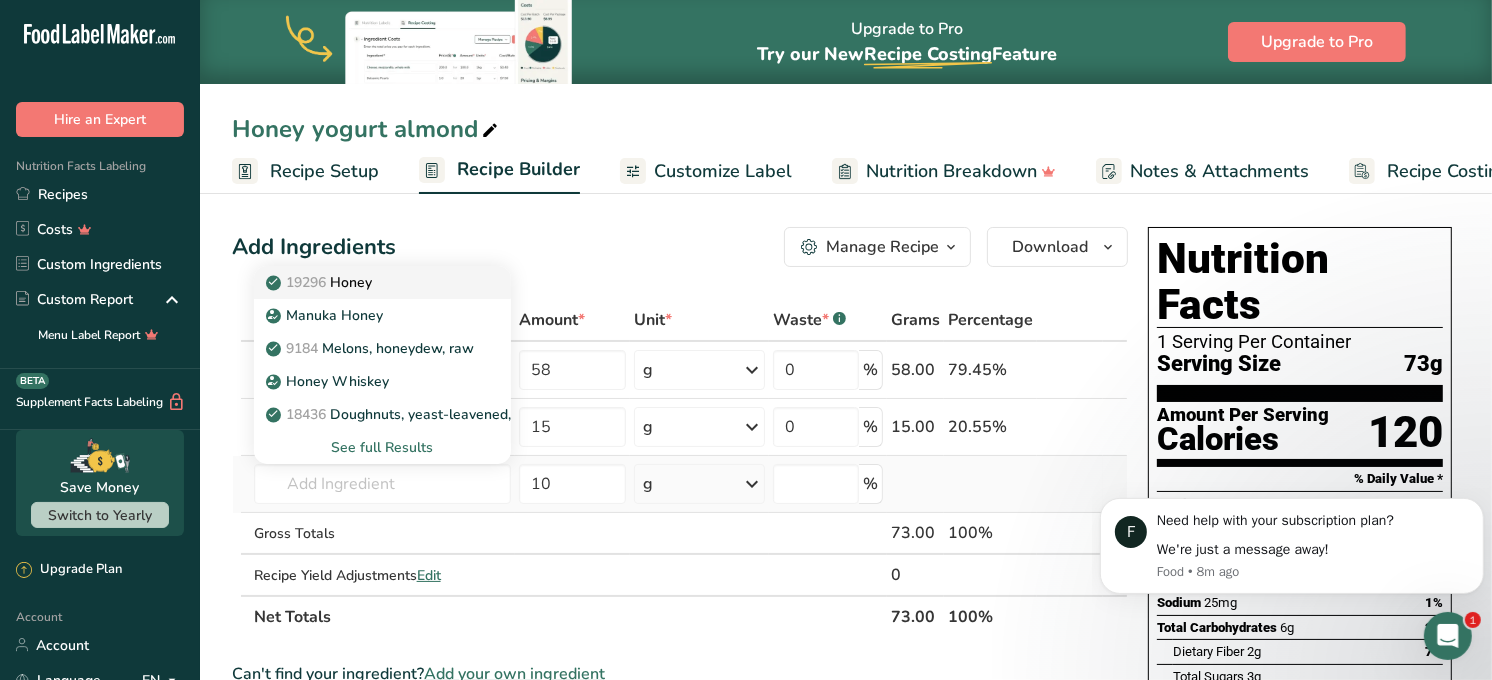 click on "19296
Honey" at bounding box center (321, 282) 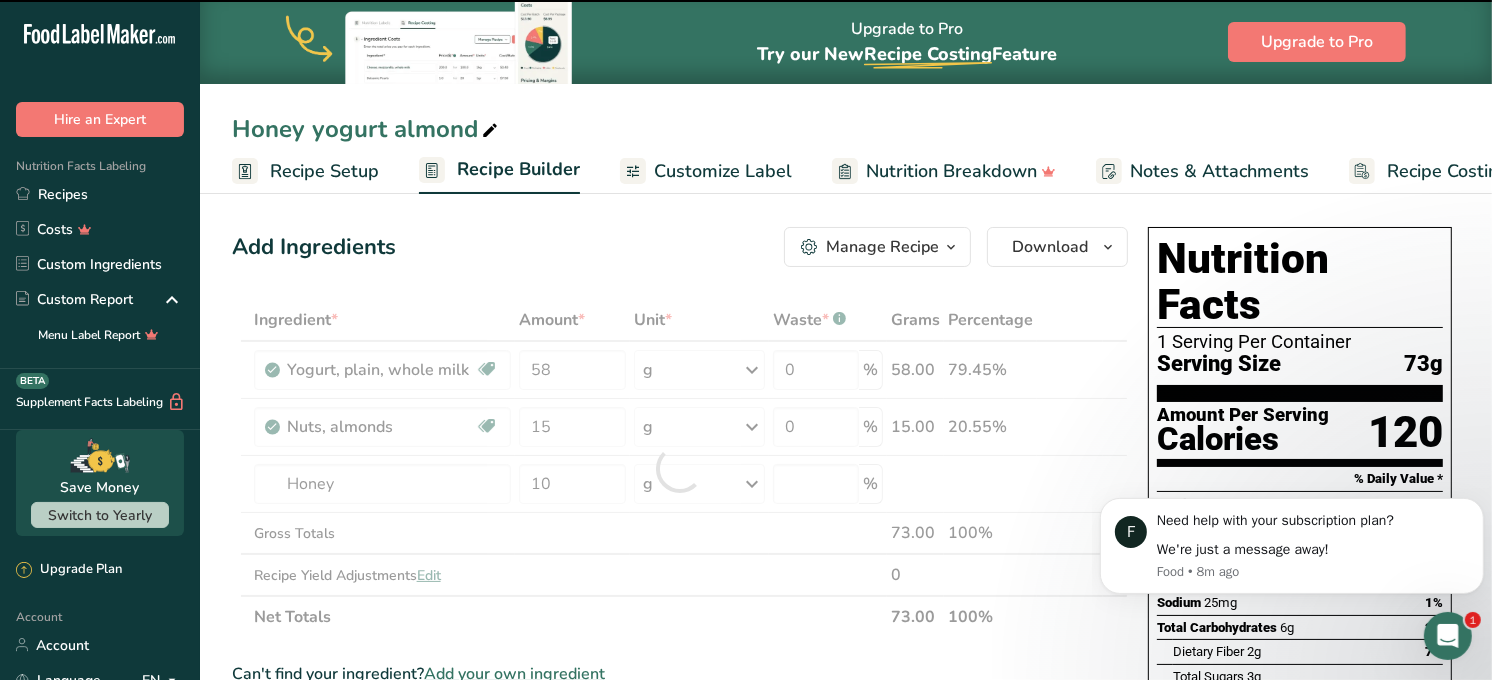 type on "0" 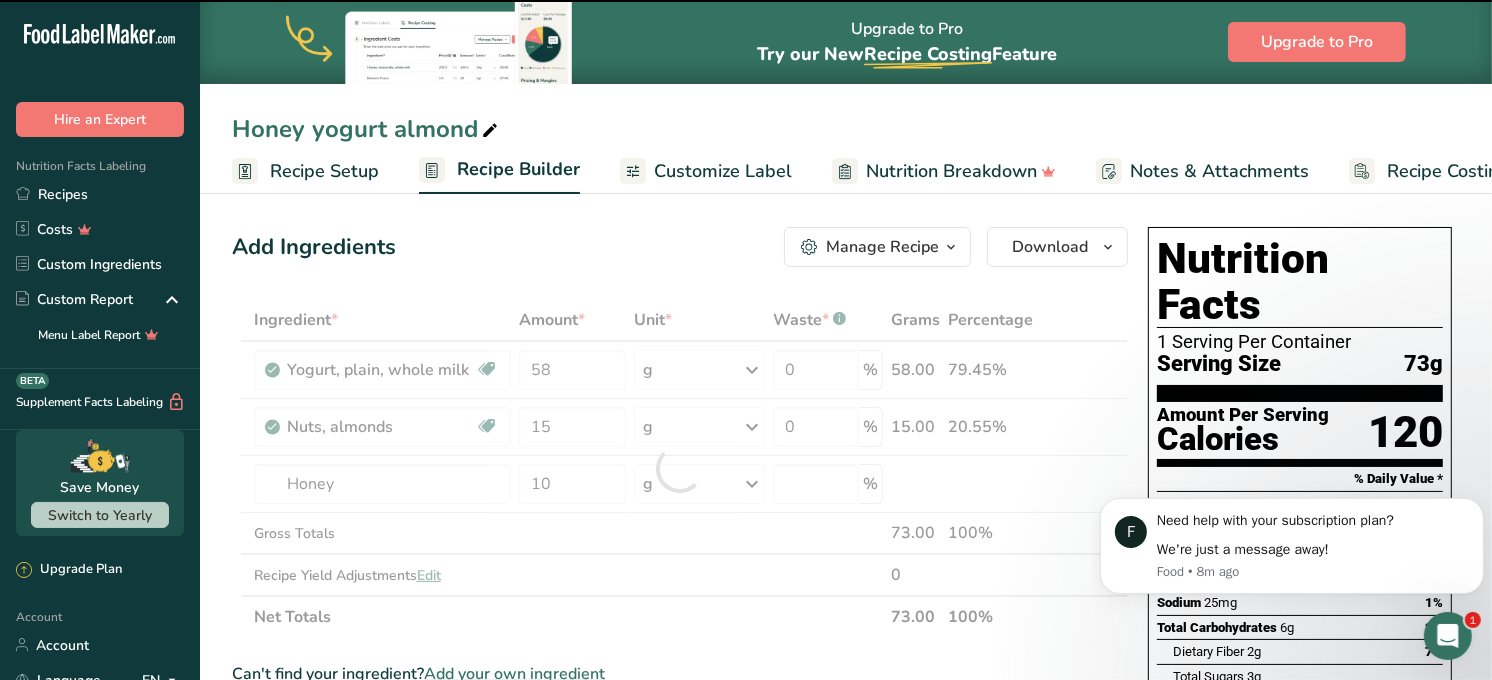 type on "0" 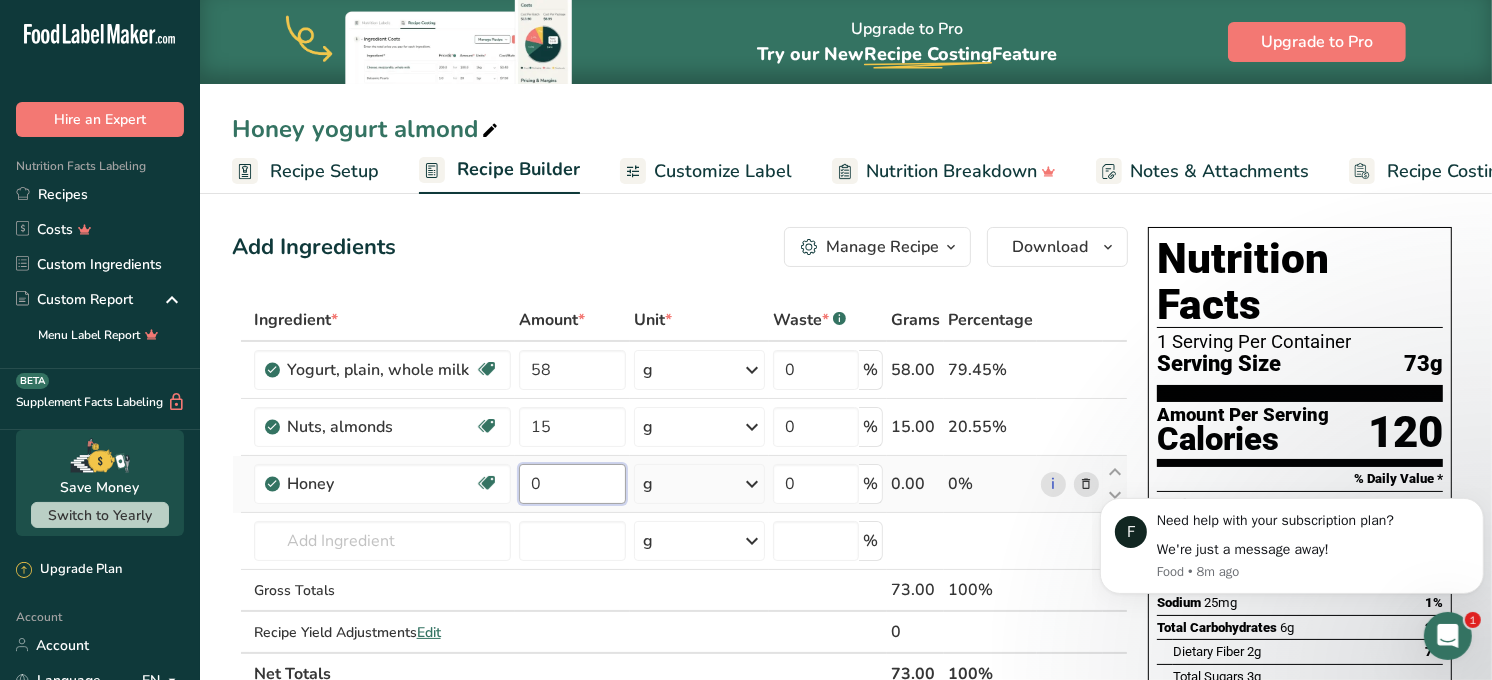 click on "0" at bounding box center (572, 484) 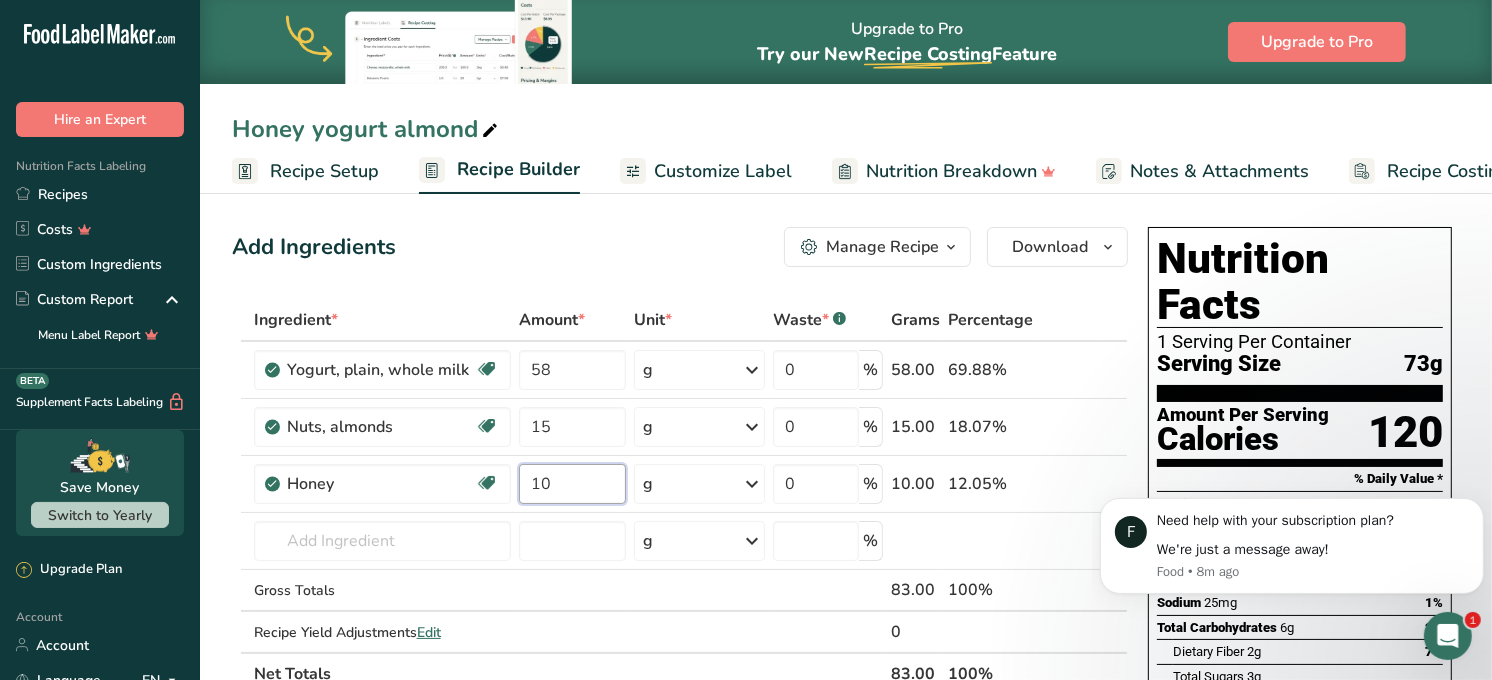 type on "10" 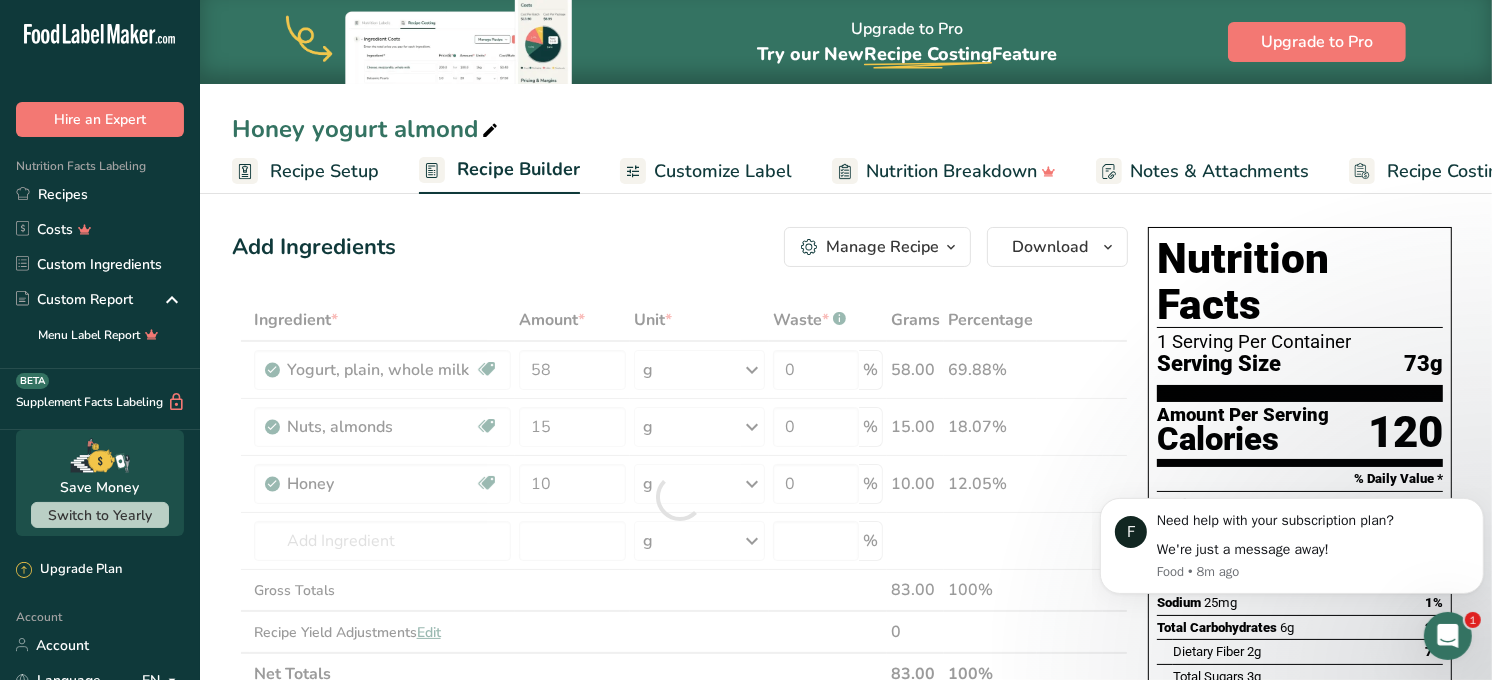 click on "Add Ingredients
Manage Recipe         Delete Recipe           Duplicate Recipe             Scale Recipe             Save as Sub-Recipe   .a-a{fill:#347362;}.b-a{fill:#fff;}                               Nutrition Breakdown                   Recipe Card
NEW
Amino Acids Pattern Report             Activity History
Download
Choose your preferred label style
Standard FDA label
Standard FDA label
The most common format for nutrition facts labels in compliance with the FDA's typeface, style and requirements
Tabular FDA label
A label format compliant with the FDA regulations presented in a tabular (horizontal) display.
Linear FDA label
A simple linear display for small sized packages.
Simplified FDA label" at bounding box center (680, 247) 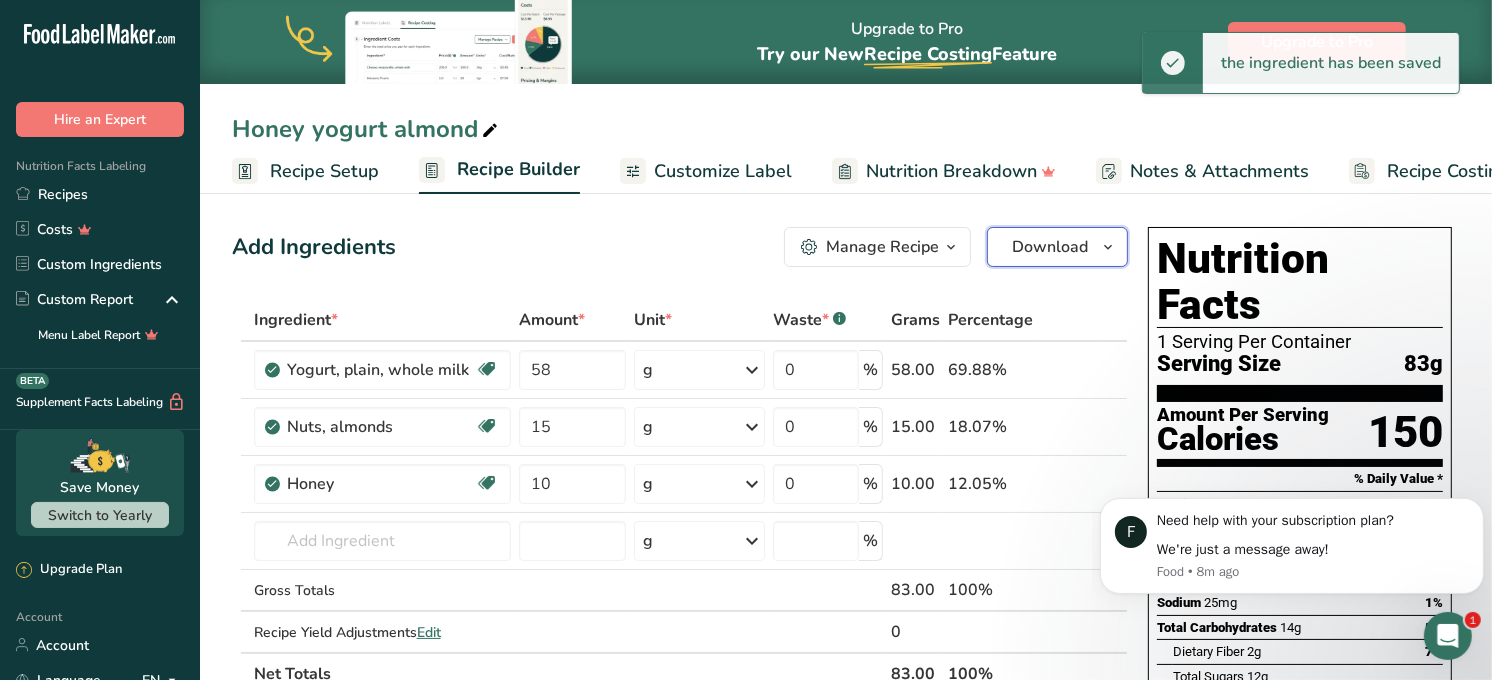 click on "Download" at bounding box center [1050, 247] 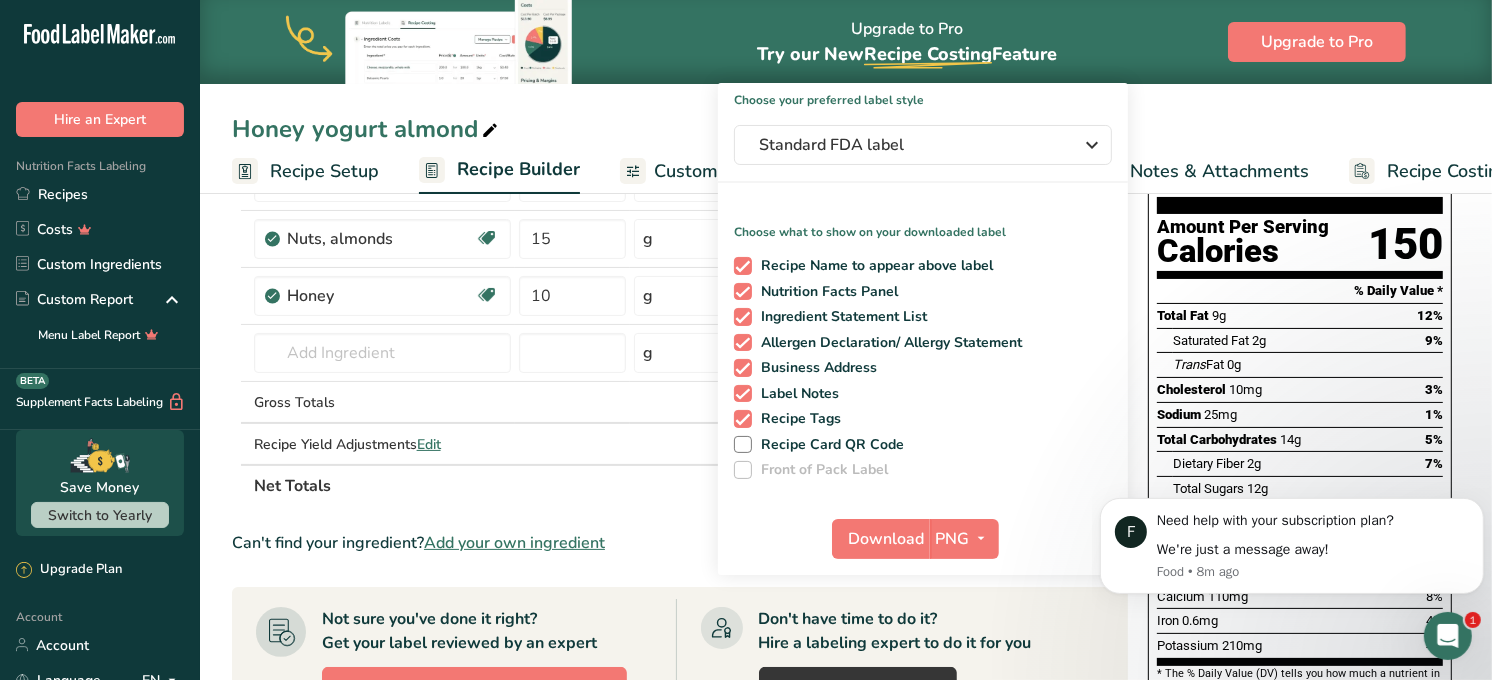 scroll, scrollTop: 193, scrollLeft: 0, axis: vertical 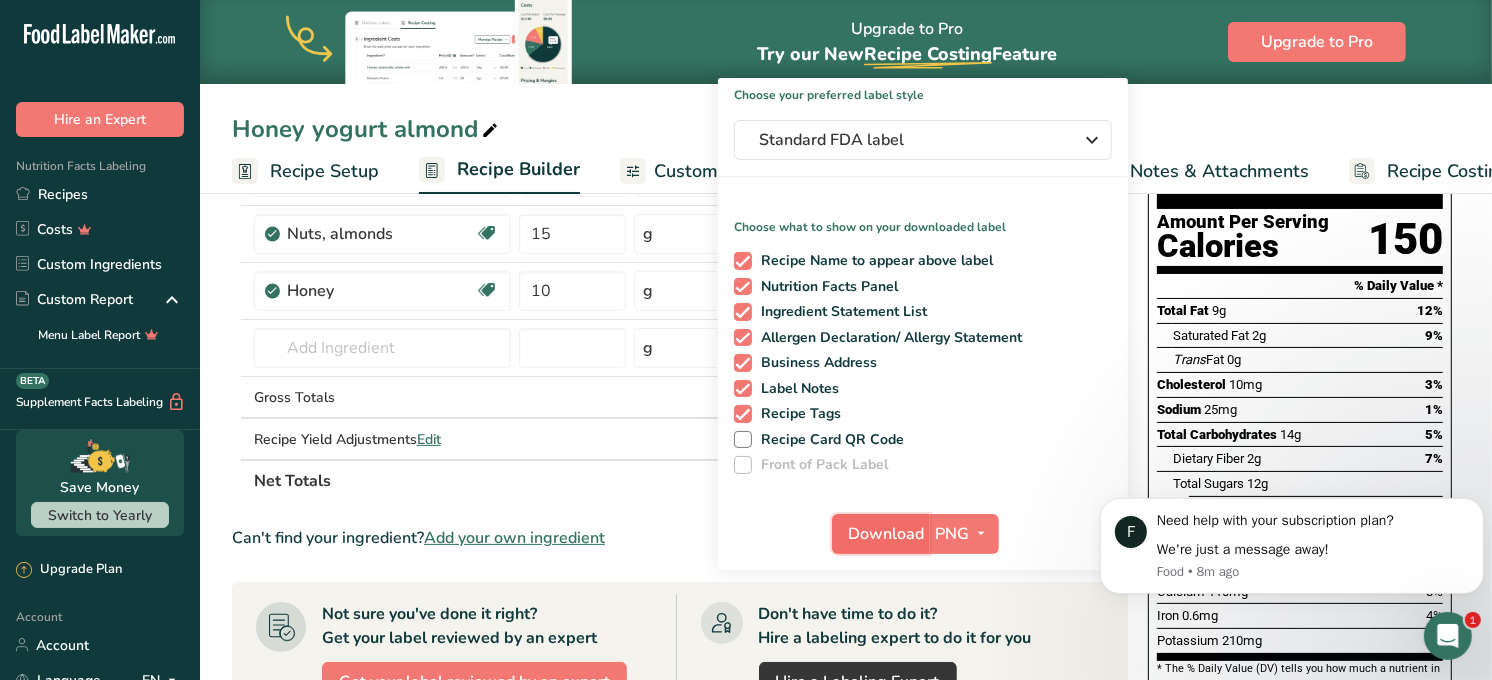click on "Download" at bounding box center (887, 534) 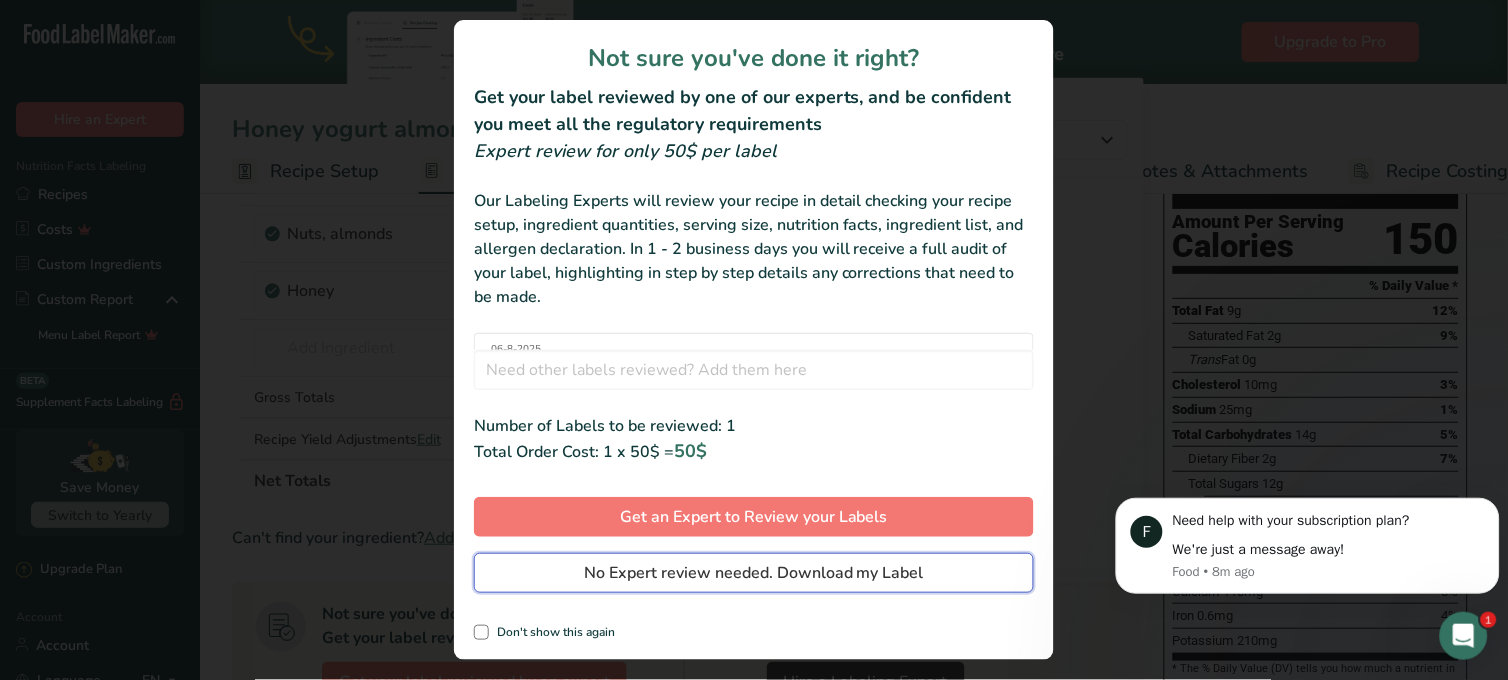 click on "No Expert review needed. Download my Label" at bounding box center (754, 573) 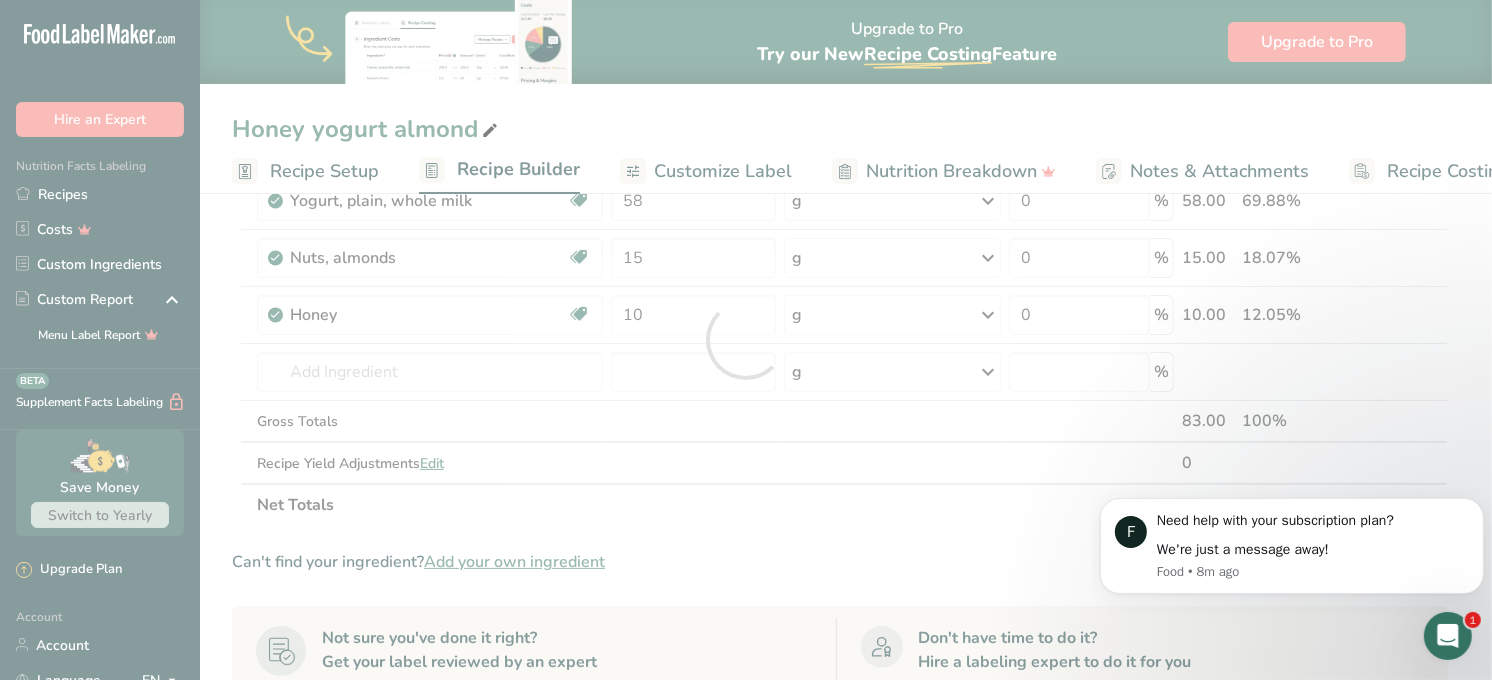 scroll, scrollTop: 0, scrollLeft: 0, axis: both 